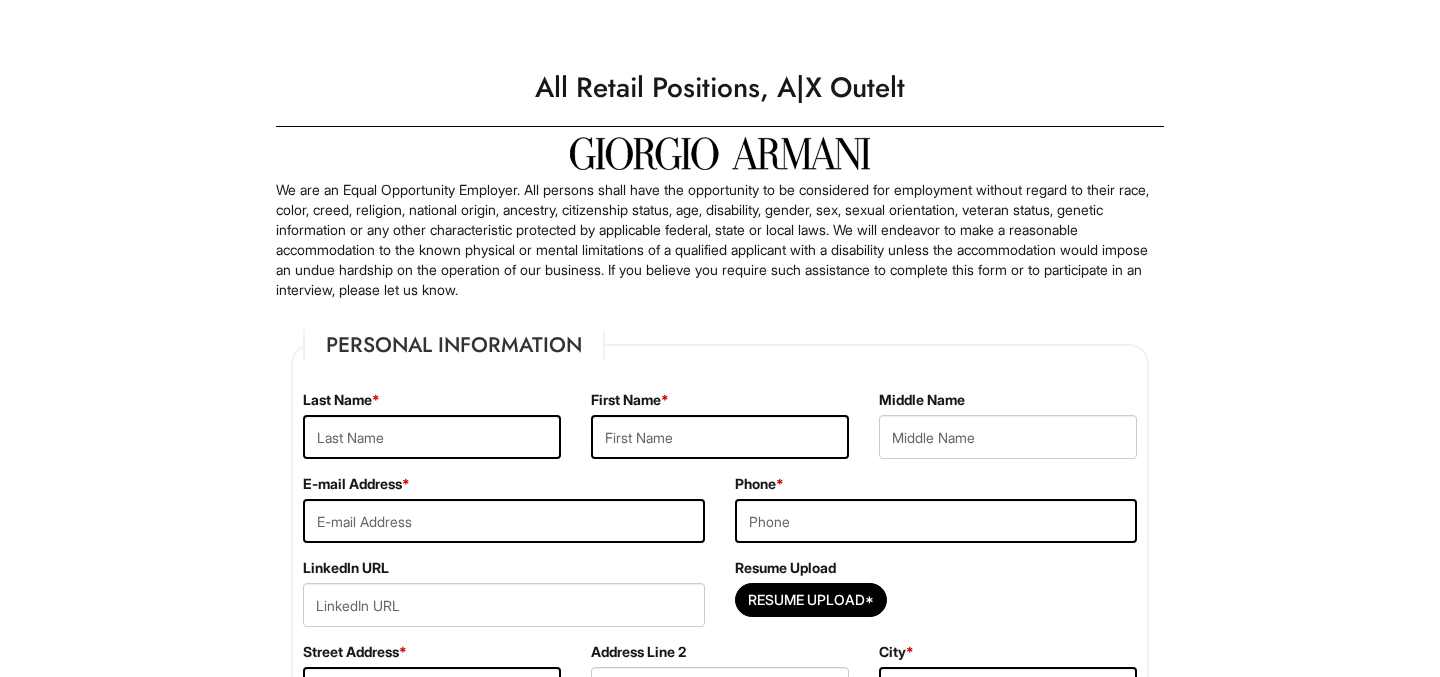 scroll, scrollTop: 0, scrollLeft: 0, axis: both 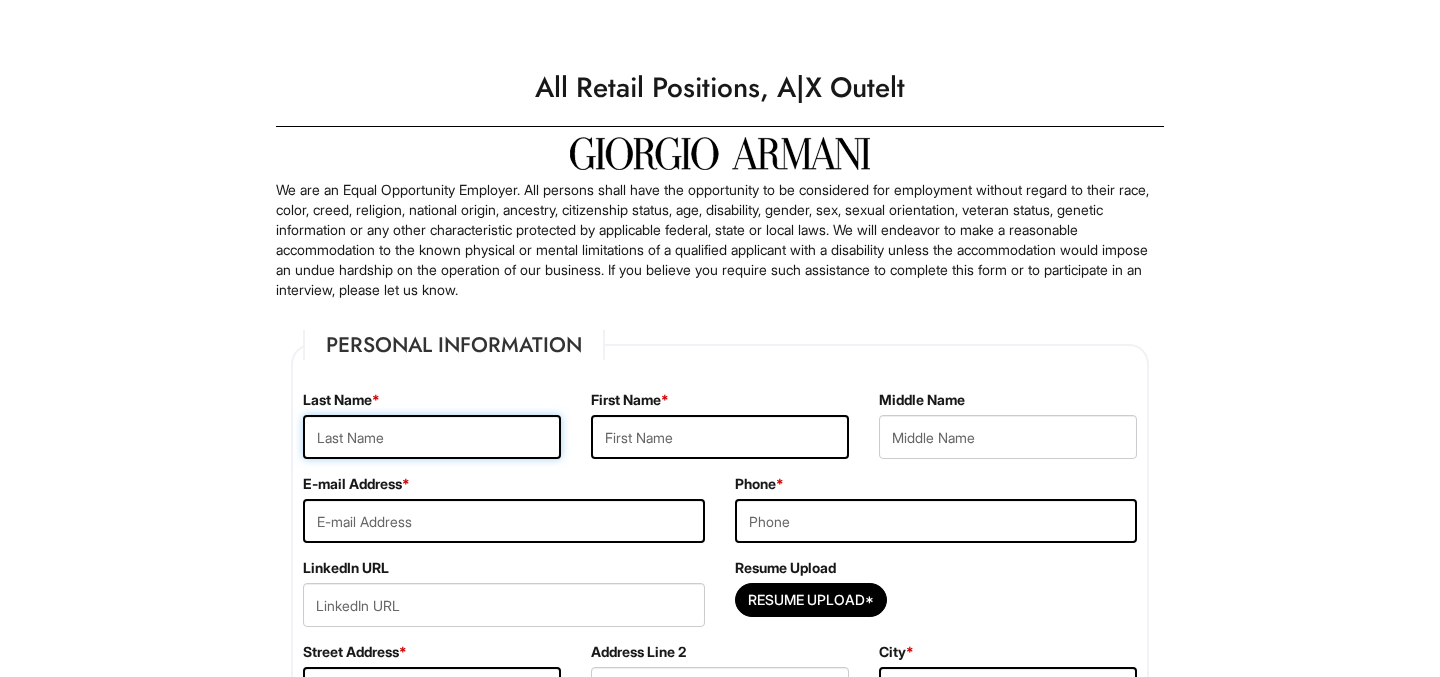 click at bounding box center (432, 437) 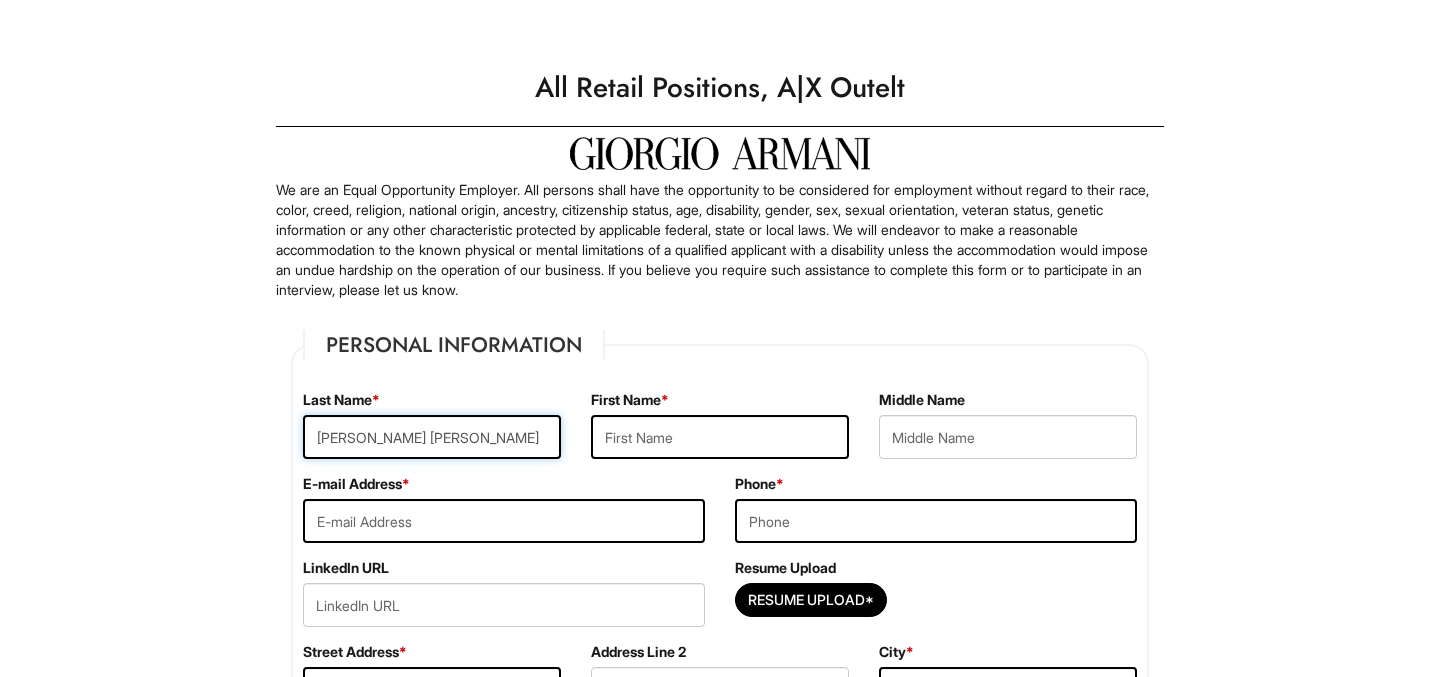 type on "Castro Vaca" 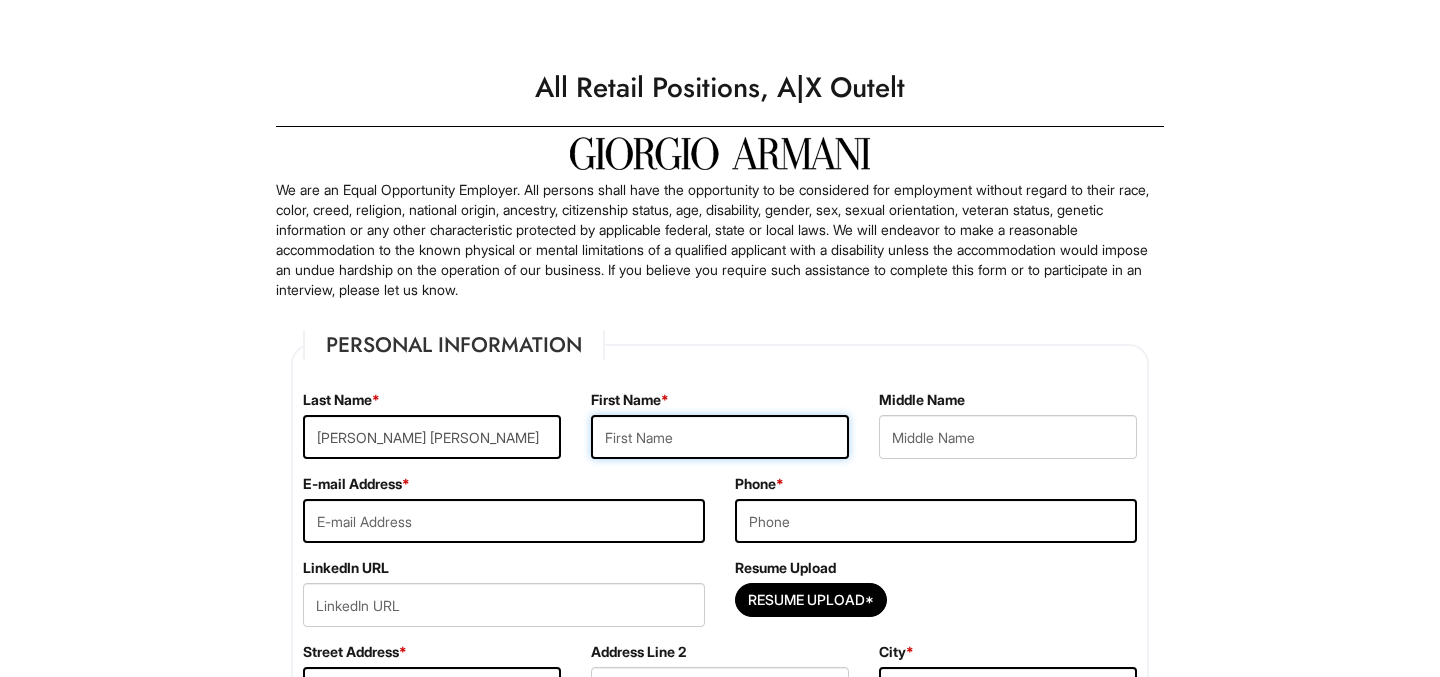 click at bounding box center [720, 437] 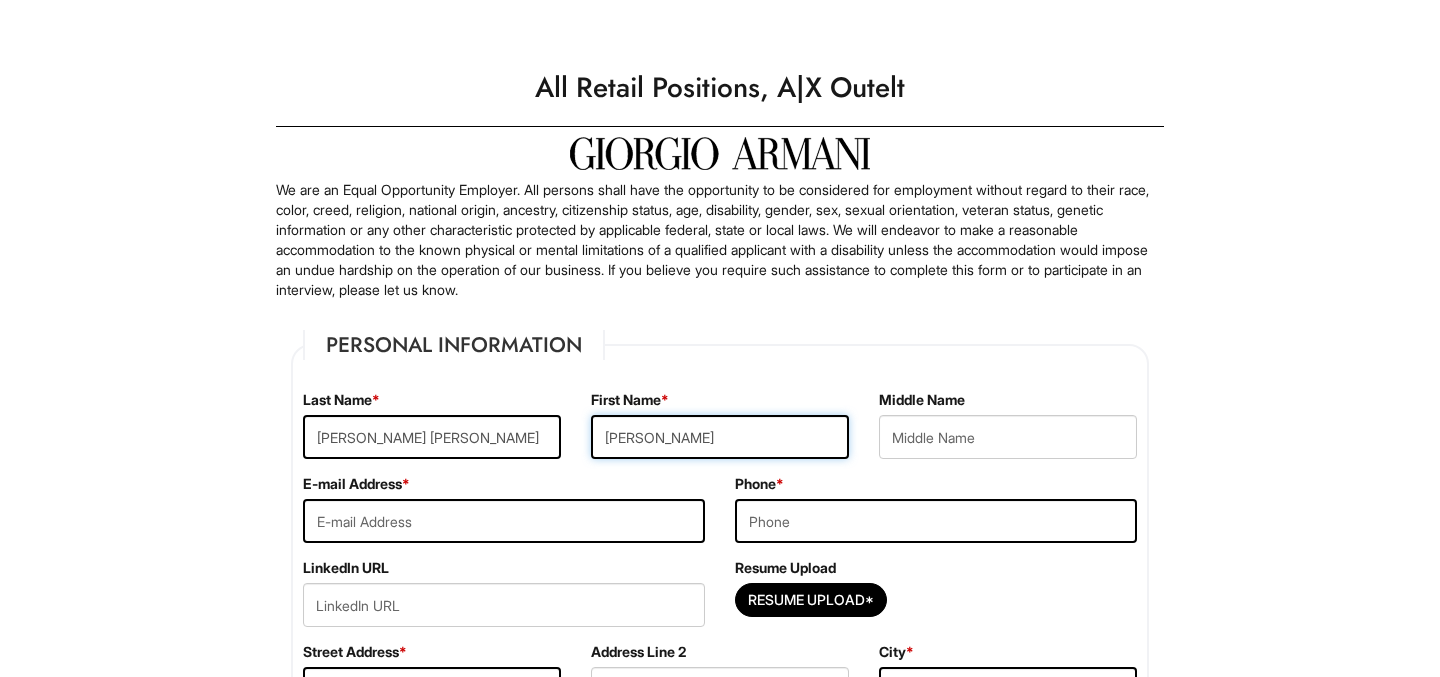 type on "Andrea" 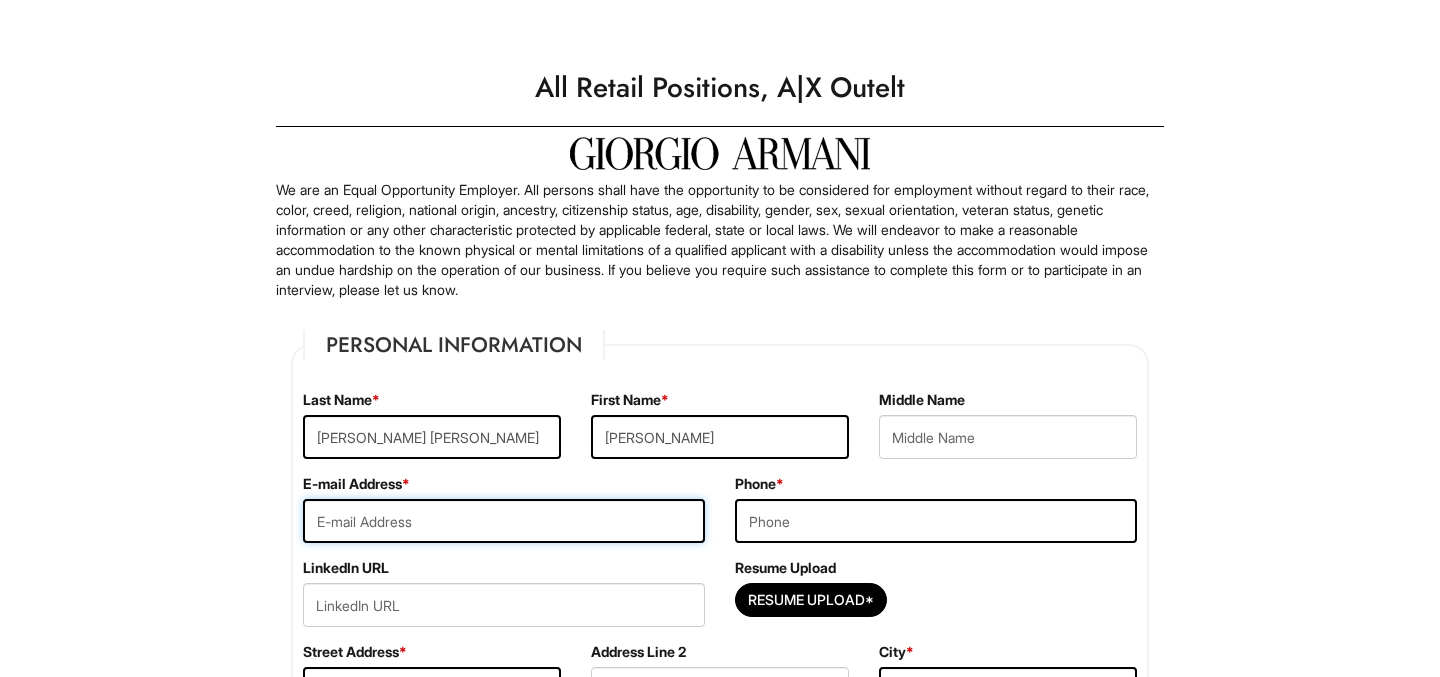 click at bounding box center [504, 521] 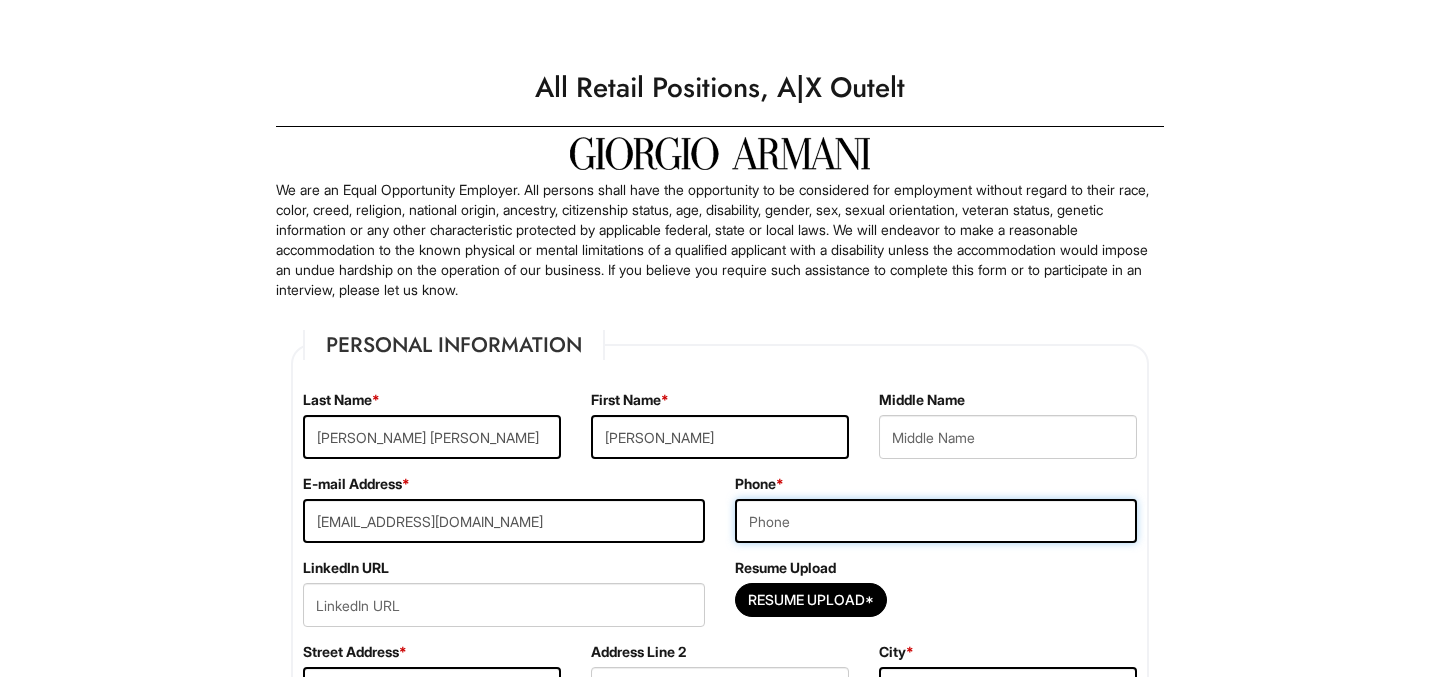 type on "9707029367" 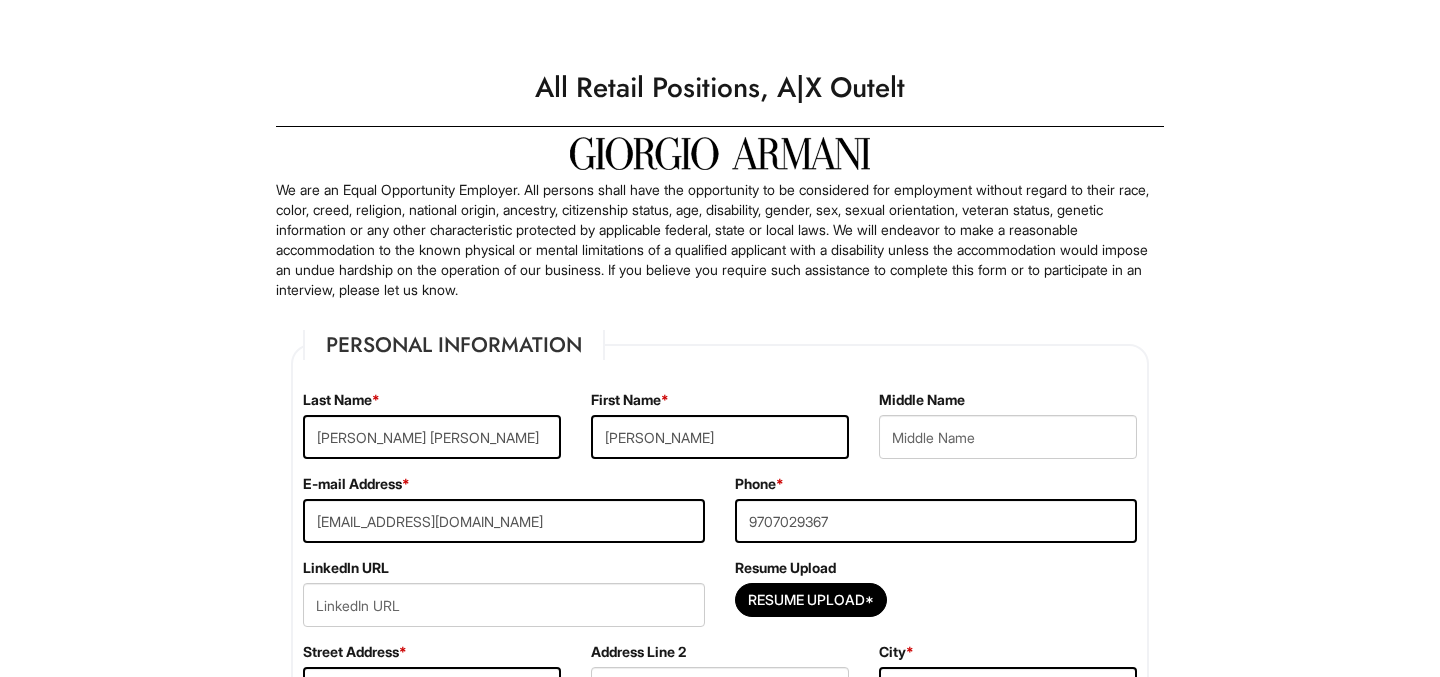 type on "1709 31st Street Road" 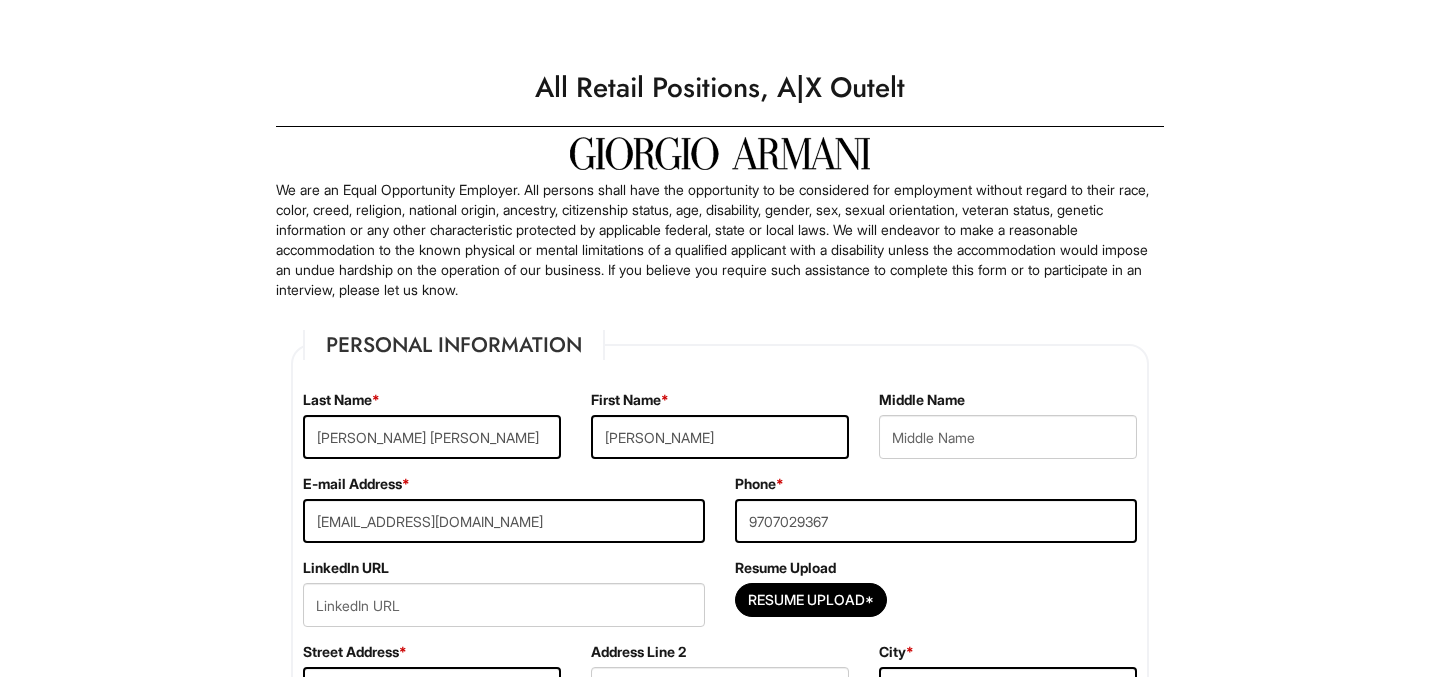 type on "80631" 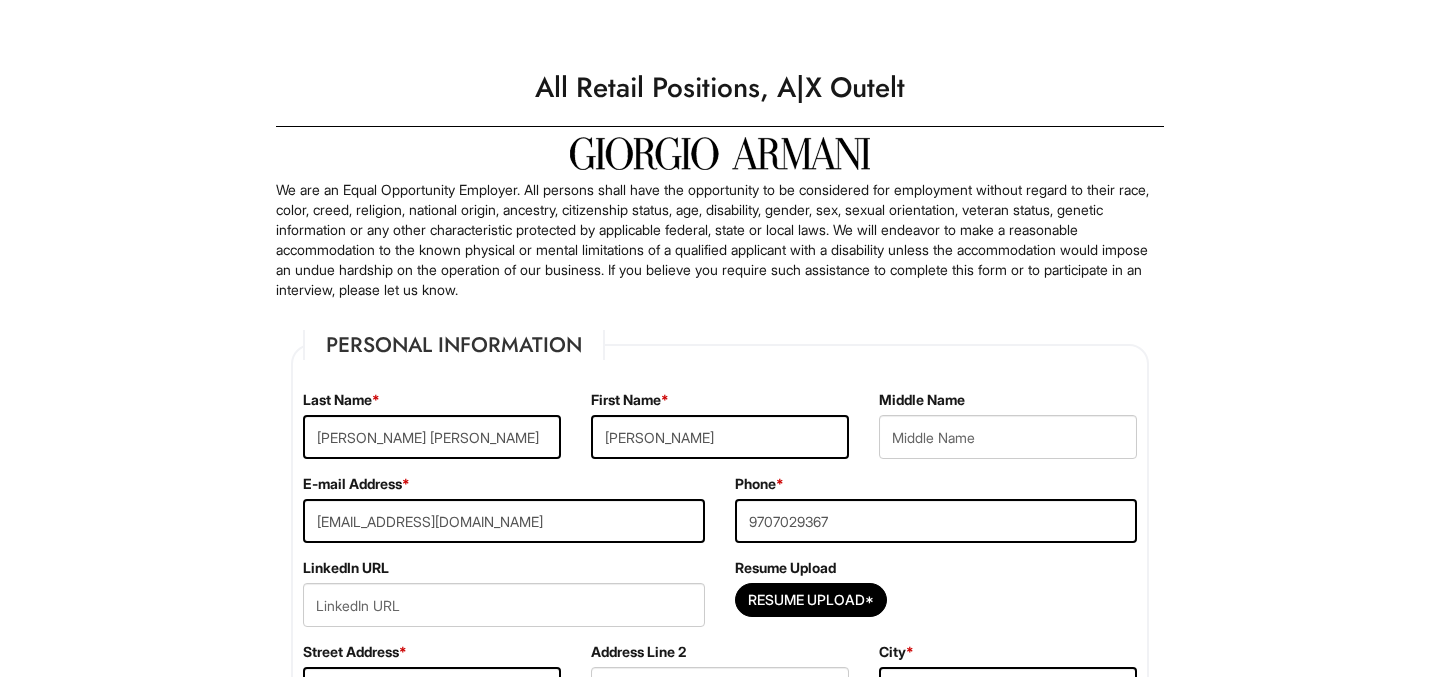 select on "United States of America" 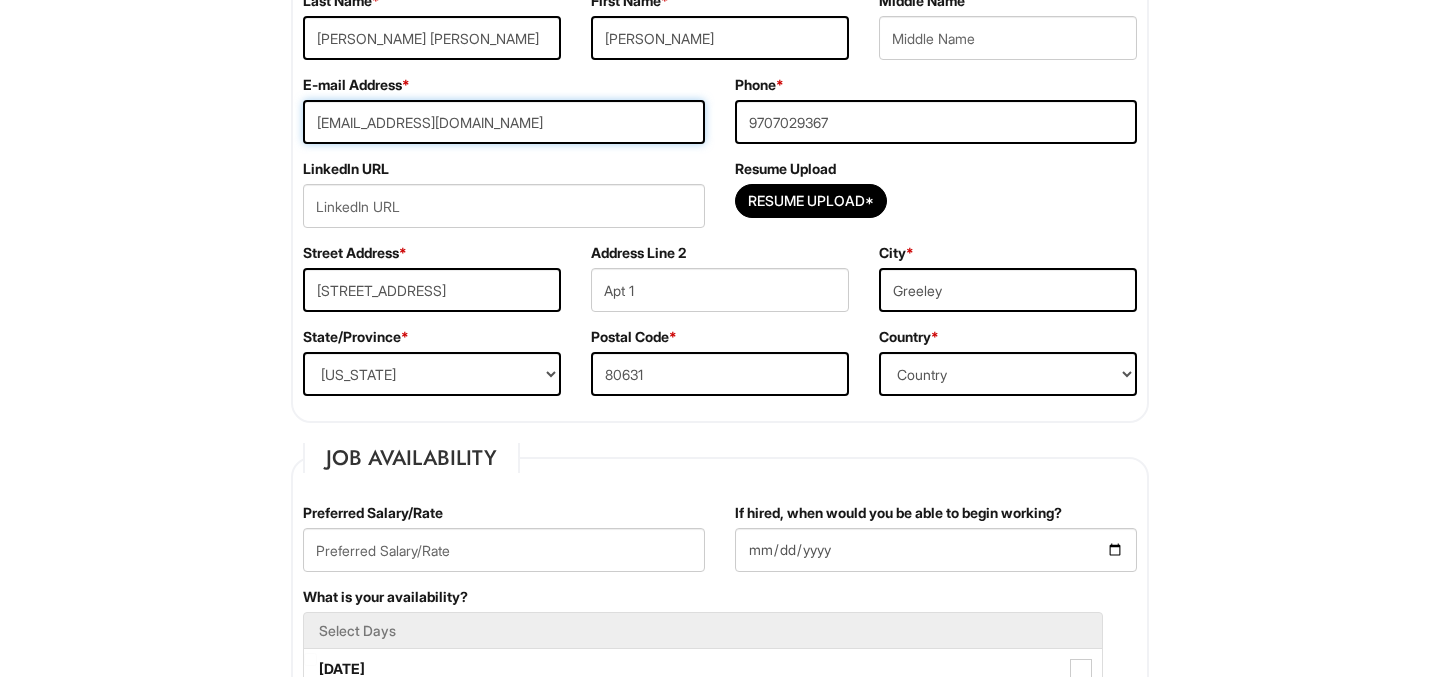 scroll, scrollTop: 438, scrollLeft: 0, axis: vertical 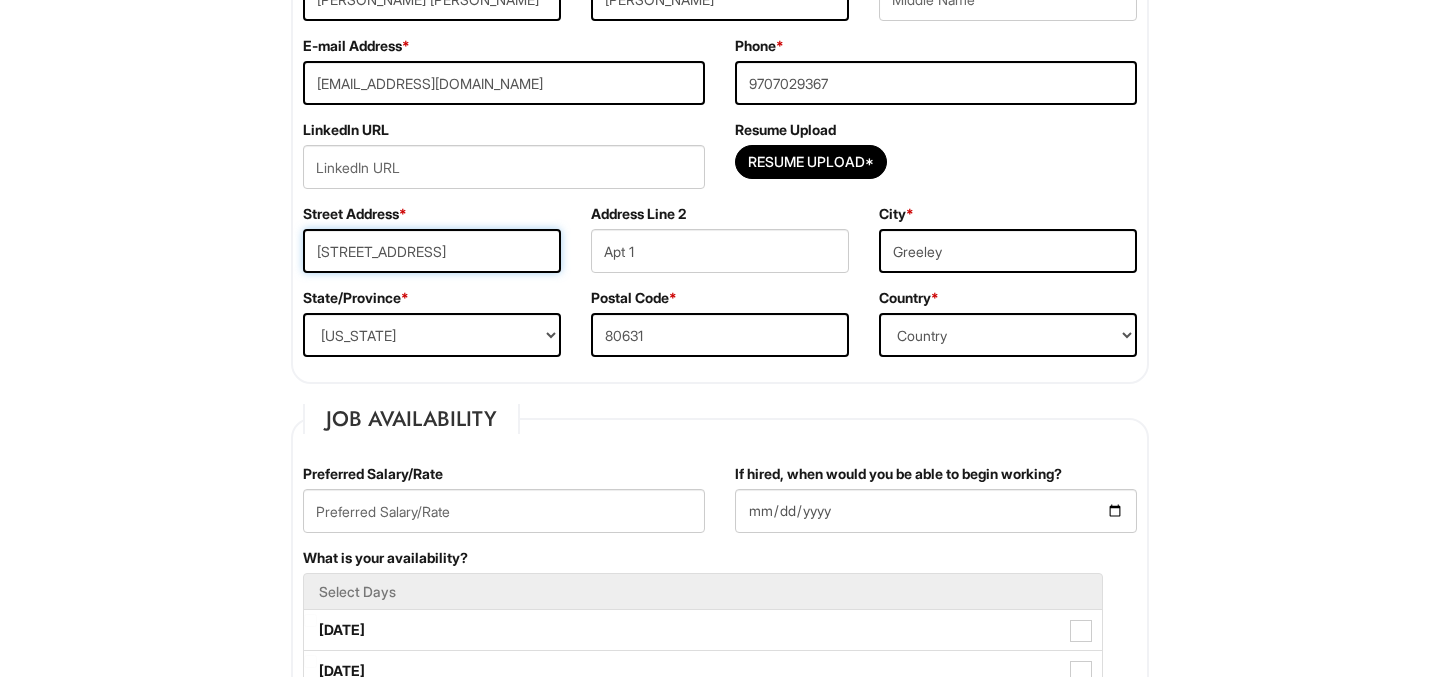 click on "1709 31st Street Road" at bounding box center [432, 251] 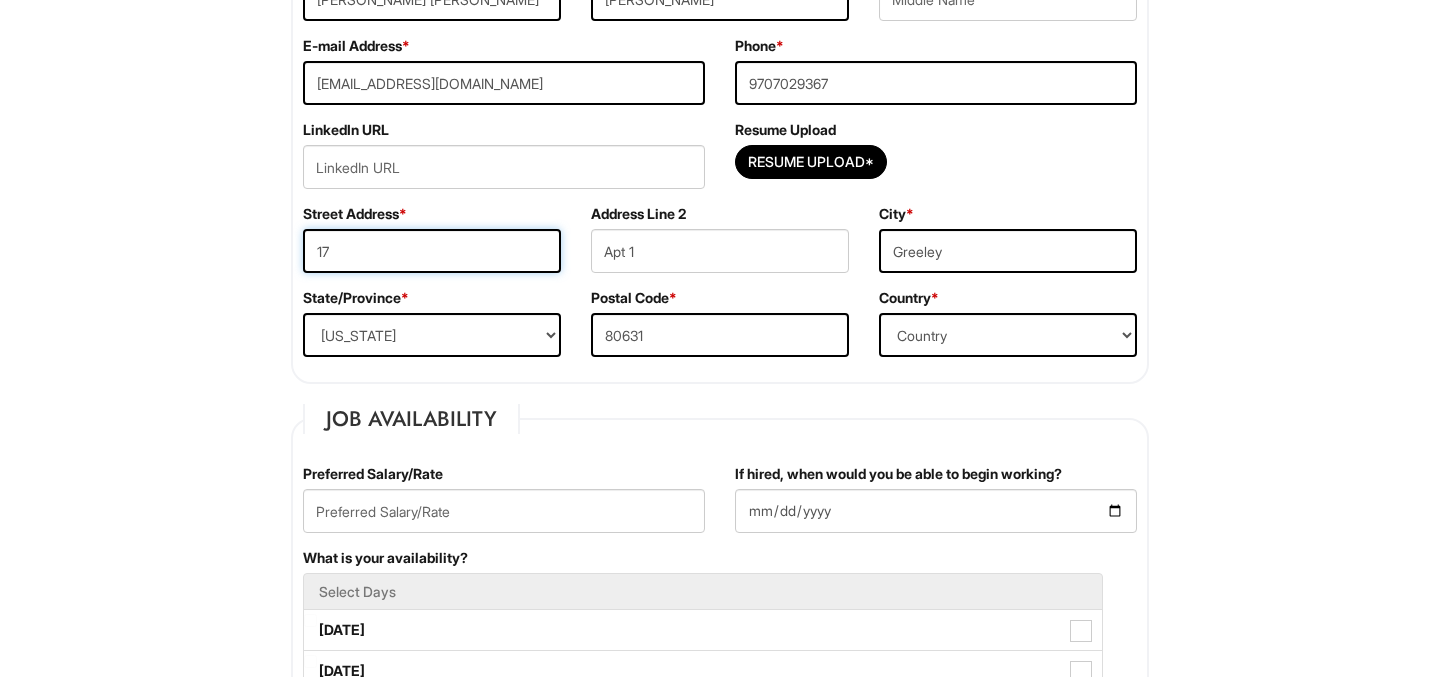 type on "1" 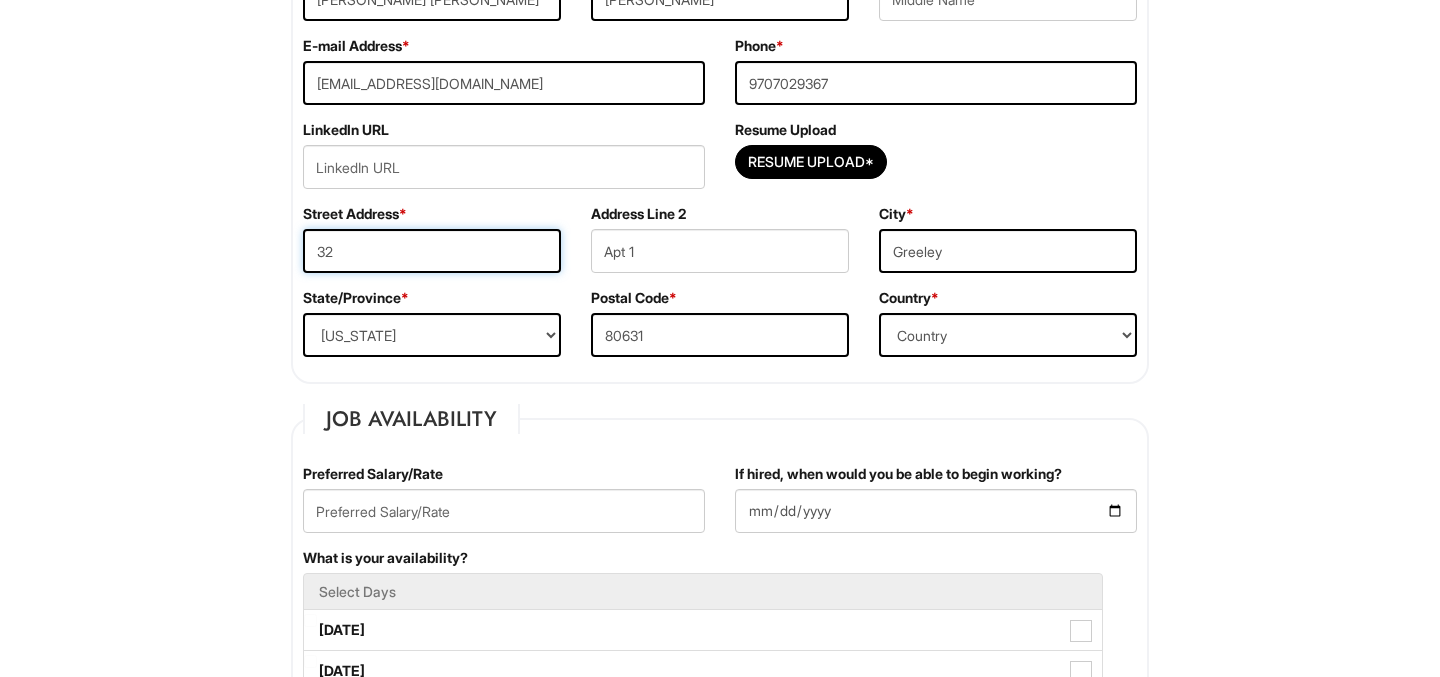 type on "326 Riva Ridge Ln" 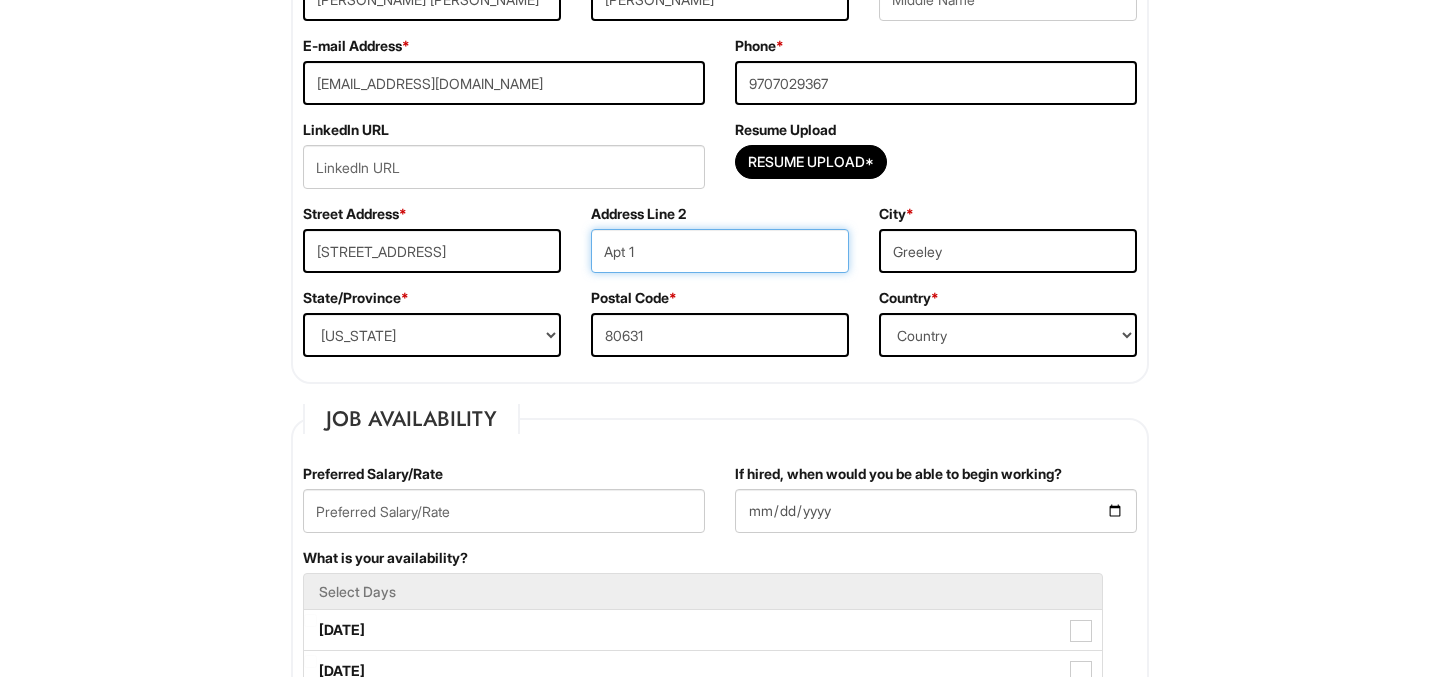 click on "Apt 1" at bounding box center [720, 251] 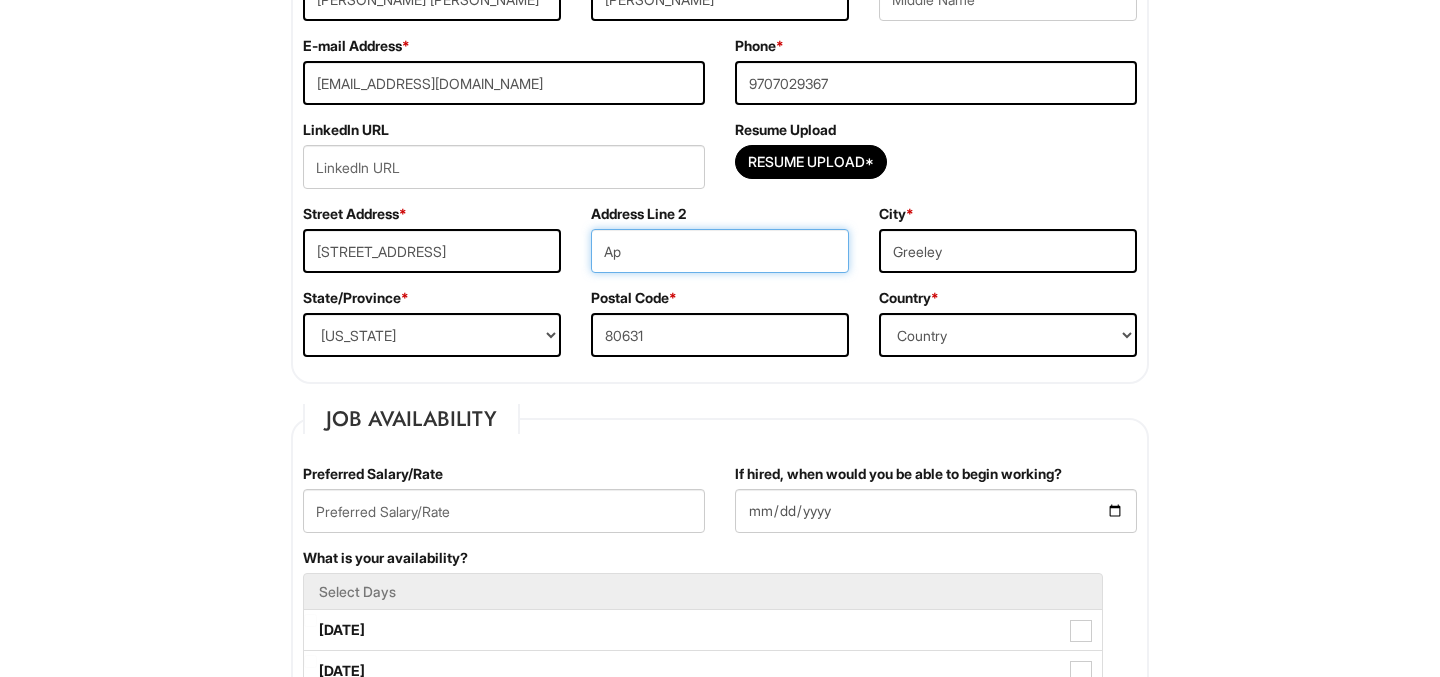 type on "A" 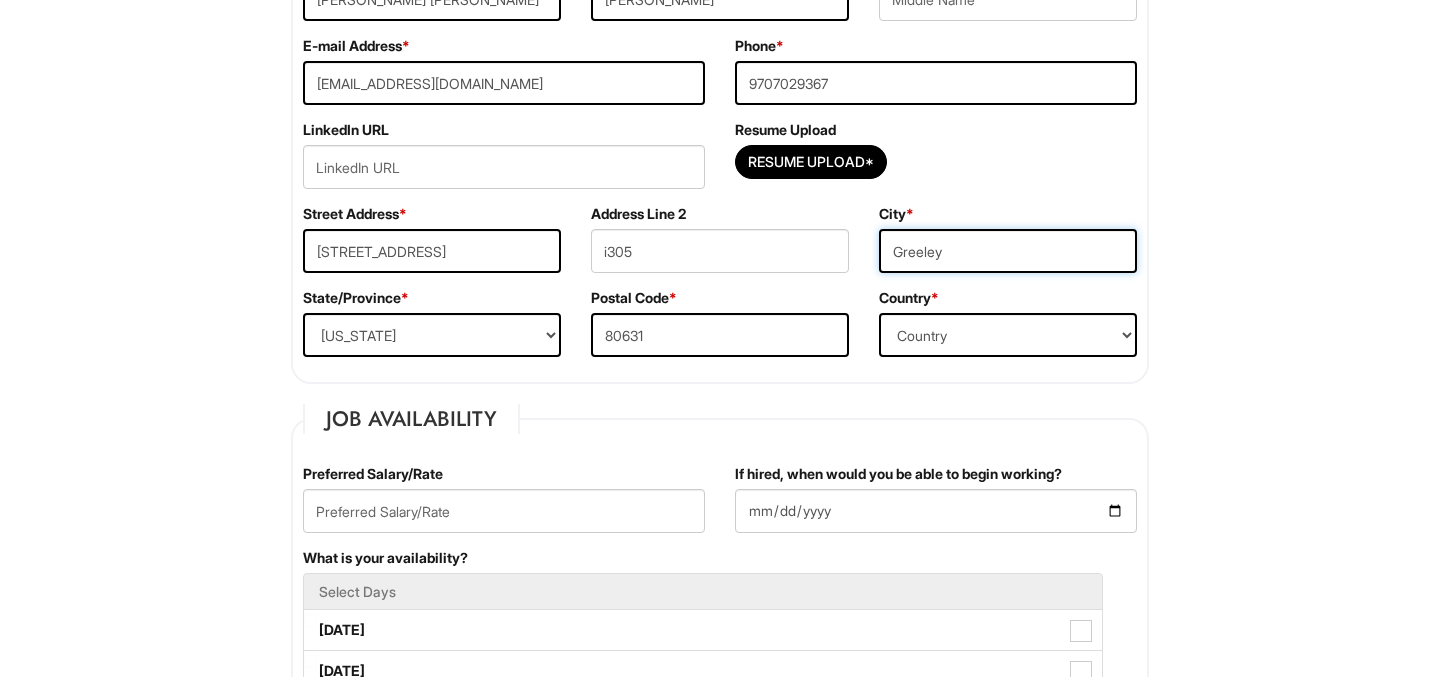 click on "Greeley" at bounding box center [1008, 251] 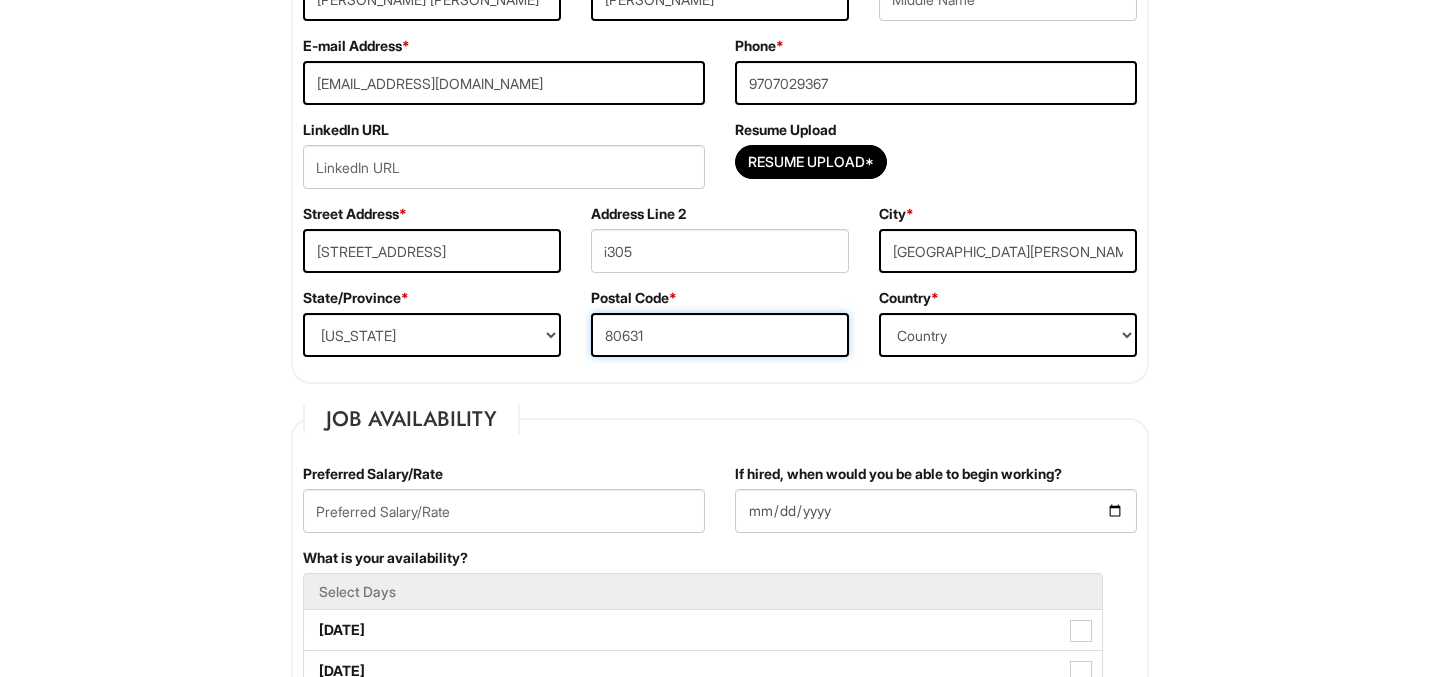 click on "80631" at bounding box center [720, 335] 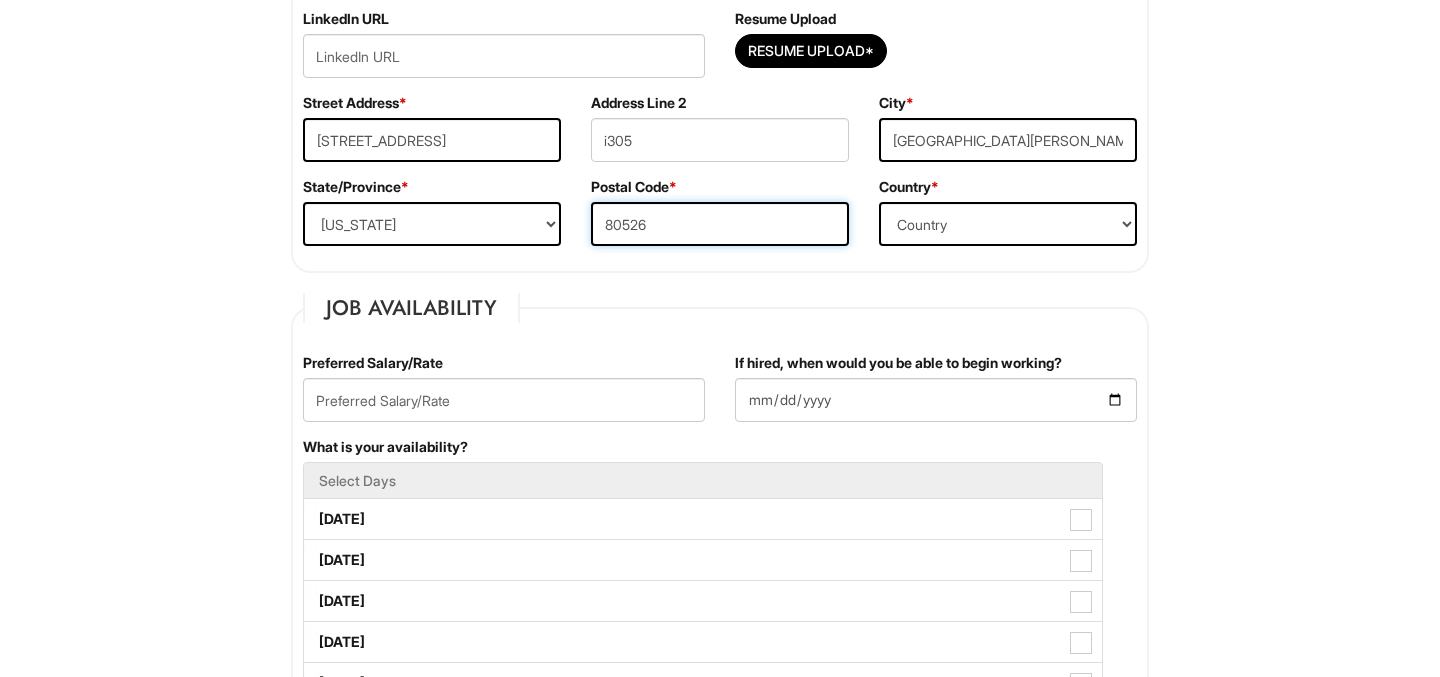 scroll, scrollTop: 635, scrollLeft: 0, axis: vertical 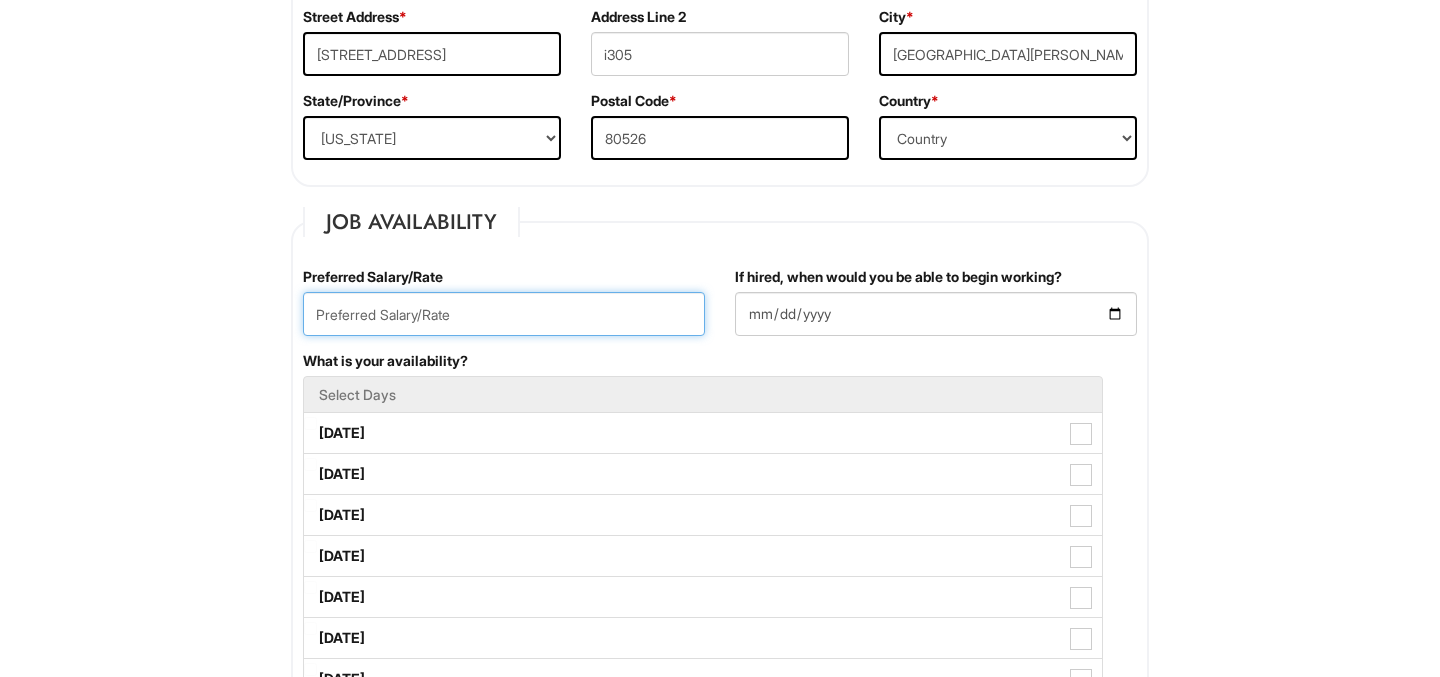 click at bounding box center (504, 314) 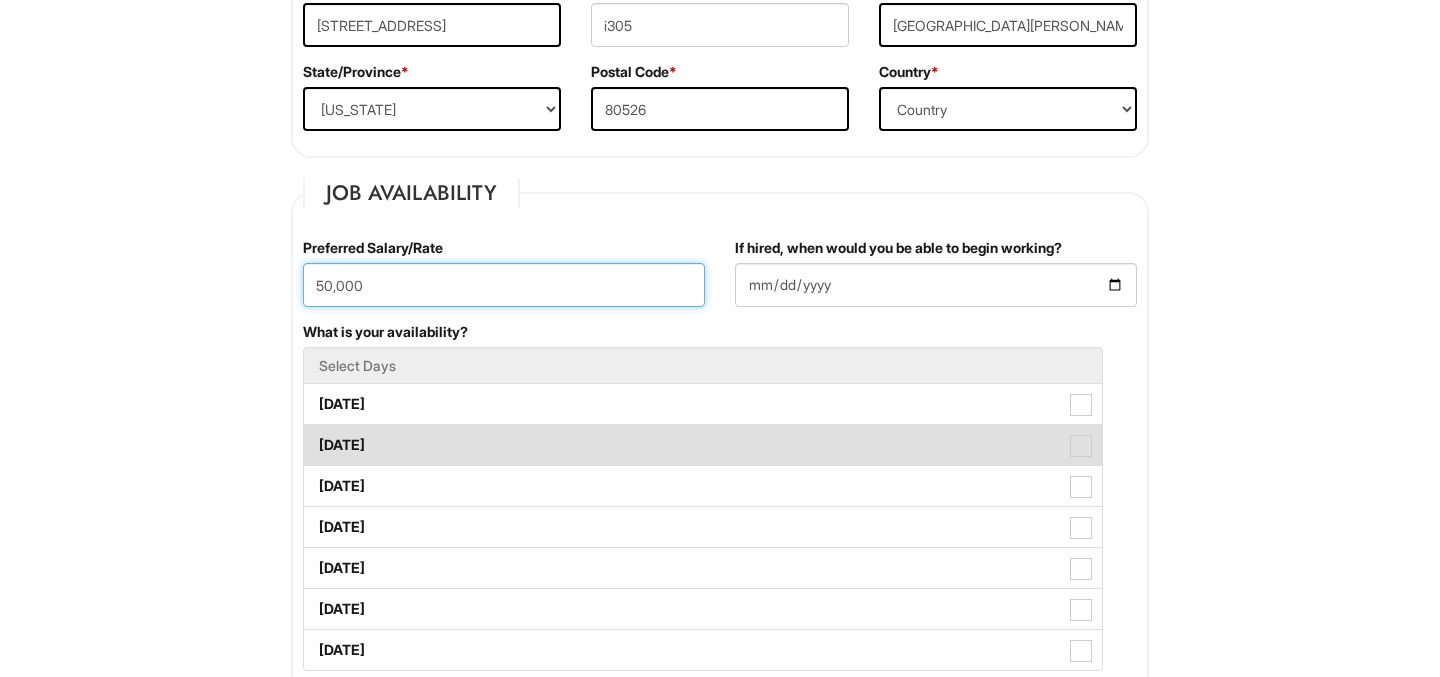 scroll, scrollTop: 709, scrollLeft: 0, axis: vertical 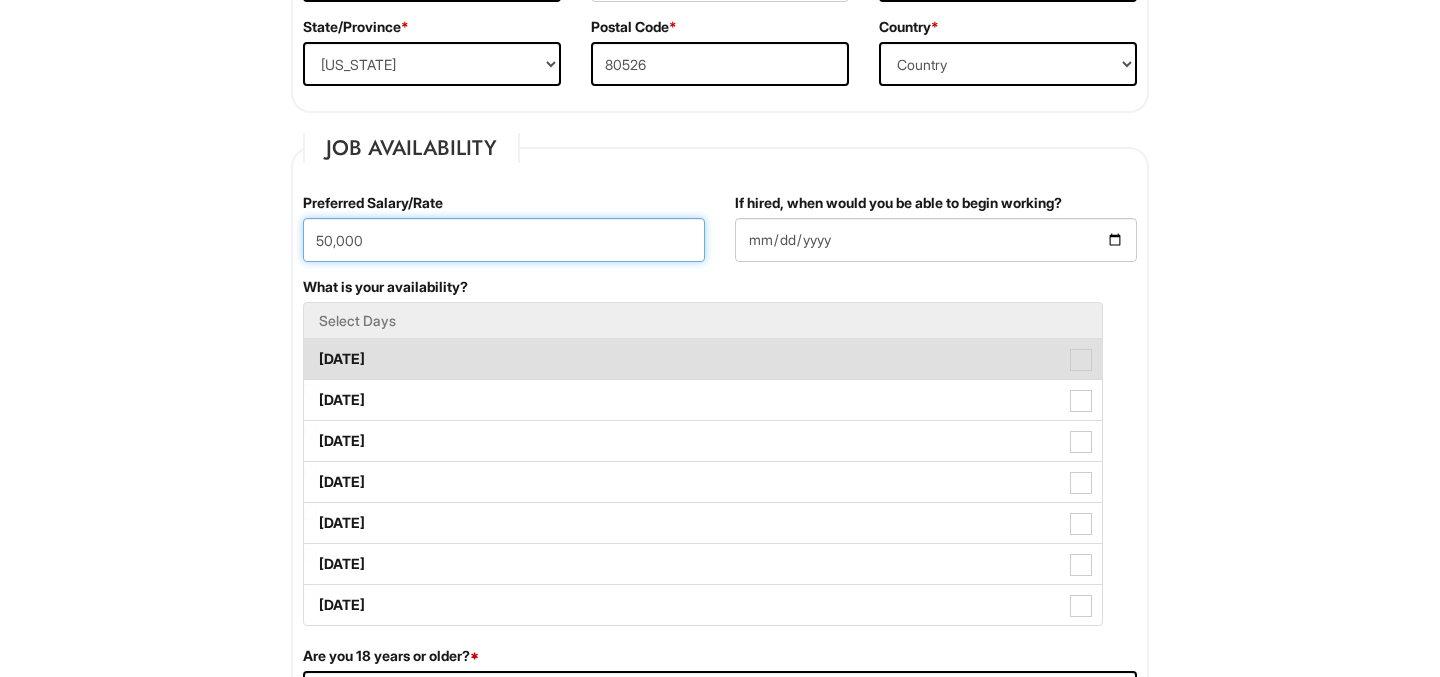 type on "50,000" 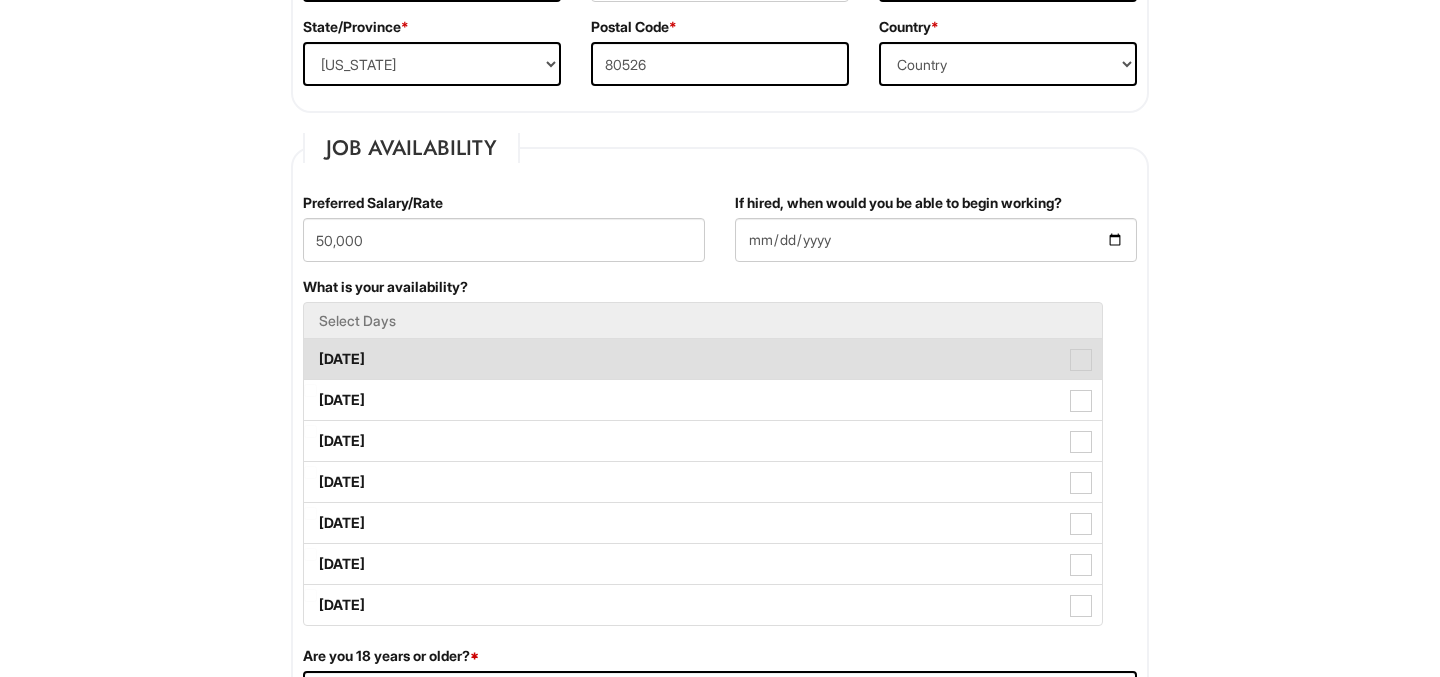 click on "Monday" at bounding box center [703, 359] 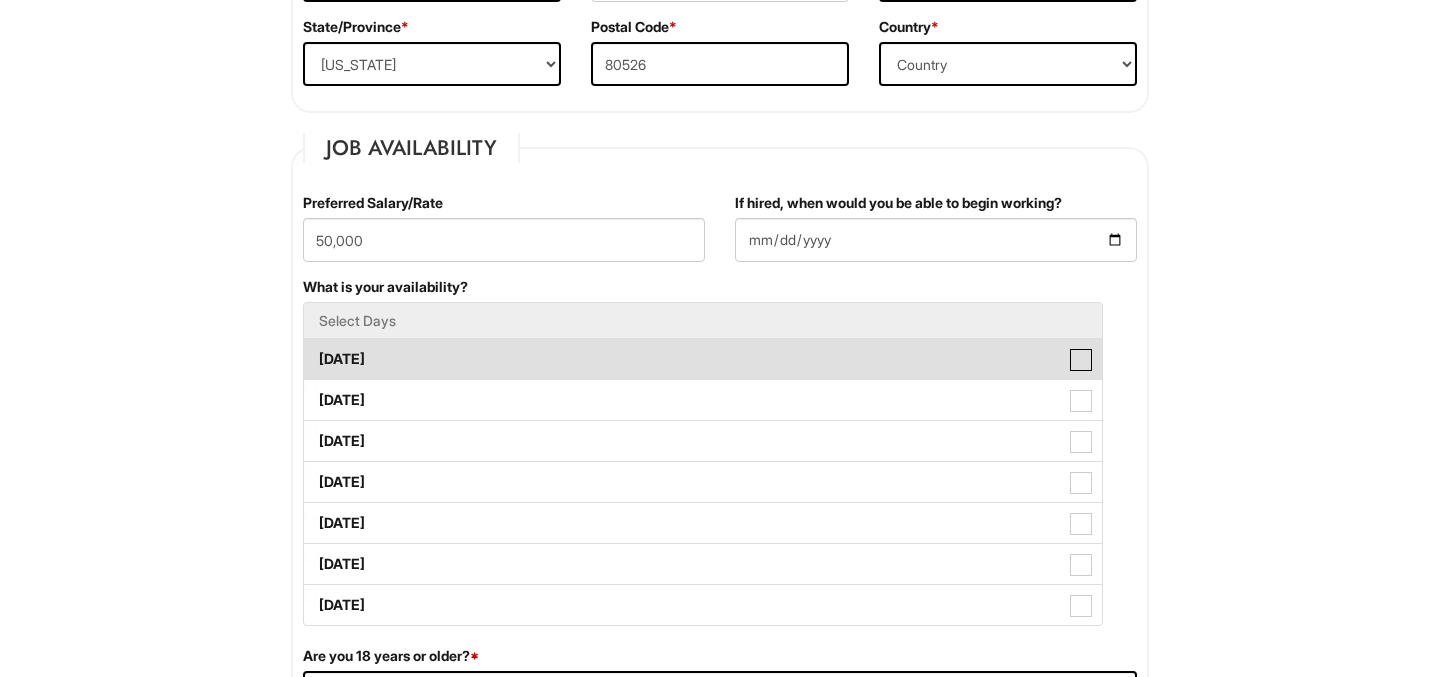 click on "Monday" at bounding box center (310, 349) 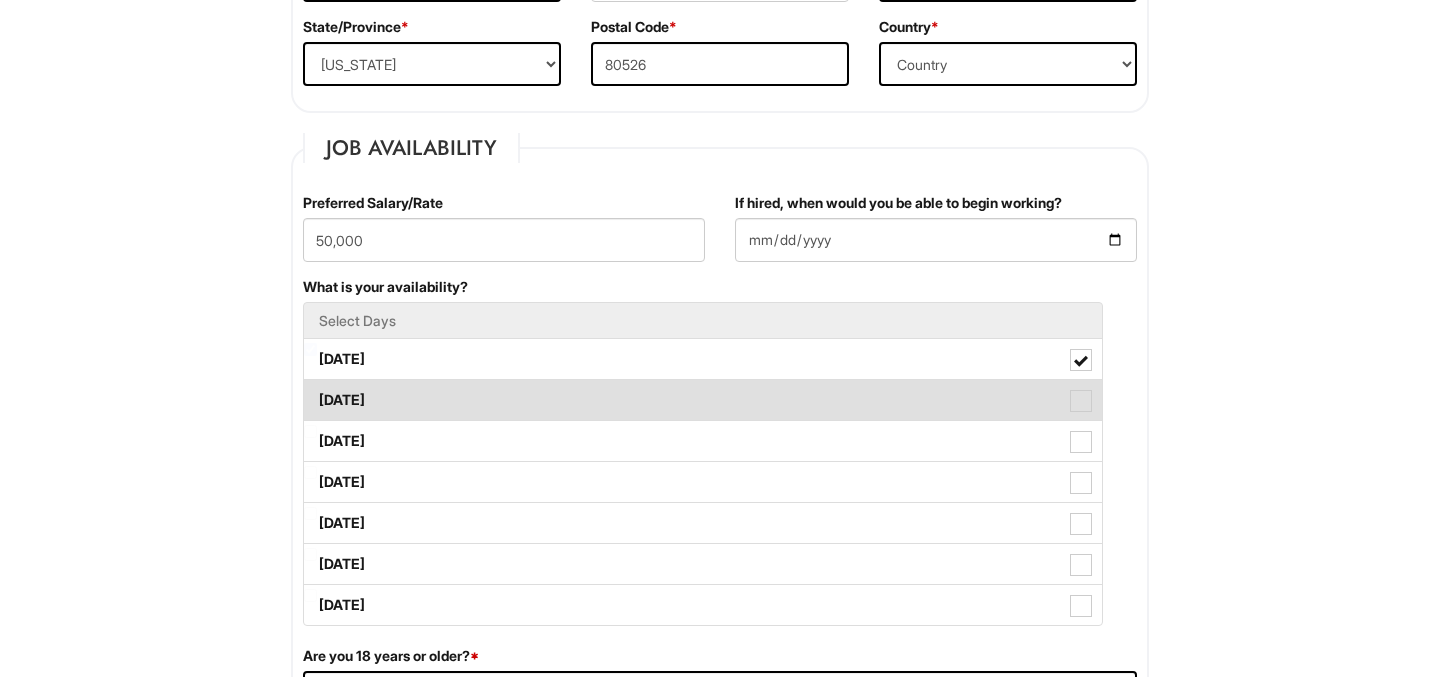 click at bounding box center (1081, 401) 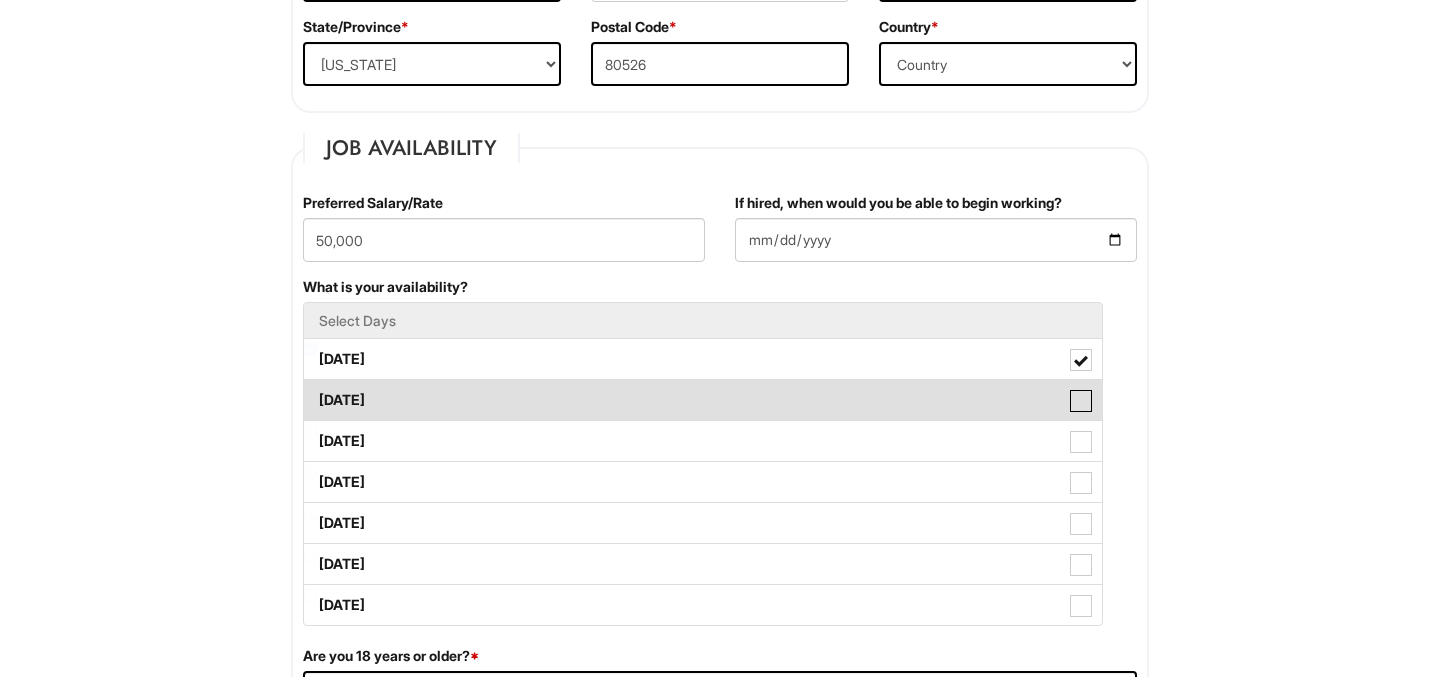 click on "Tuesday" at bounding box center [310, 390] 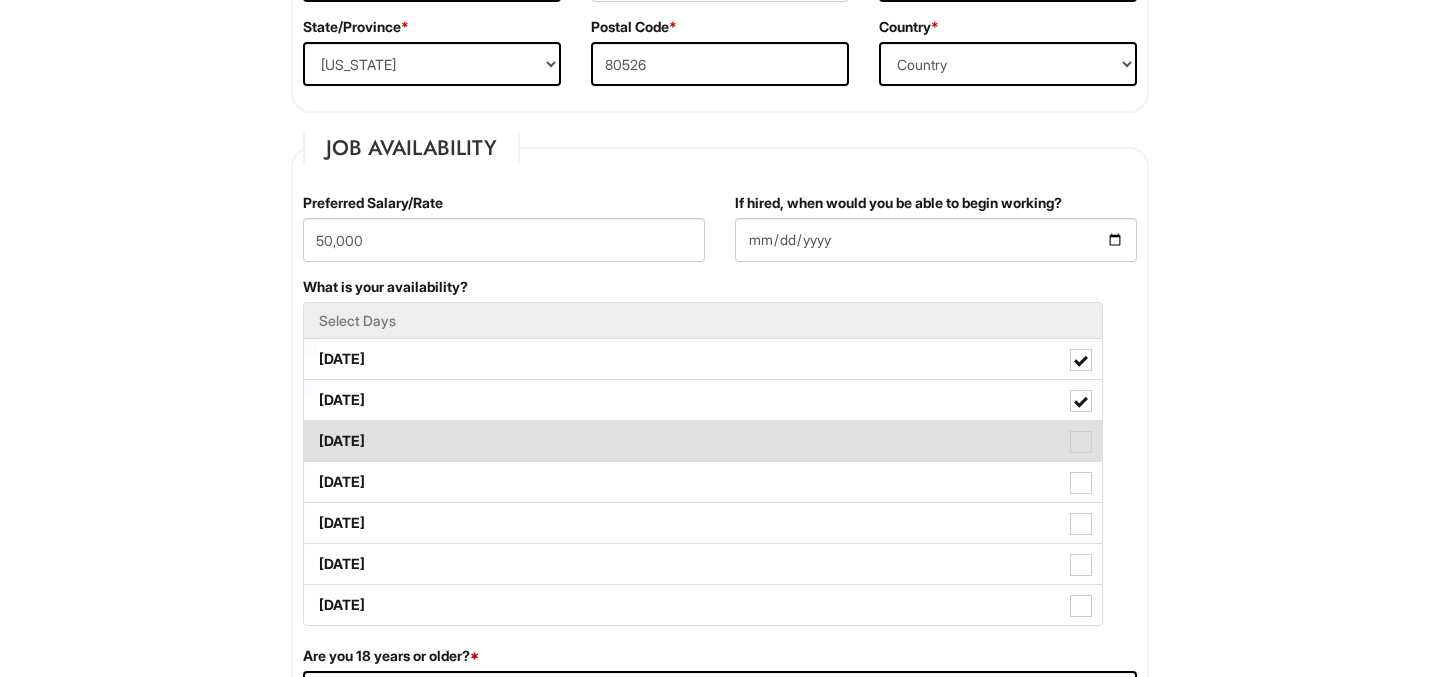 click at bounding box center (1081, 442) 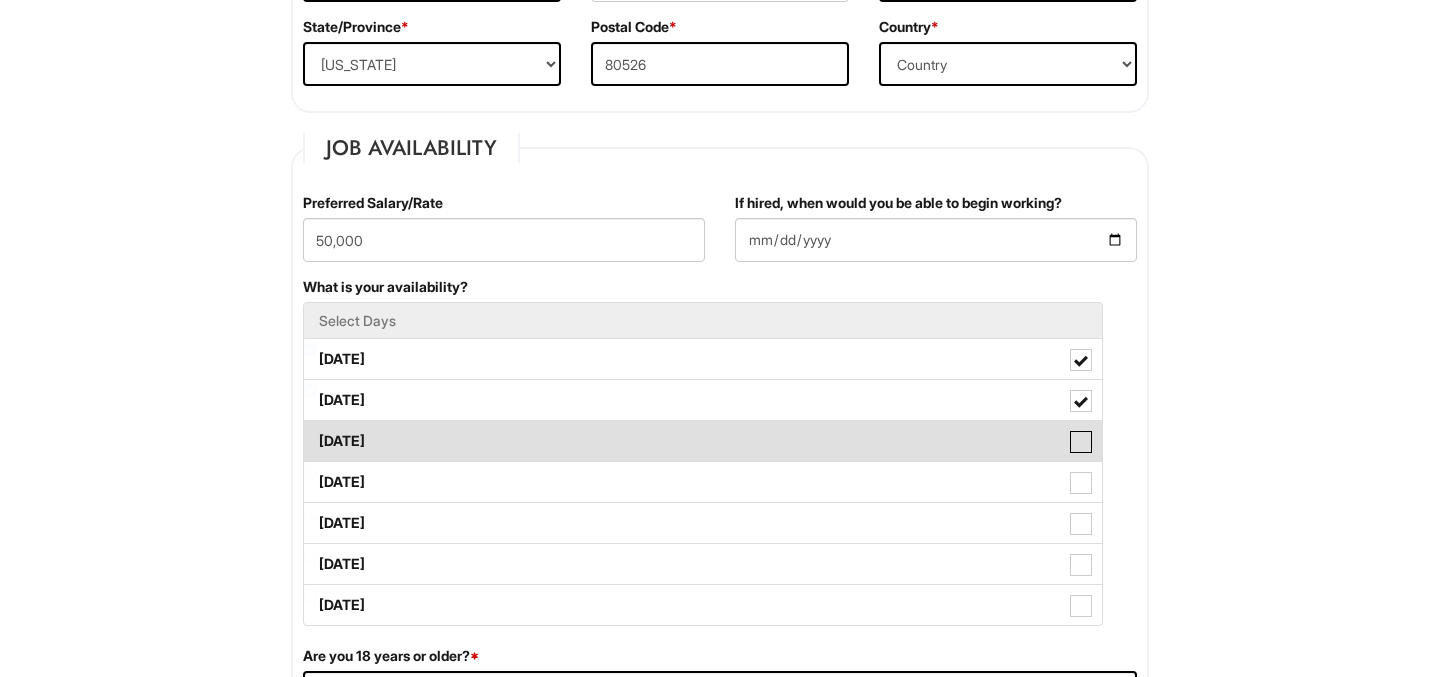 click on "Wednesday" at bounding box center [310, 431] 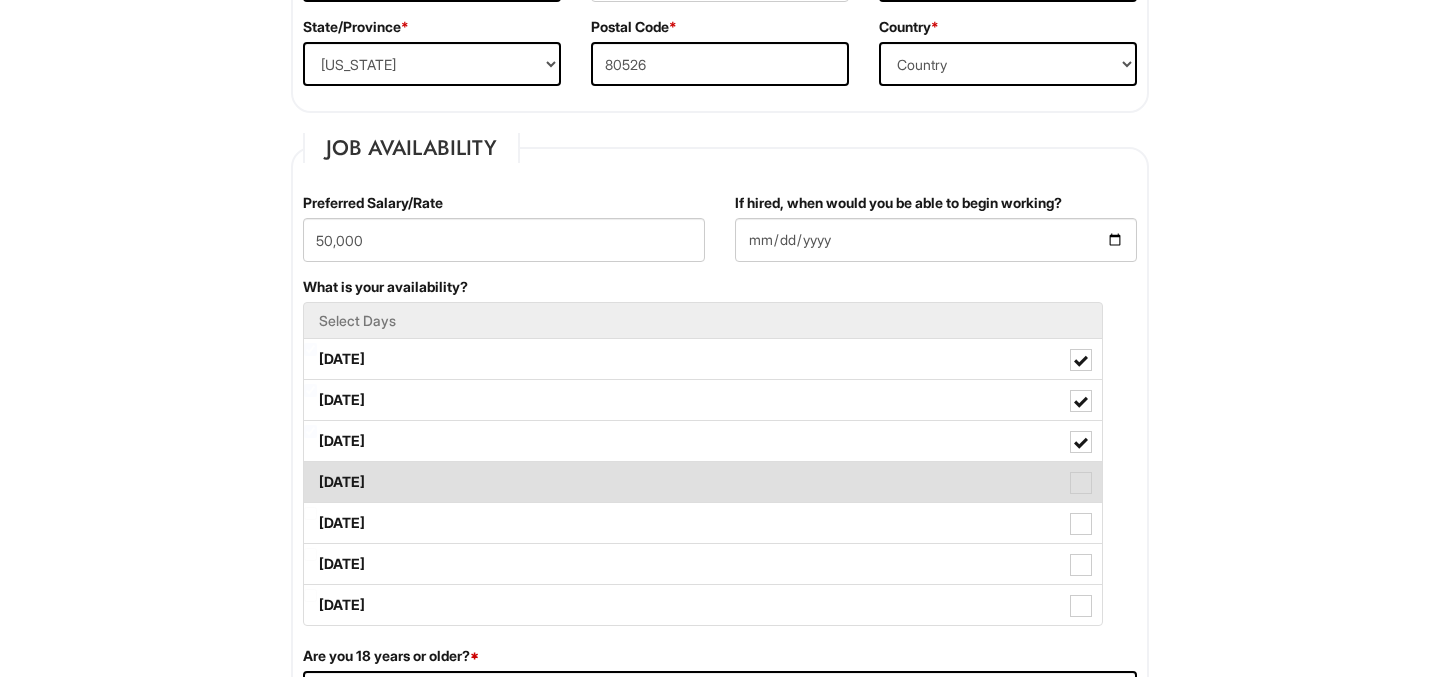 click at bounding box center [1081, 483] 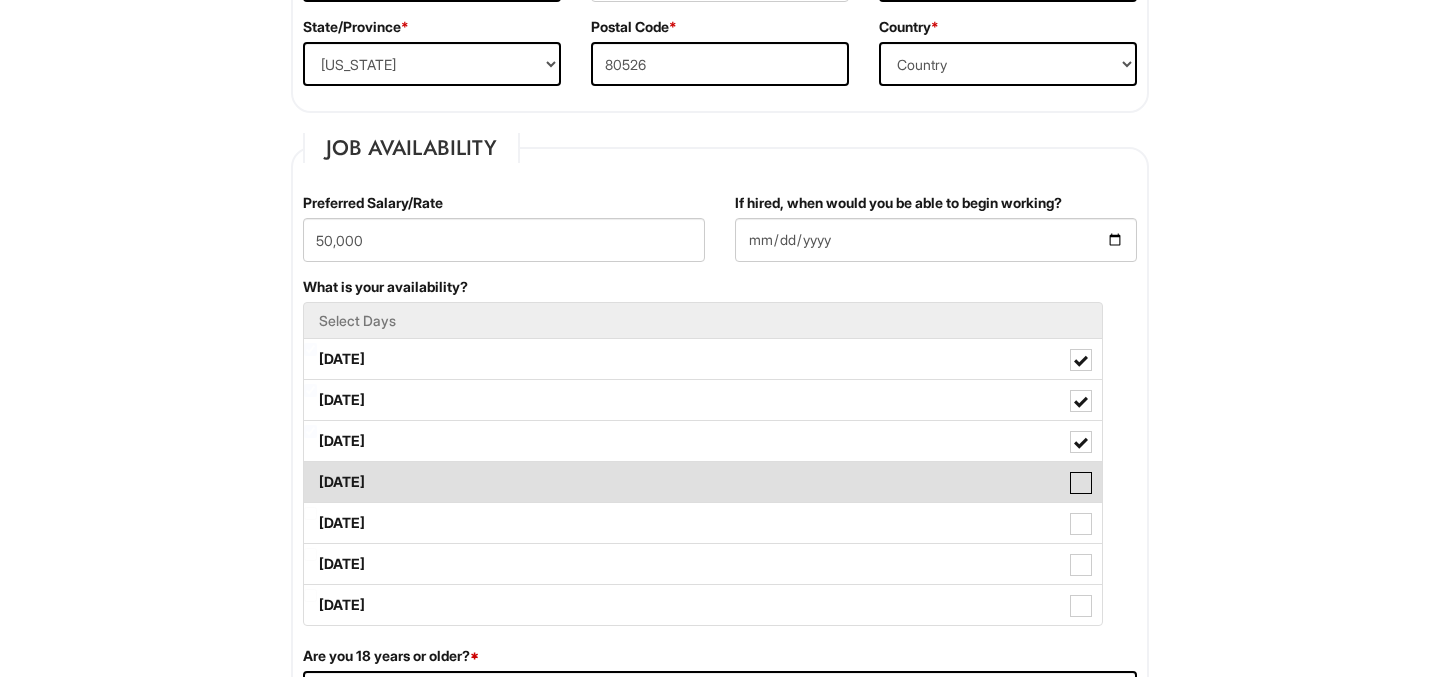 click on "Thursday" at bounding box center [310, 472] 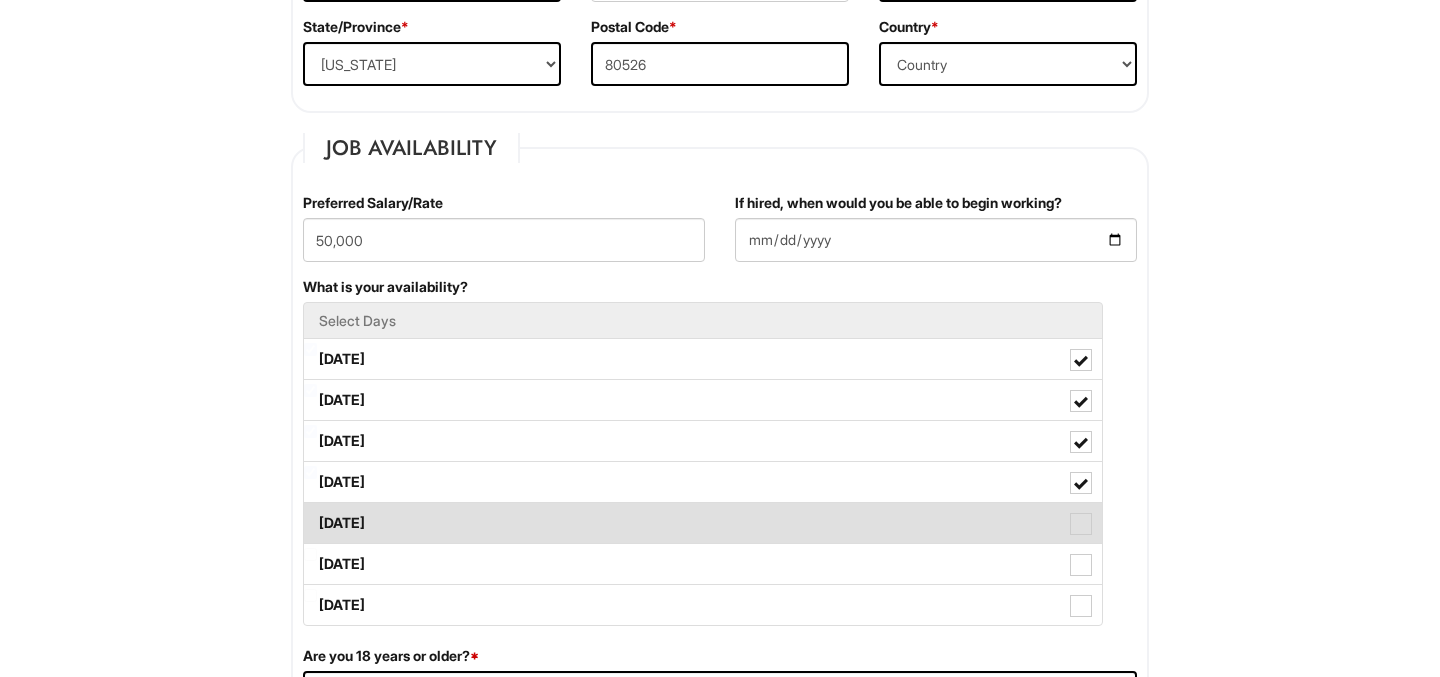 click at bounding box center [1081, 524] 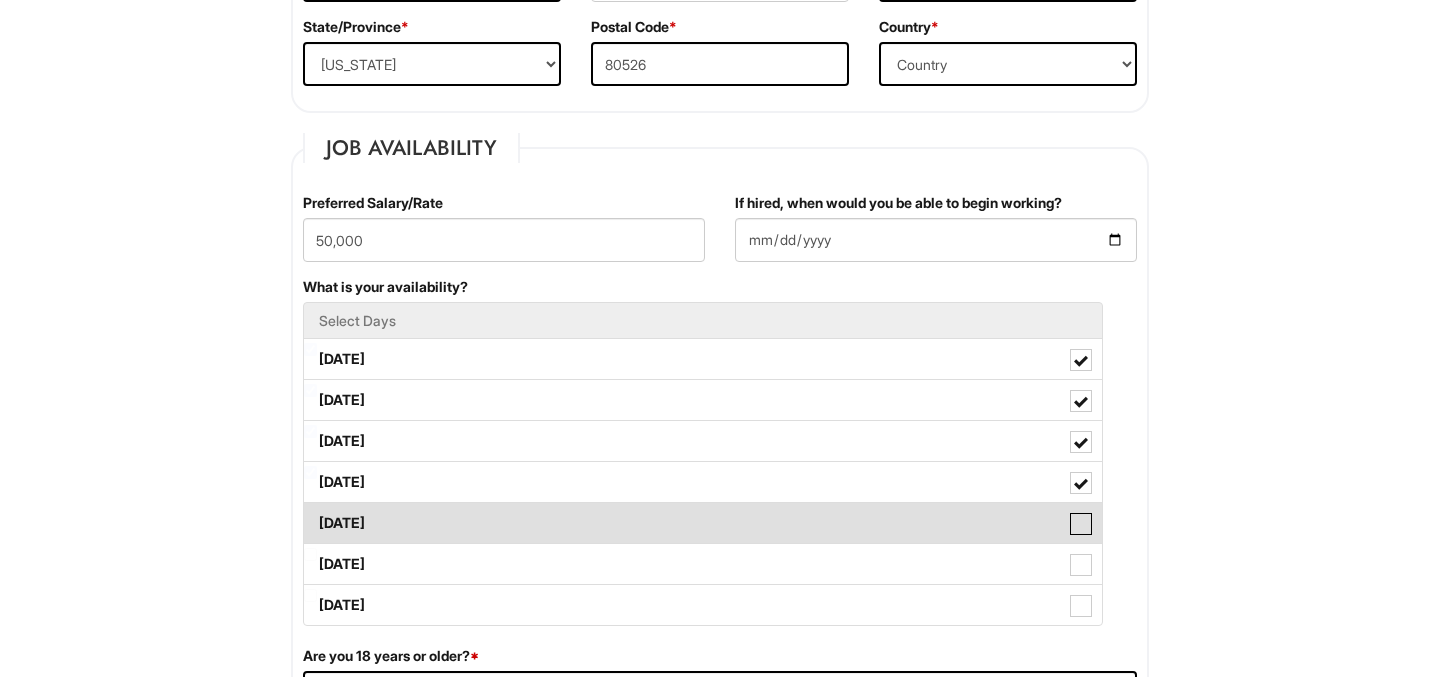 click on "Friday" at bounding box center [310, 513] 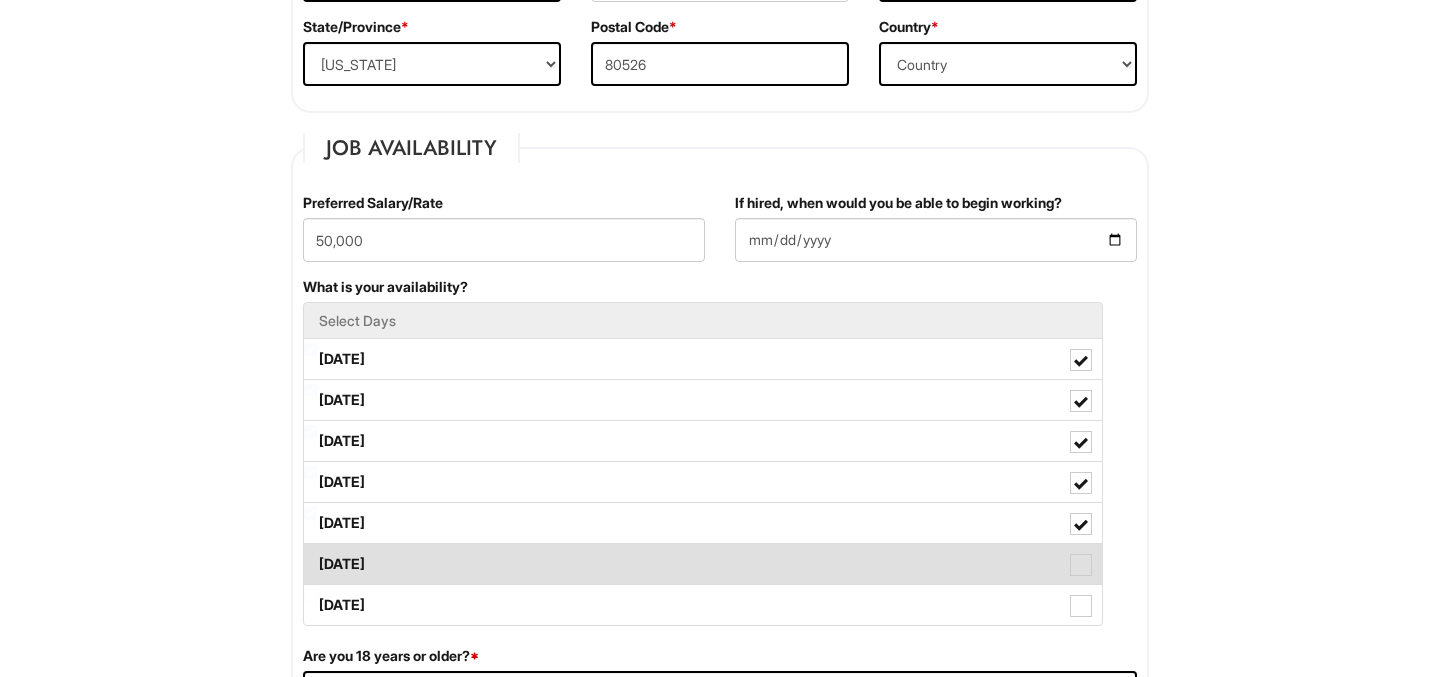 click at bounding box center (1081, 565) 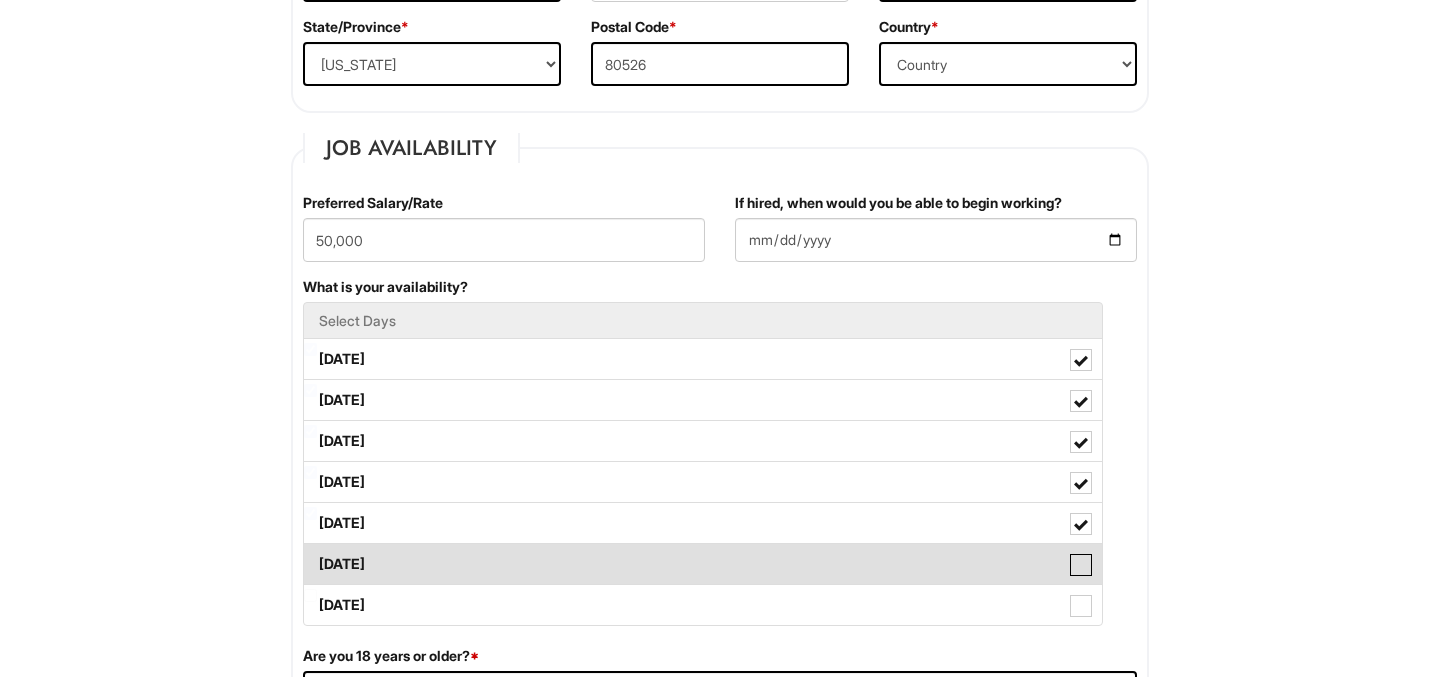 click on "Saturday" at bounding box center [310, 554] 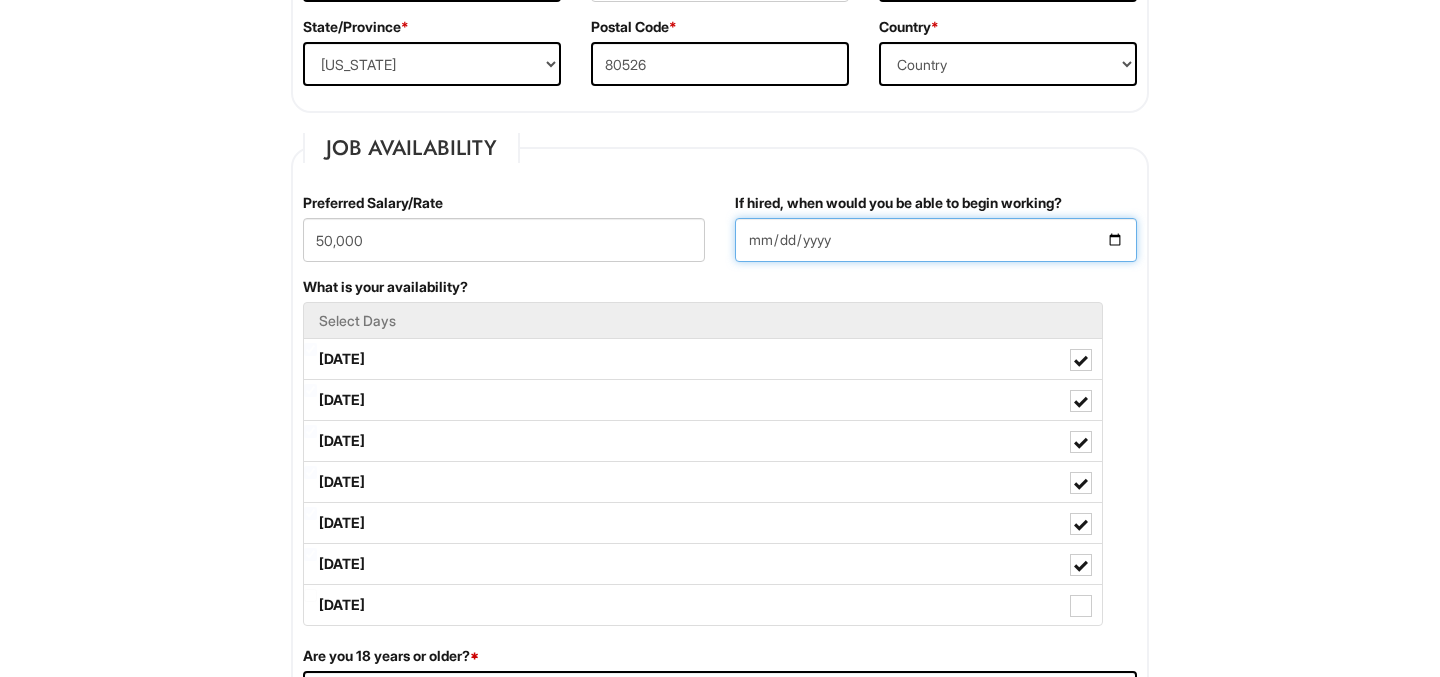 click on "If hired, when would you be able to begin working?" at bounding box center [936, 240] 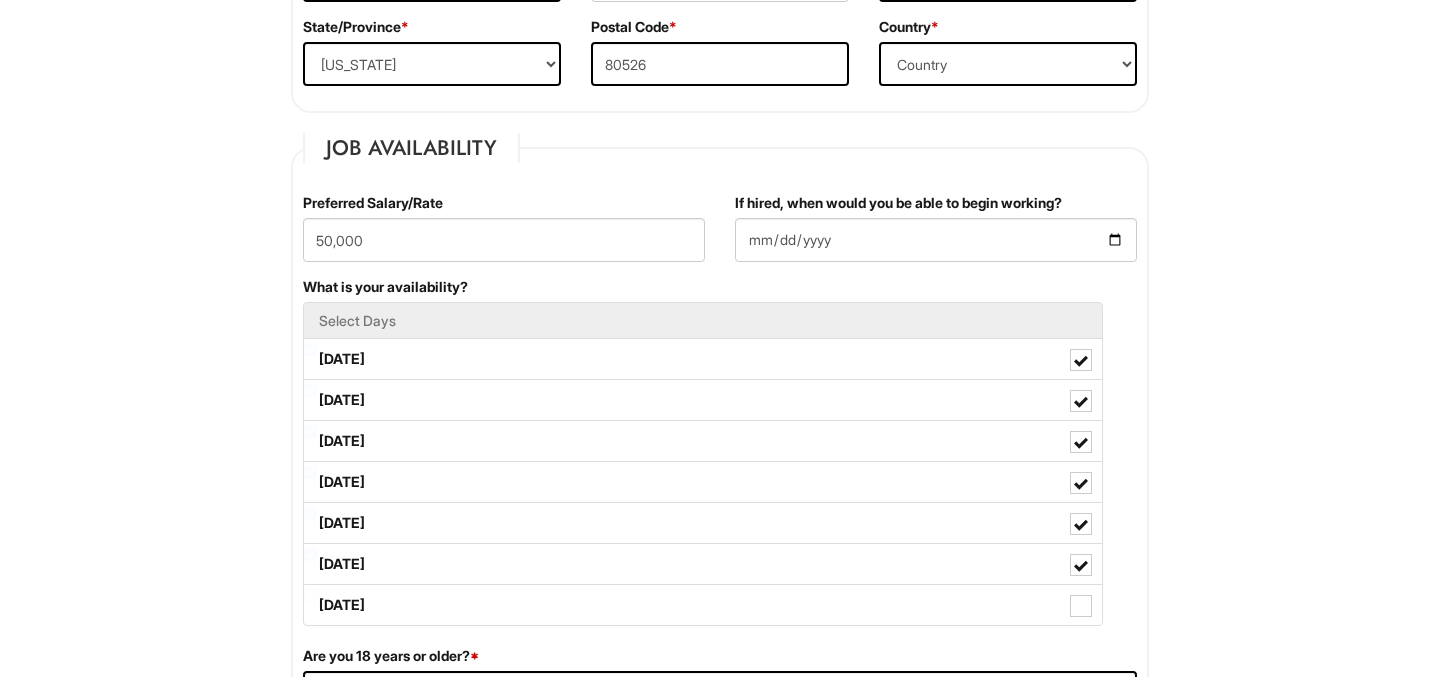 click on "If hired, when would you be able to begin working?" at bounding box center (936, 235) 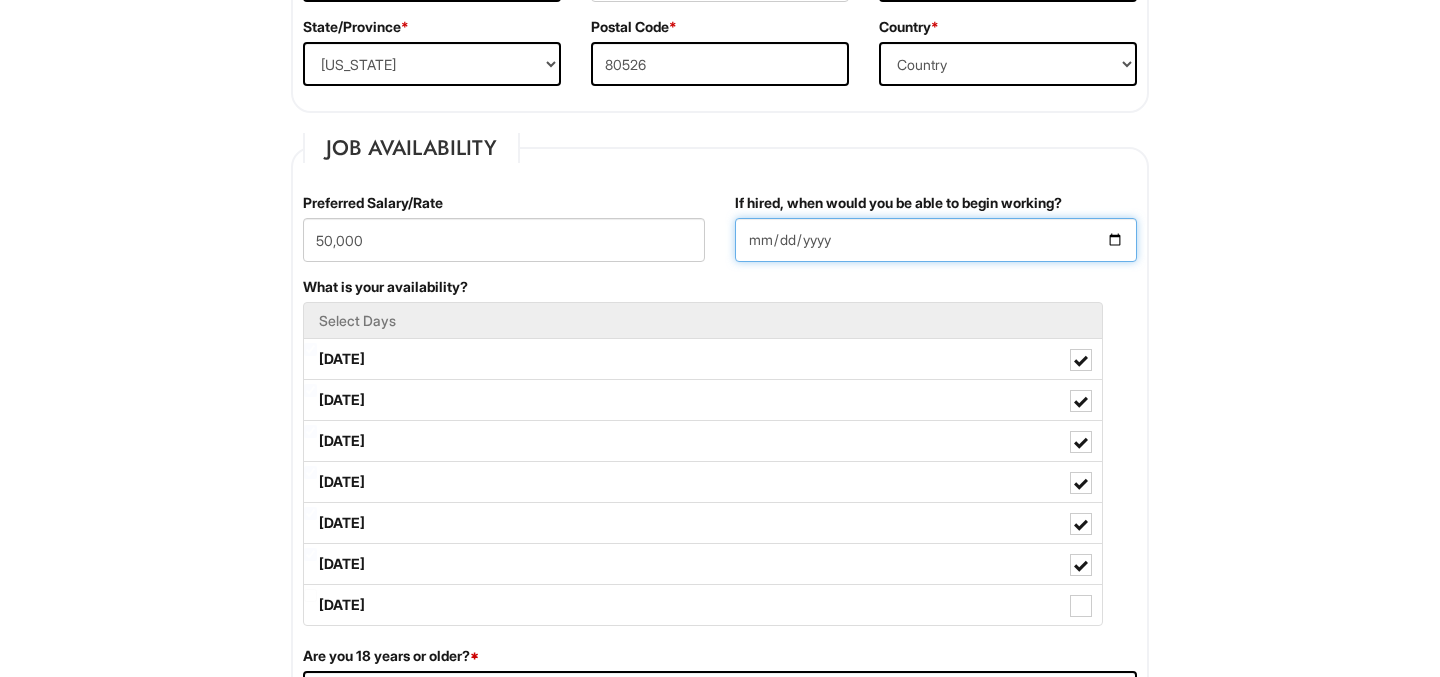 click on "If hired, when would you be able to begin working?" at bounding box center [936, 240] 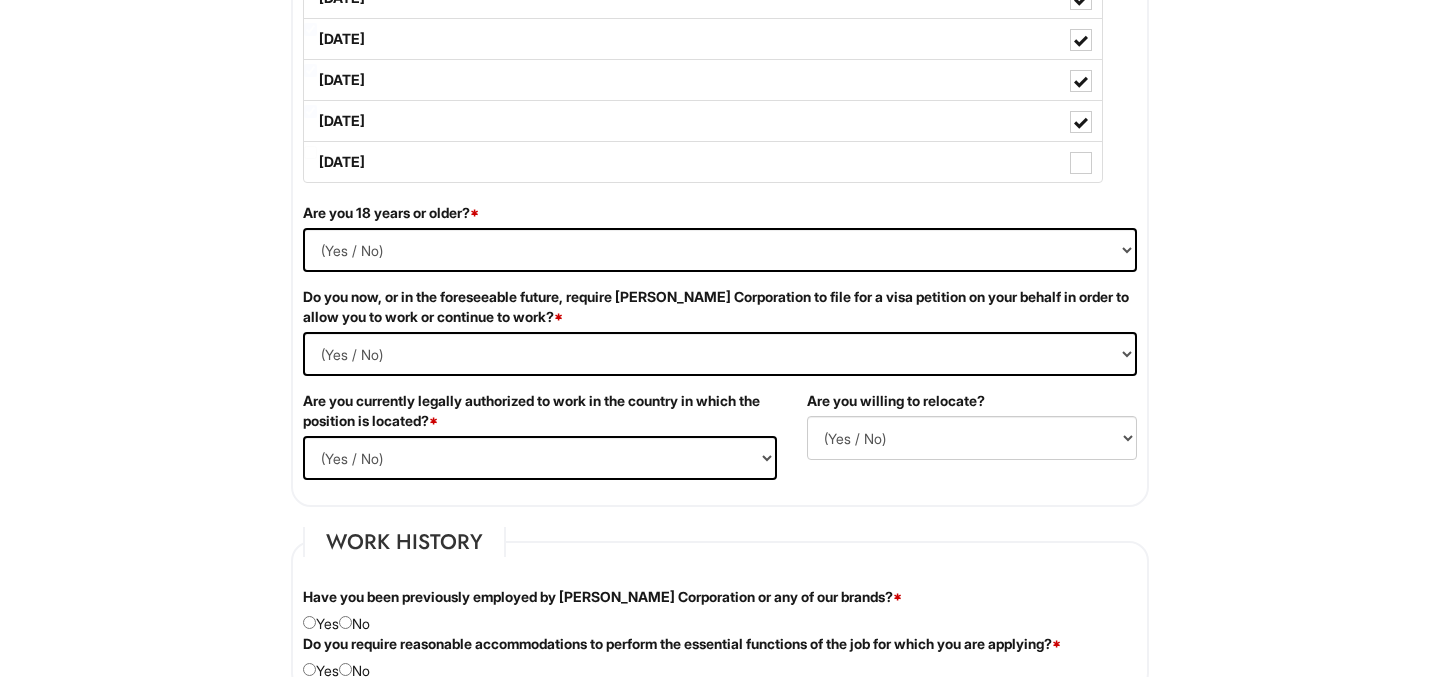 scroll, scrollTop: 1222, scrollLeft: 0, axis: vertical 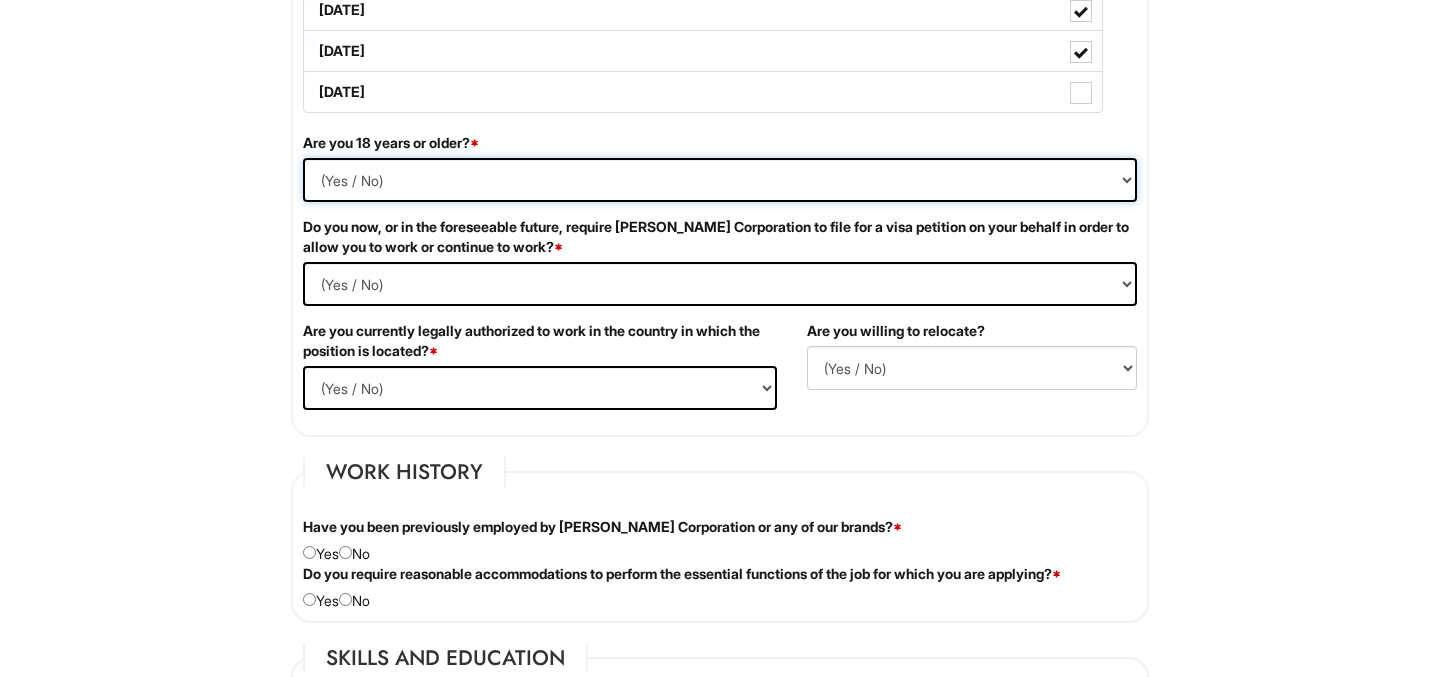 click on "(Yes / No) Yes No" at bounding box center (720, 180) 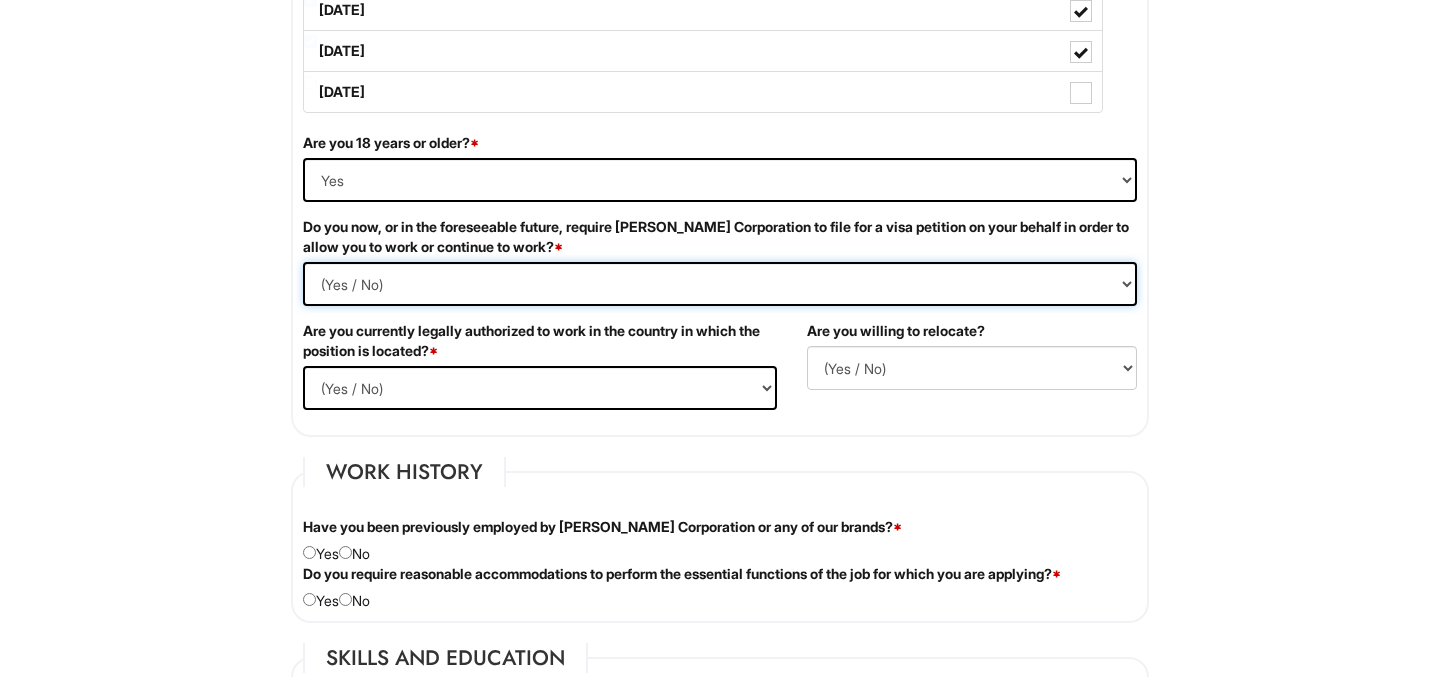 click on "(Yes / No) Yes No" at bounding box center [720, 284] 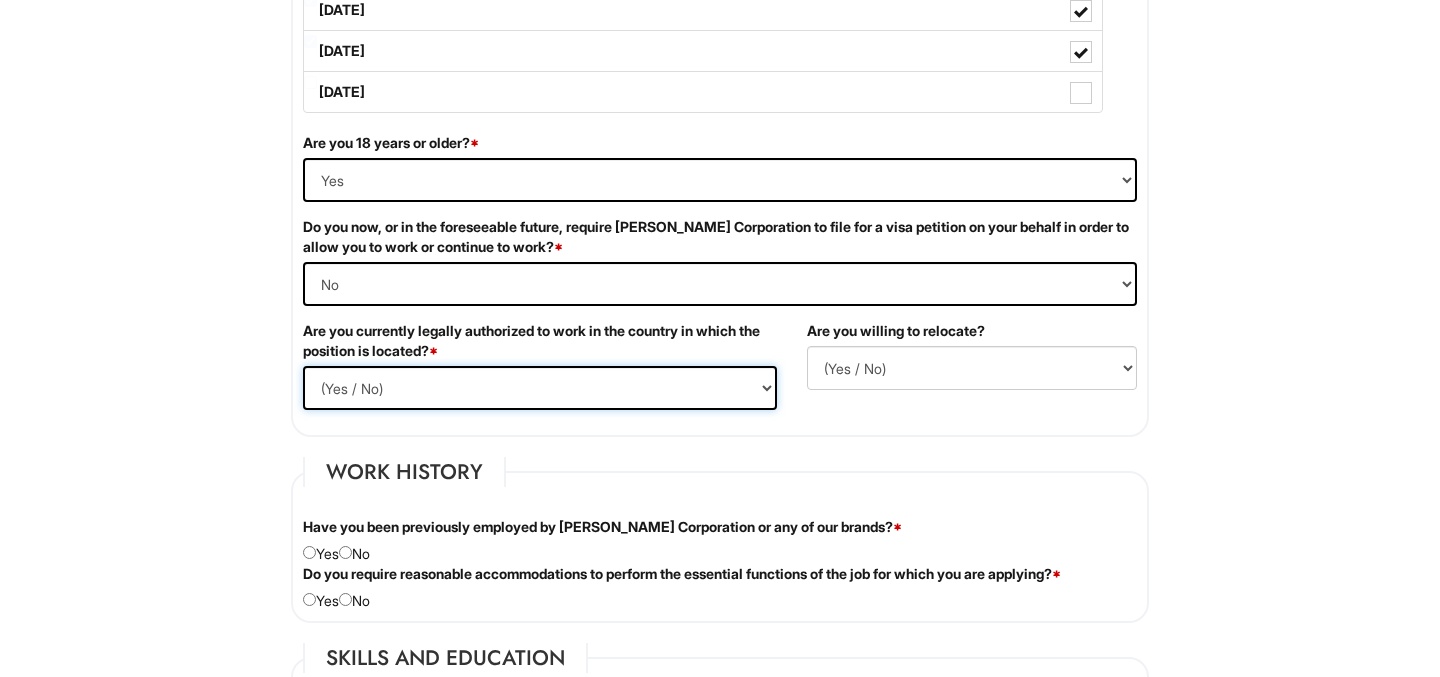 click on "(Yes / No) Yes No" at bounding box center (540, 388) 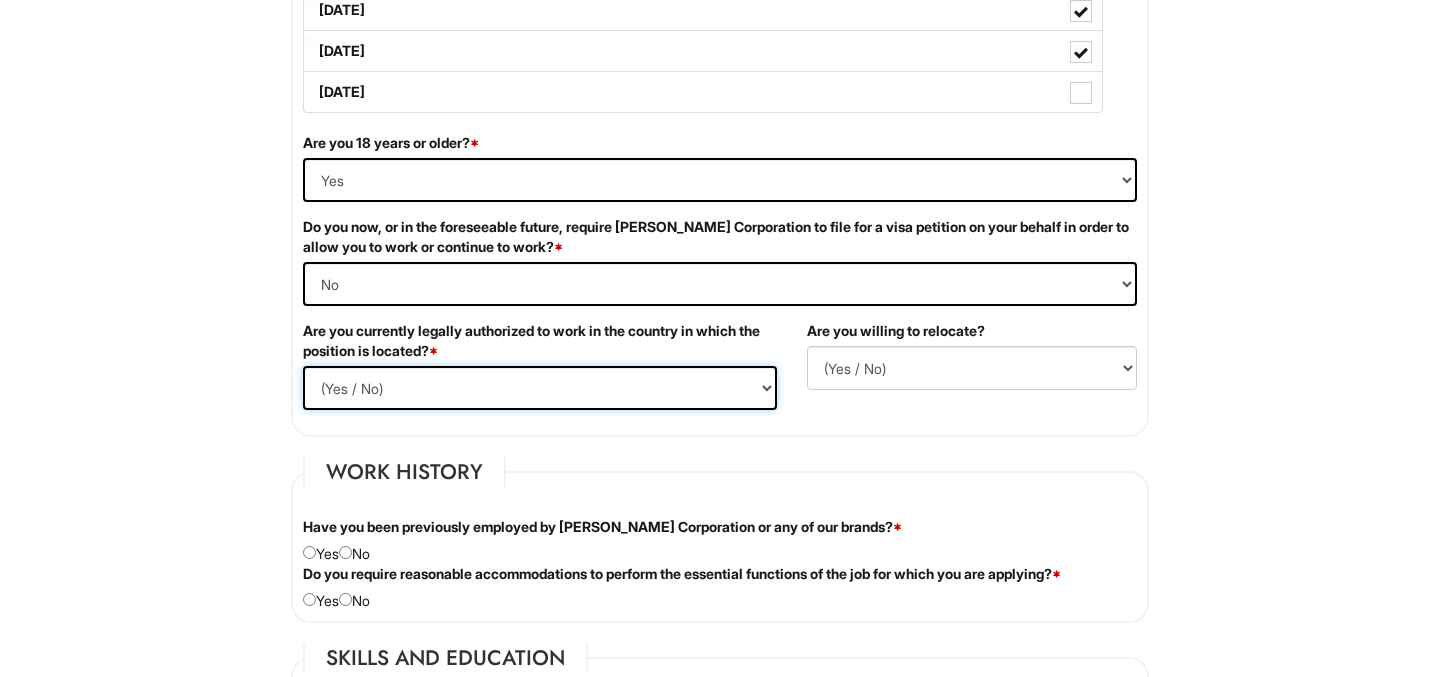 select on "Yes" 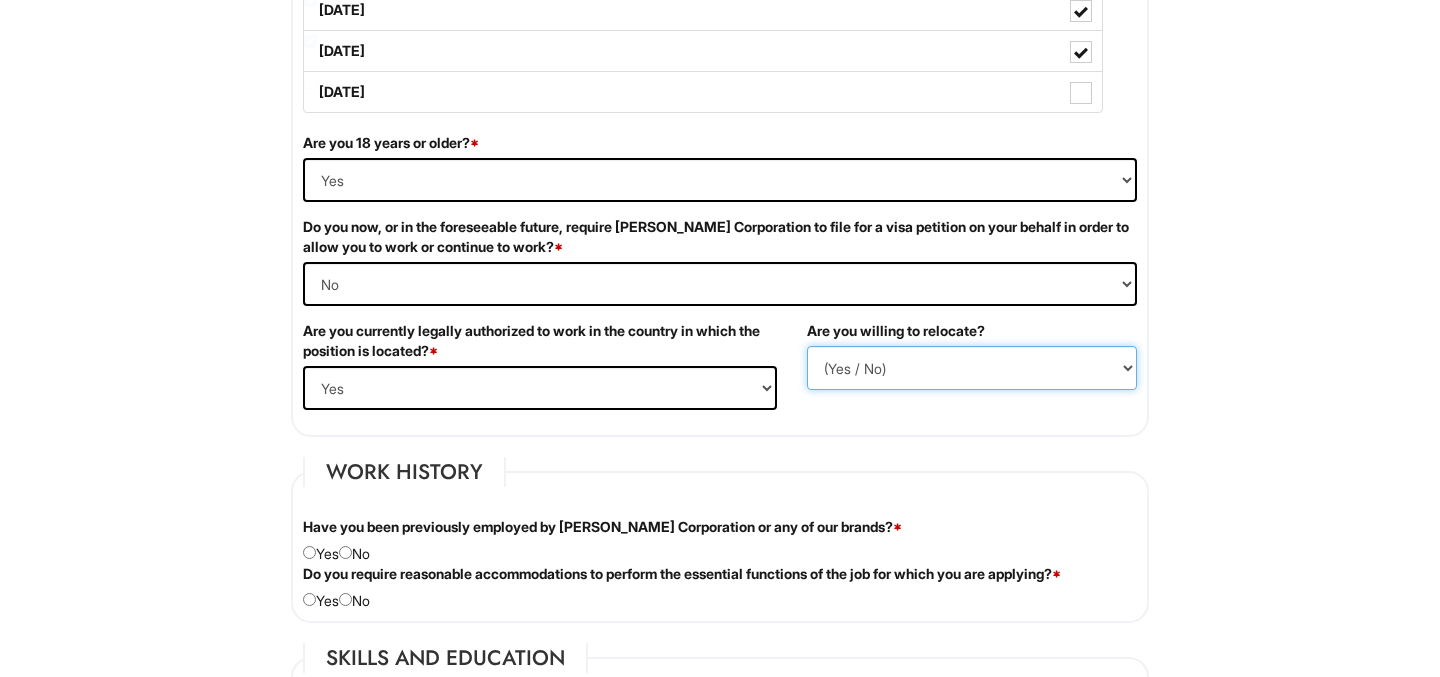 click on "(Yes / No) No Yes" at bounding box center (972, 368) 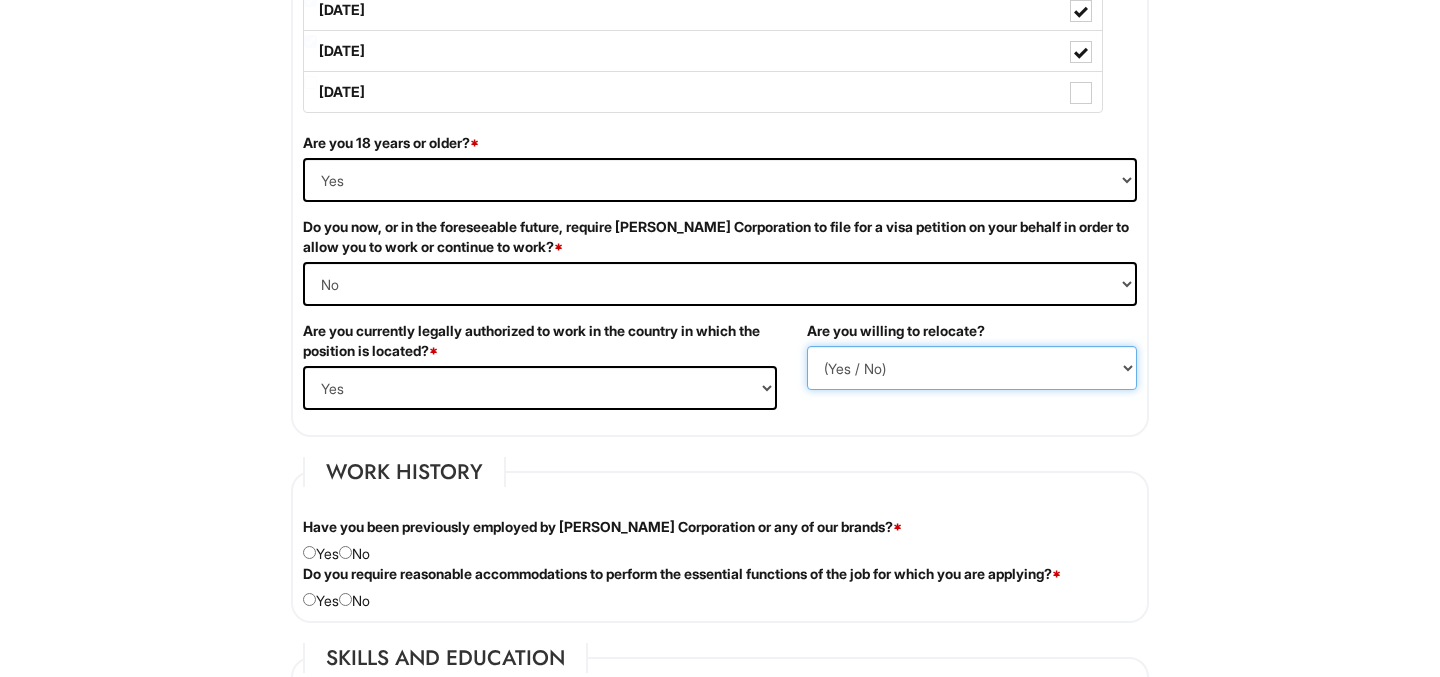 select on "Y" 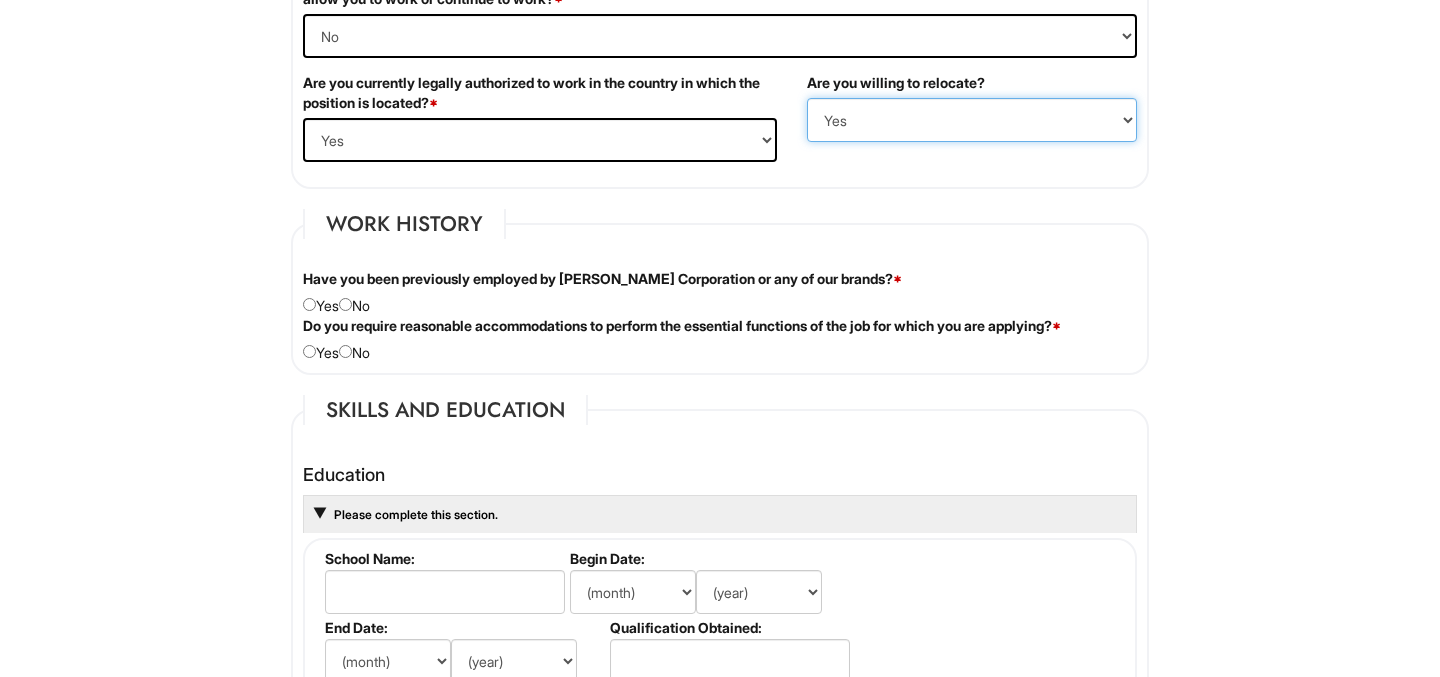 scroll, scrollTop: 1510, scrollLeft: 0, axis: vertical 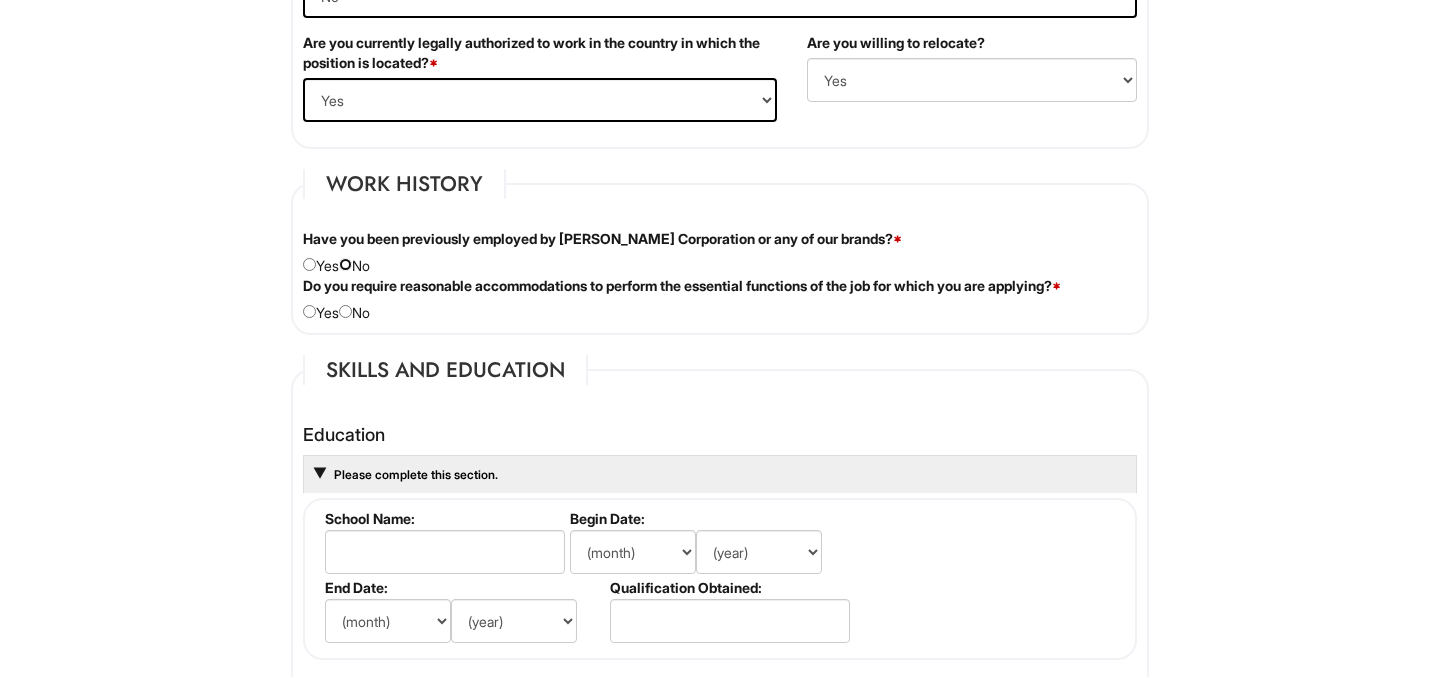 click at bounding box center [345, 264] 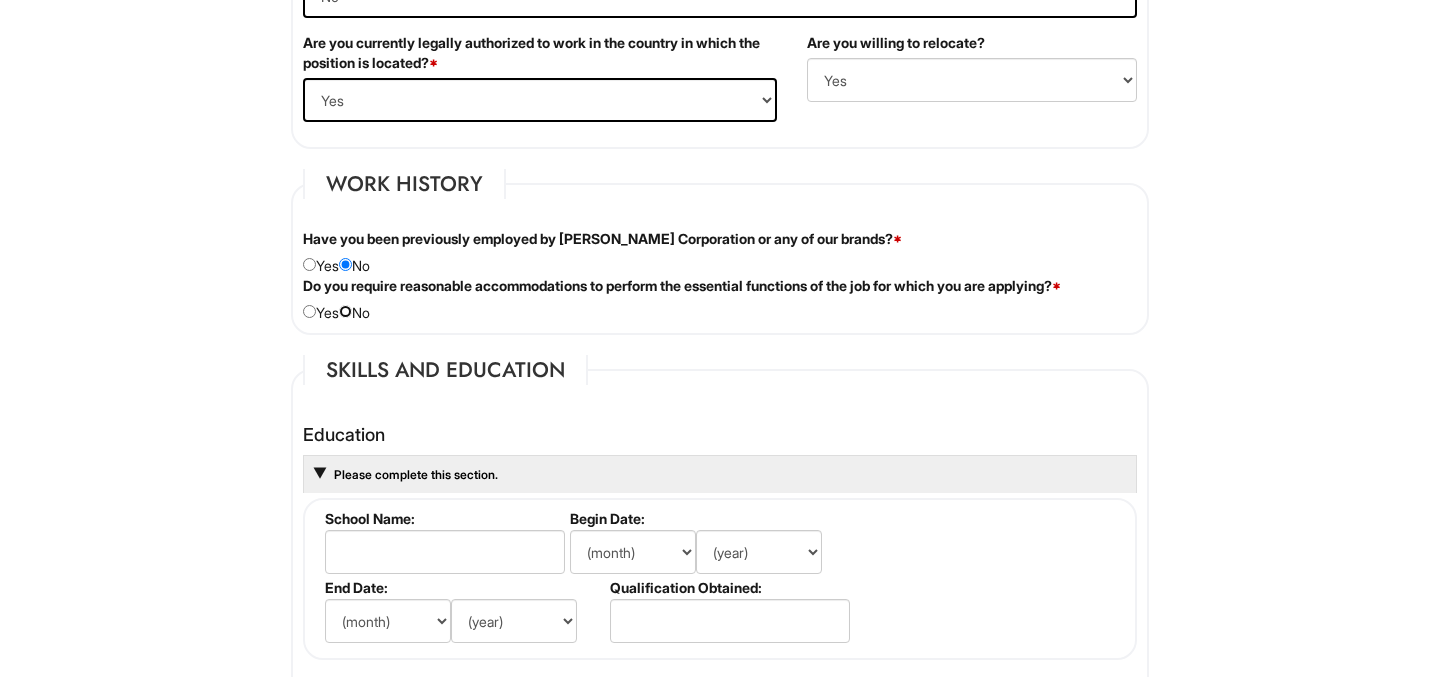 click at bounding box center (345, 311) 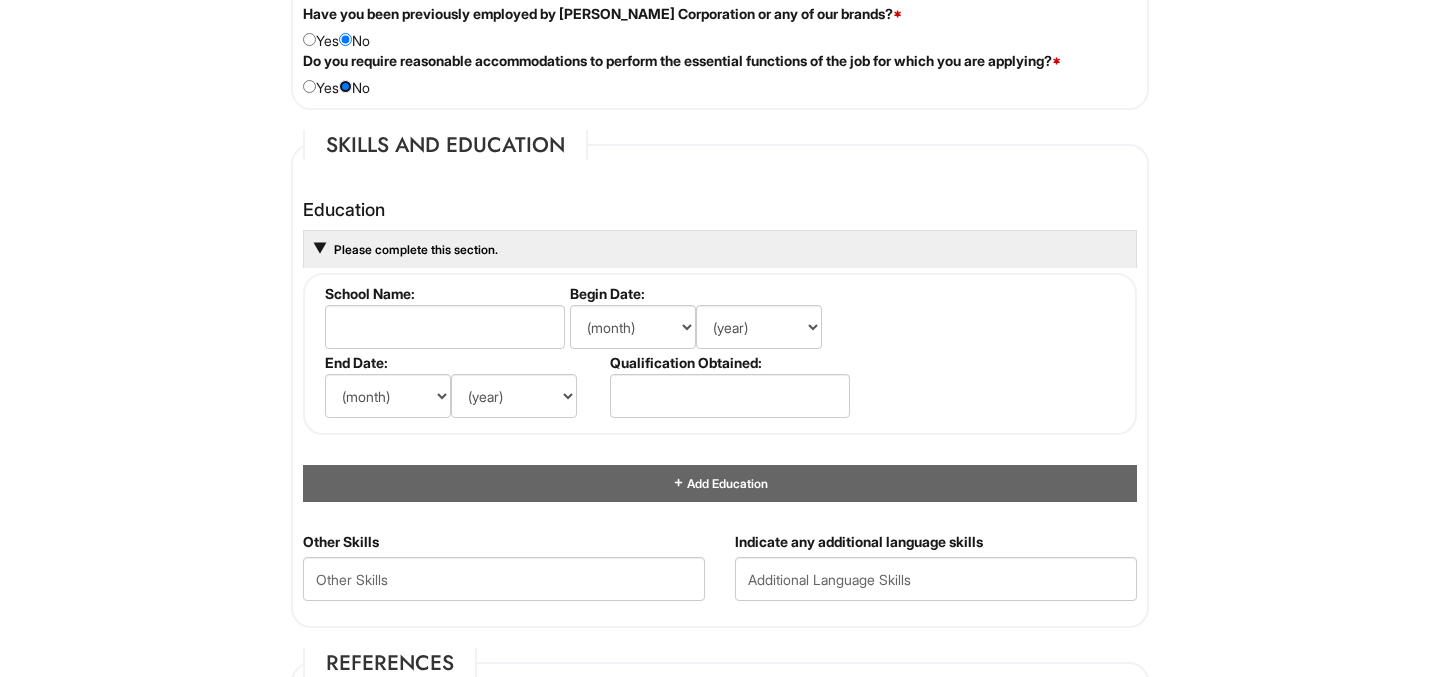 scroll, scrollTop: 1772, scrollLeft: 0, axis: vertical 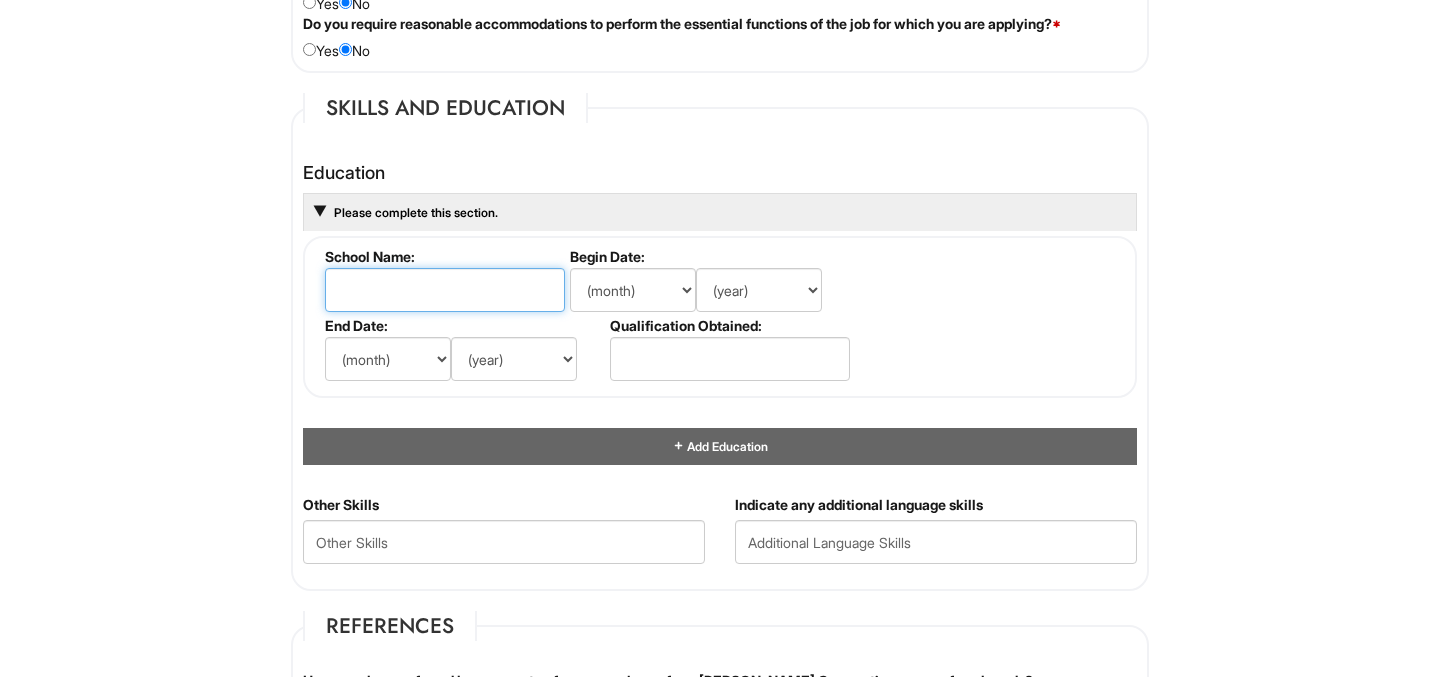 click at bounding box center [445, 290] 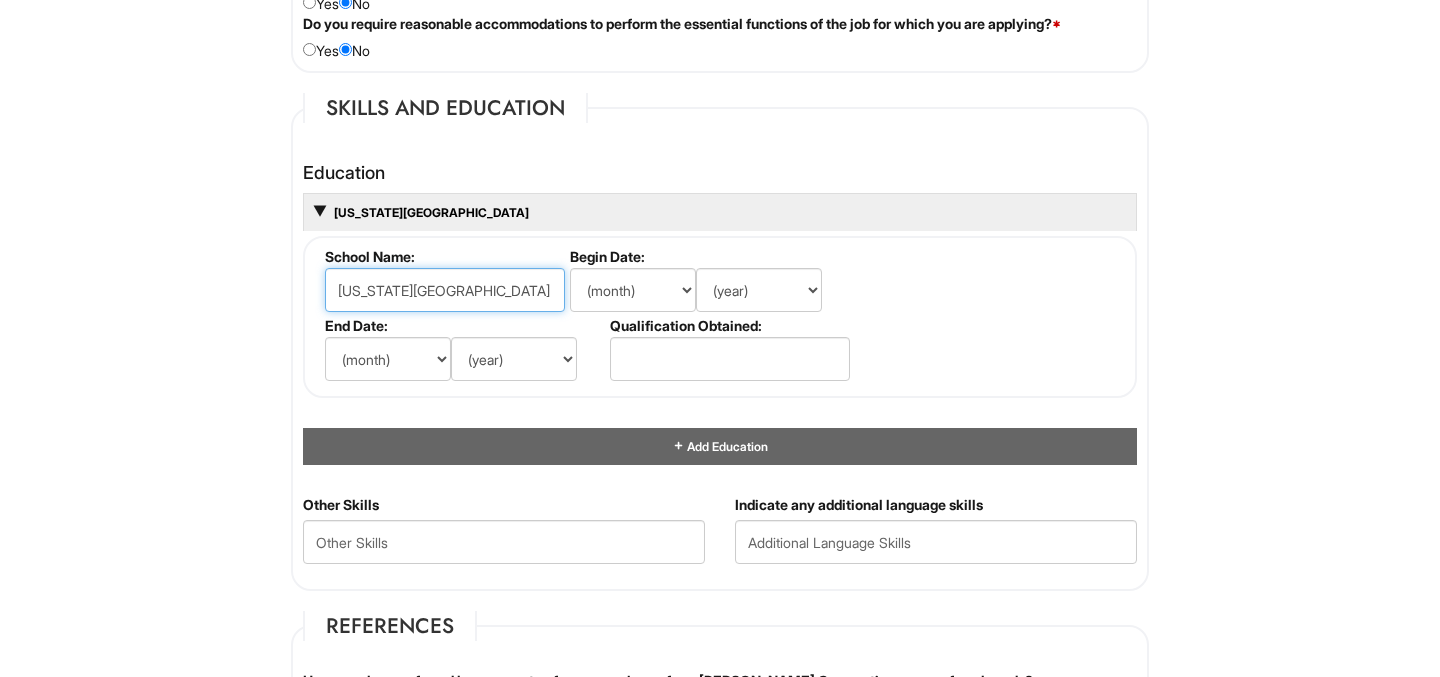 type on "Colorado State University" 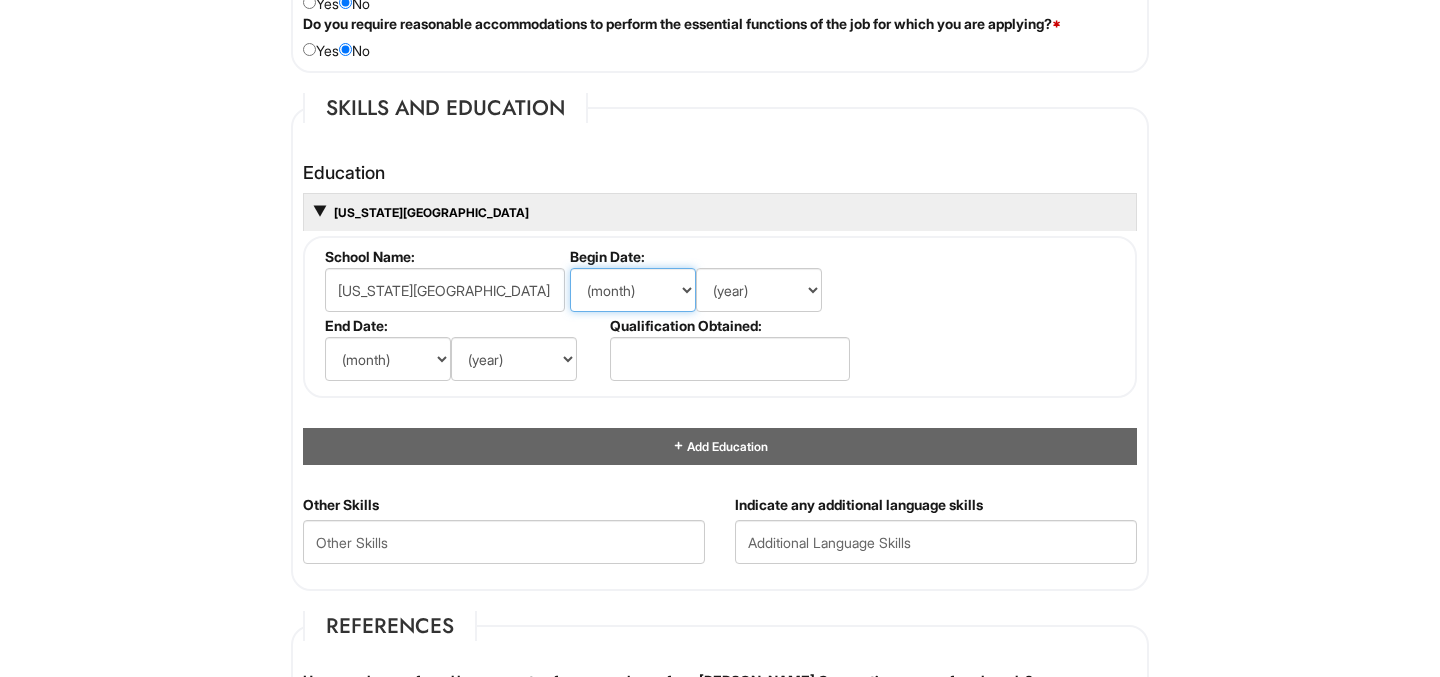 click on "(month) Jan Feb Mar Apr May Jun Jul Aug Sep Oct Nov Dec" at bounding box center (633, 290) 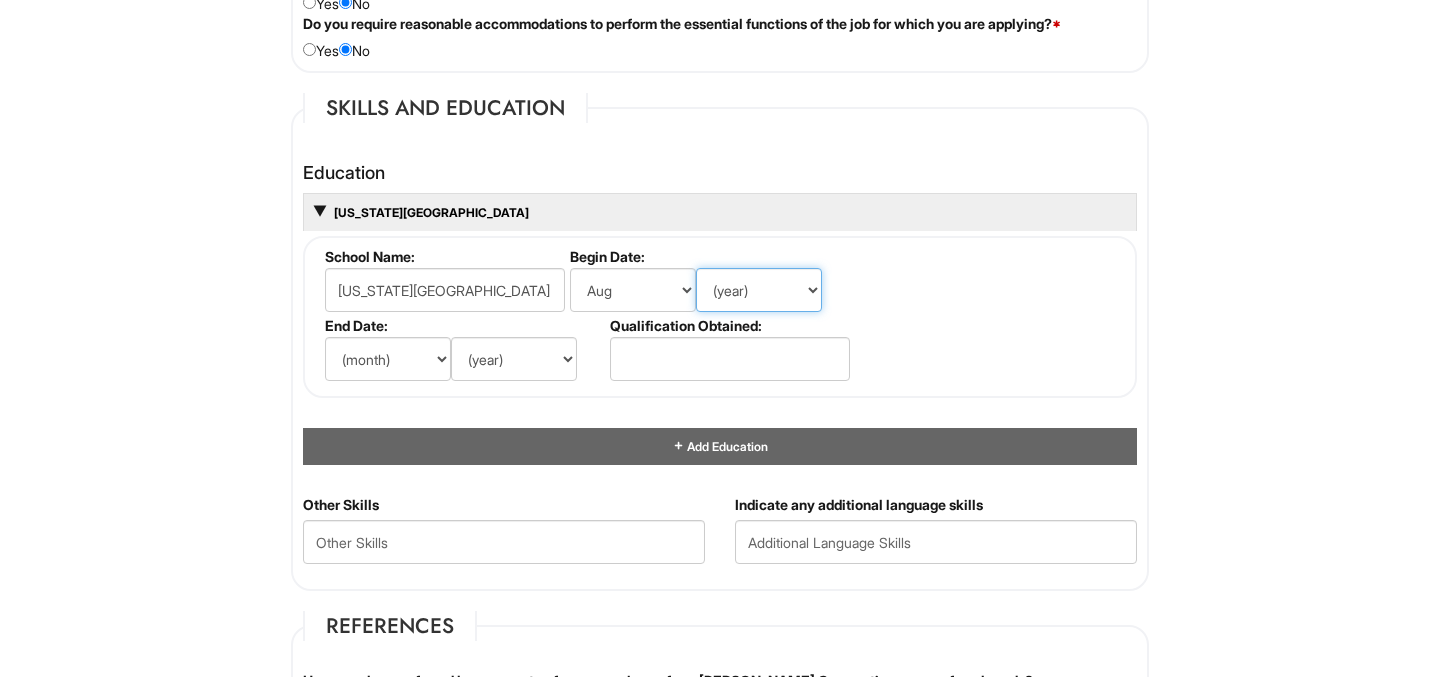 click on "(year) 2029 2028 2027 2026 2025 2024 2023 2022 2021 2020 2019 2018 2017 2016 2015 2014 2013 2012 2011 2010 2009 2008 2007 2006 2005 2004 2003 2002 2001 2000 1999 1998 1997 1996 1995 1994 1993 1992 1991 1990 1989 1988 1987 1986 1985 1984 1983 1982 1981 1980 1979 1978 1977 1976 1975 1974 1973 1972 1971 1970 1969 1968 1967 1966 1965 1964 1963 1962 1961 1960 1959 1958 1957 1956 1955 1954 1953 1952 1951 1950 1949 1948 1947 1946  --  2030 2031 2032 2033 2034 2035 2036 2037 2038 2039 2040 2041 2042 2043 2044 2045 2046 2047 2048 2049 2050 2051 2052 2053 2054 2055 2056 2057 2058 2059 2060 2061 2062 2063 2064" at bounding box center [759, 290] 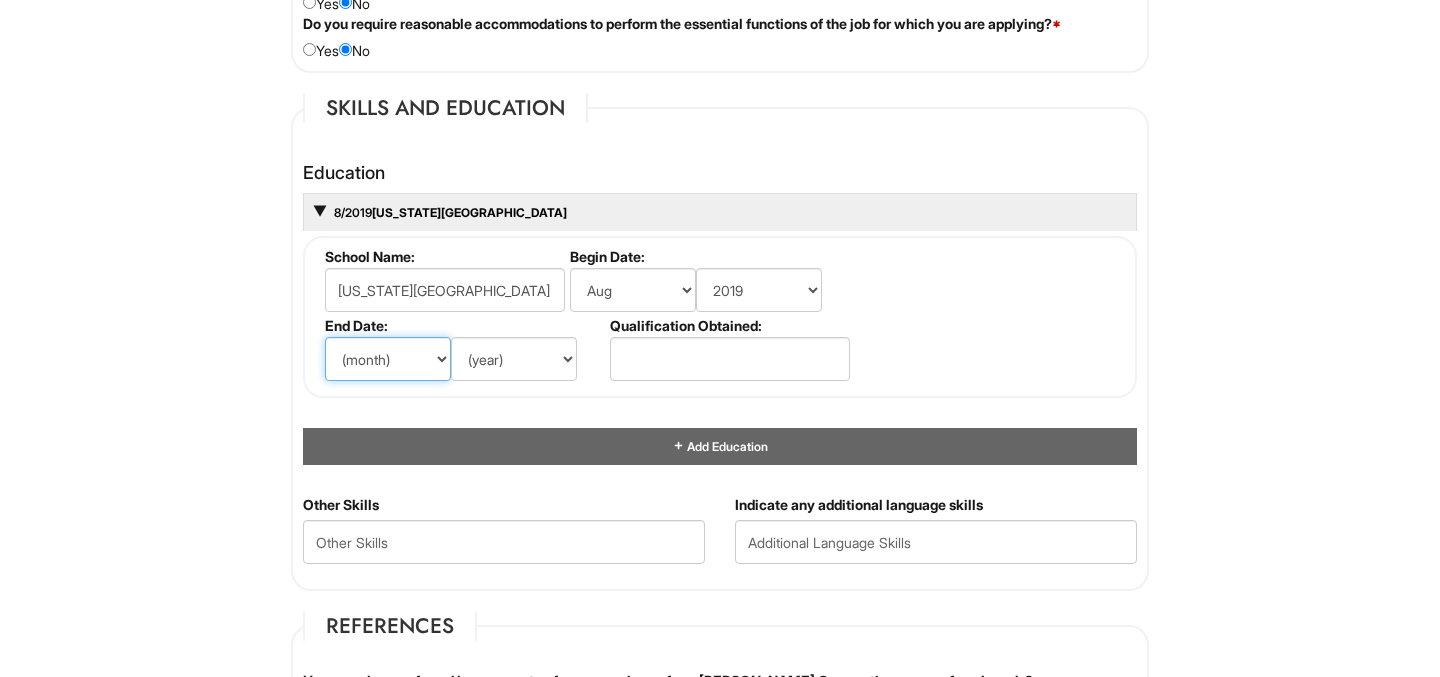 click on "(month) Jan Feb Mar Apr May Jun Jul Aug Sep Oct Nov Dec" at bounding box center [388, 359] 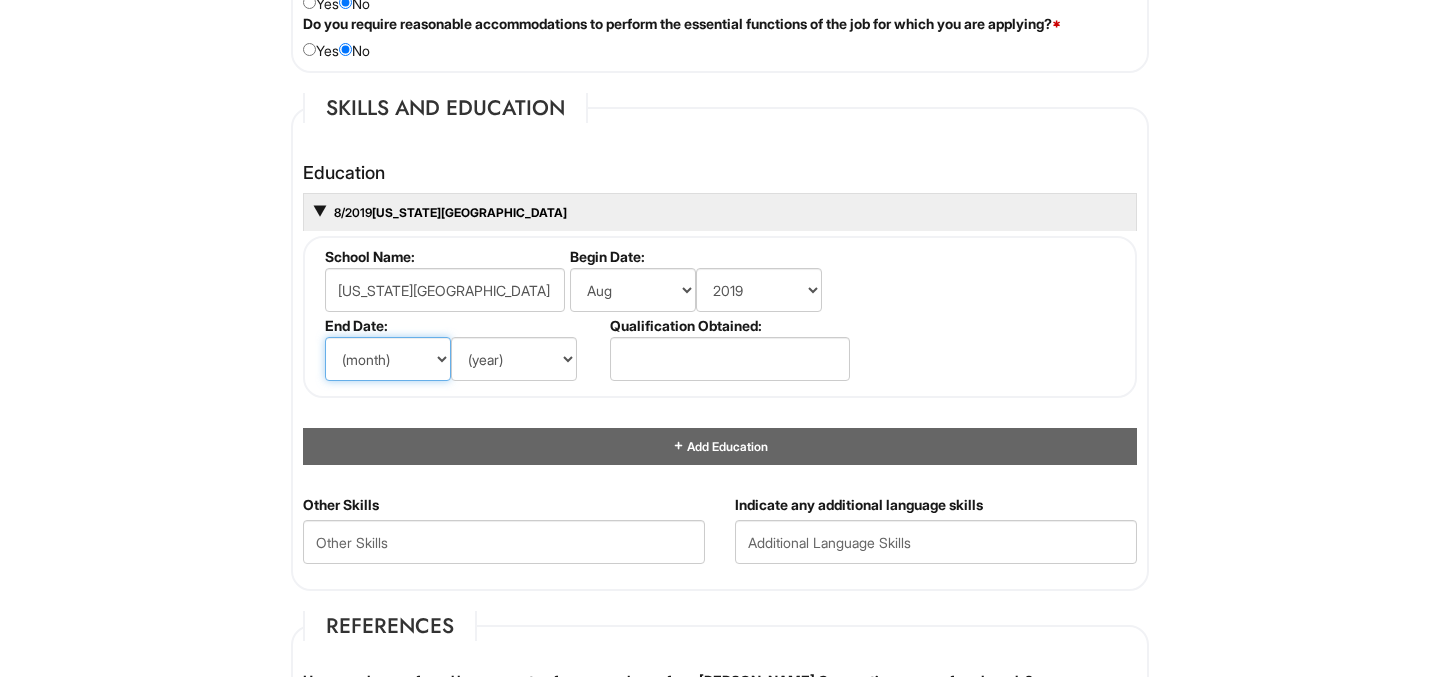 select on "12" 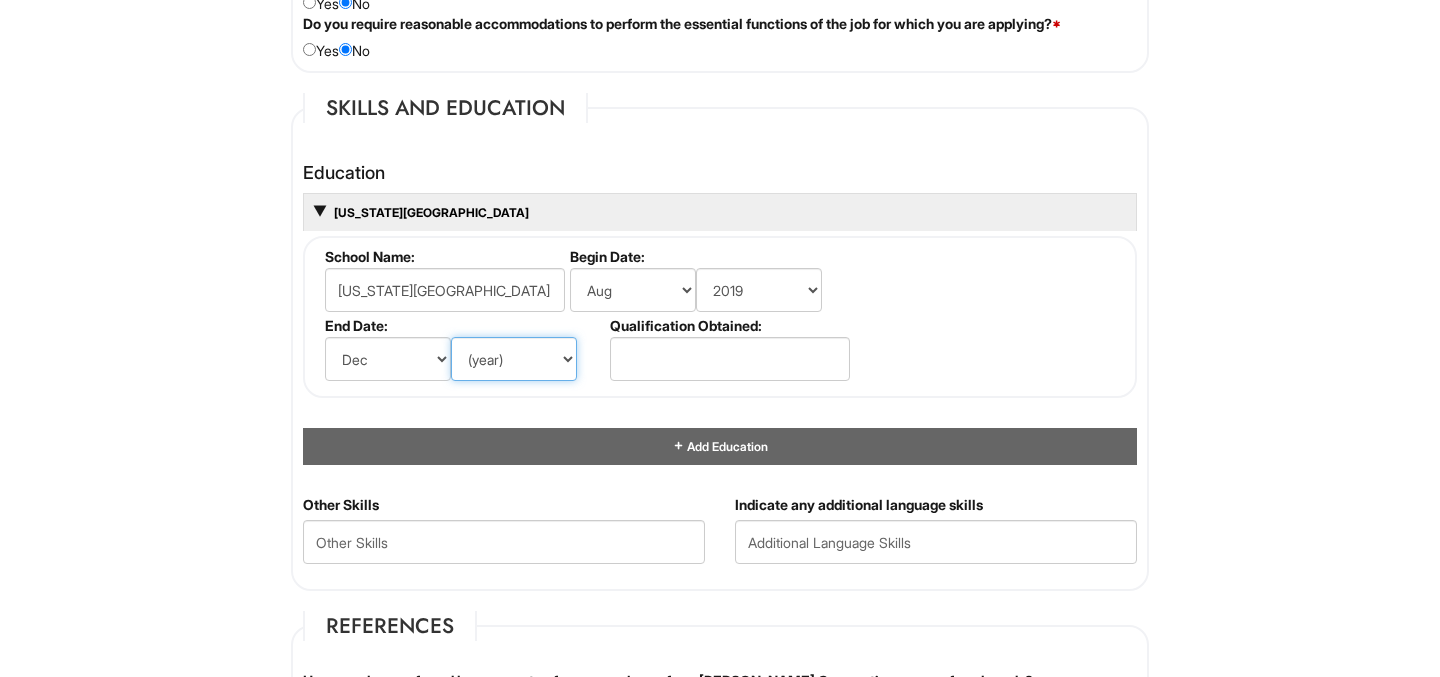 click on "(year) 2029 2028 2027 2026 2025 2024 2023 2022 2021 2020 2019 2018 2017 2016 2015 2014 2013 2012 2011 2010 2009 2008 2007 2006 2005 2004 2003 2002 2001 2000 1999 1998 1997 1996 1995 1994 1993 1992 1991 1990 1989 1988 1987 1986 1985 1984 1983 1982 1981 1980 1979 1978 1977 1976 1975 1974 1973 1972 1971 1970 1969 1968 1967 1966 1965 1964 1963 1962 1961 1960 1959 1958 1957 1956 1955 1954 1953 1952 1951 1950 1949 1948 1947 1946  --  2030 2031 2032 2033 2034 2035 2036 2037 2038 2039 2040 2041 2042 2043 2044 2045 2046 2047 2048 2049 2050 2051 2052 2053 2054 2055 2056 2057 2058 2059 2060 2061 2062 2063 2064" at bounding box center [514, 359] 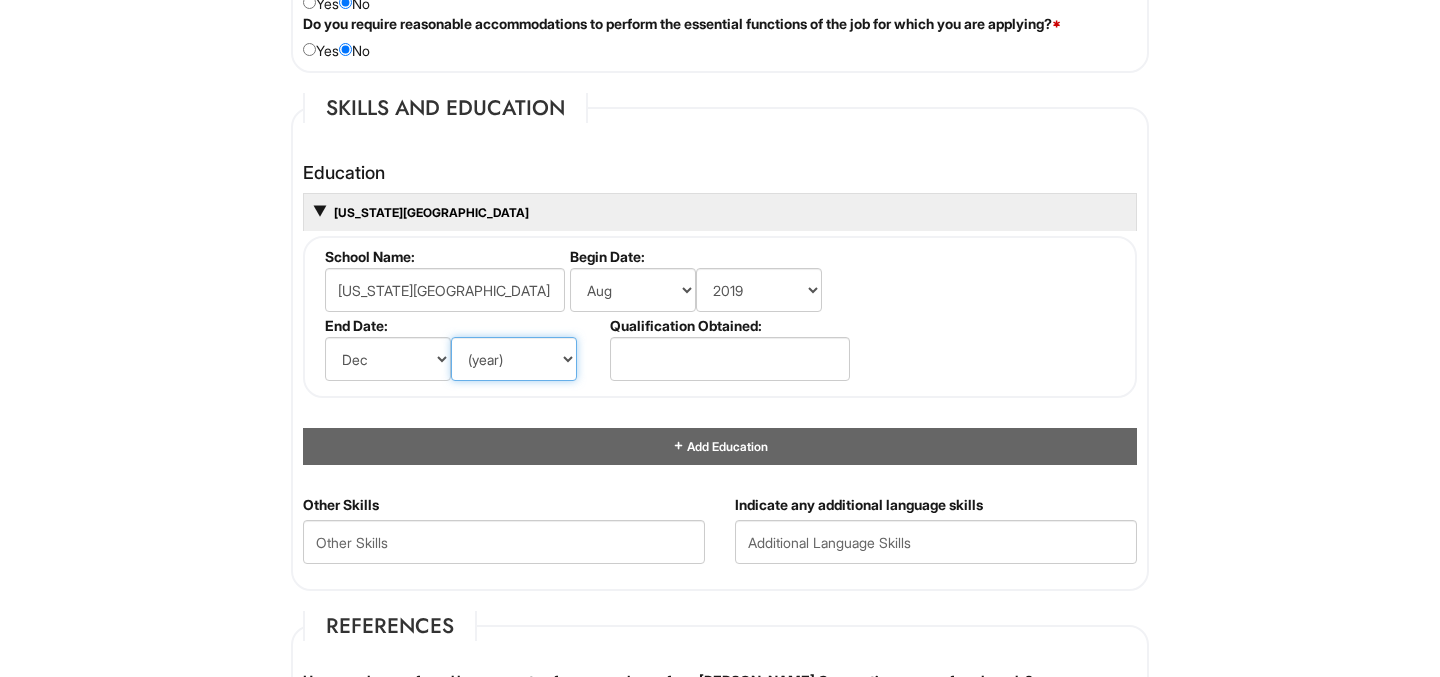 select on "2023" 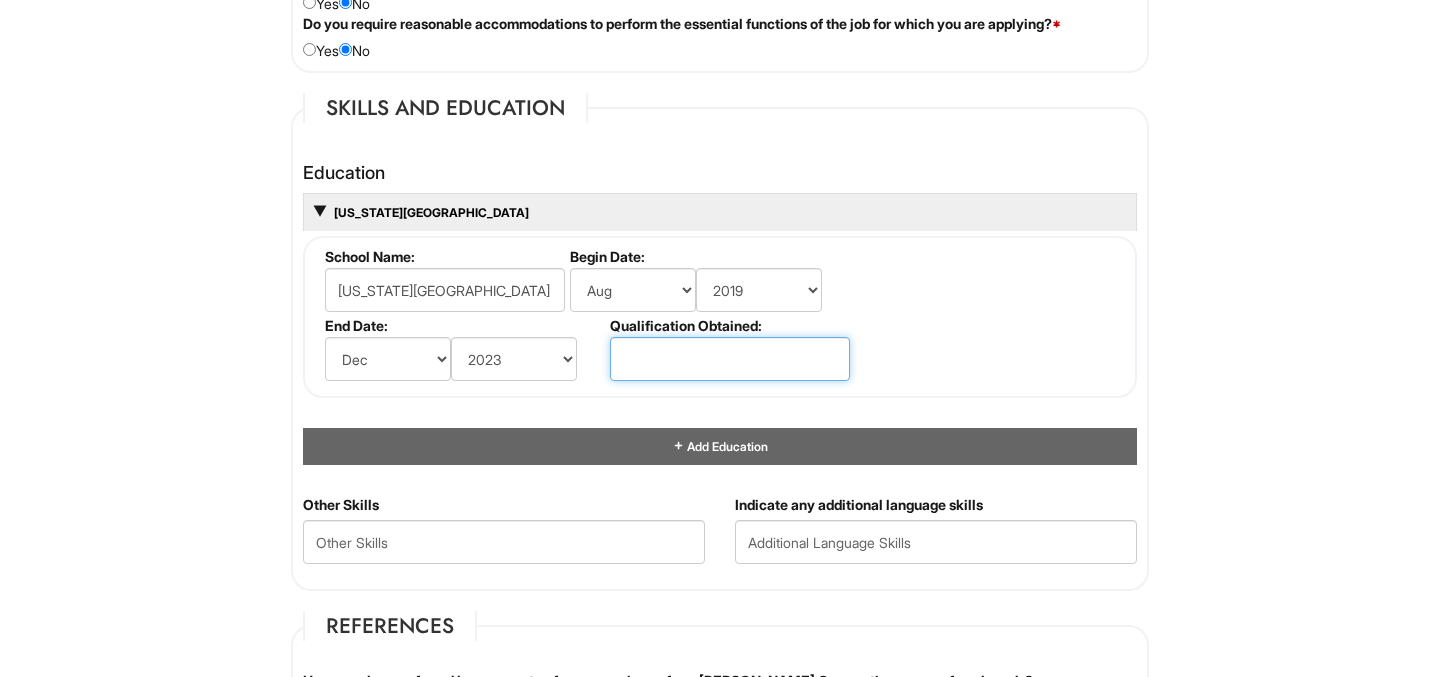 click at bounding box center (730, 359) 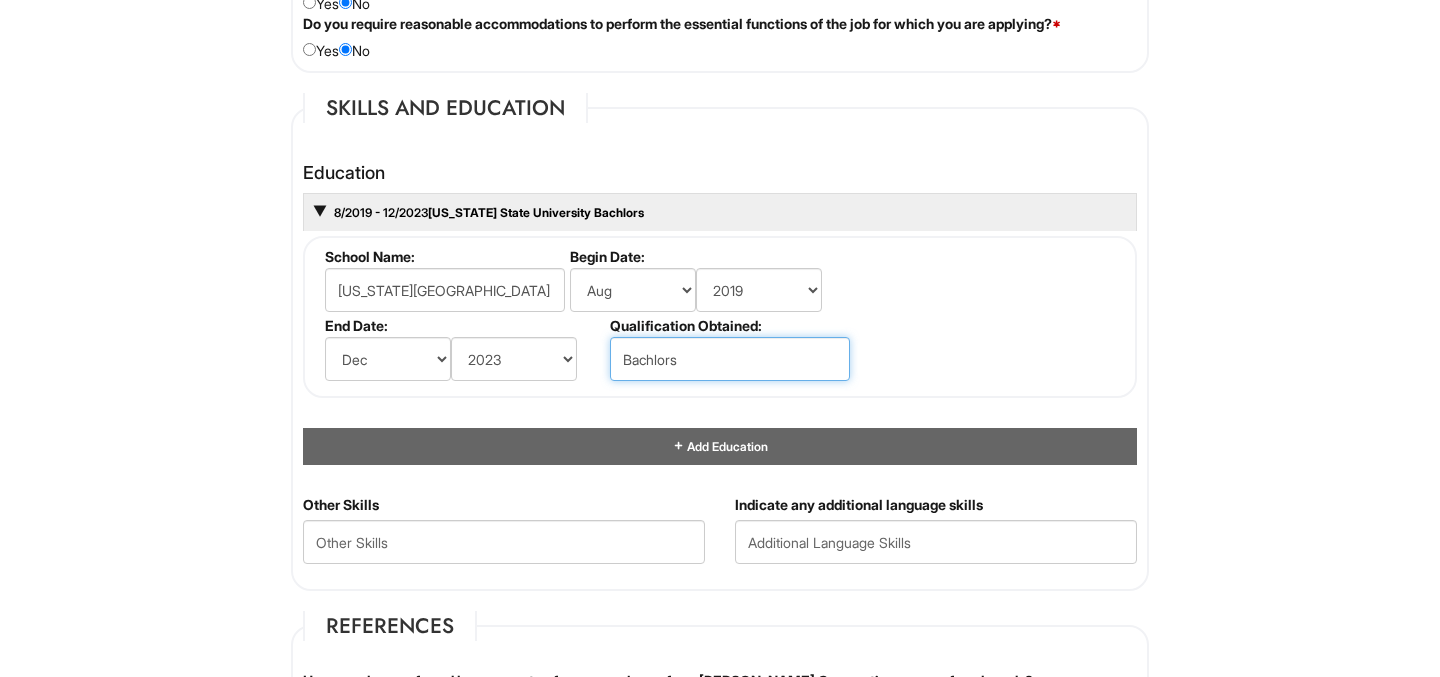 click on "Bachlors" at bounding box center (730, 359) 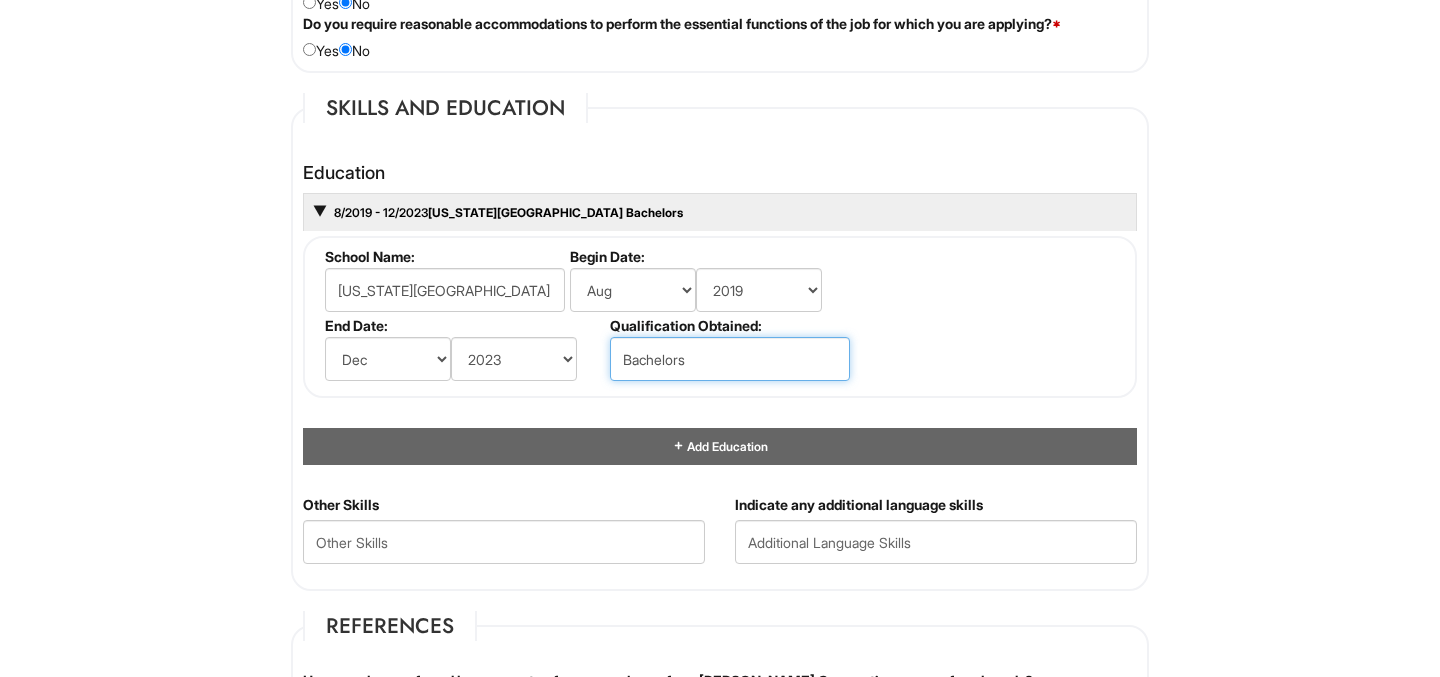 click on "Bachelors" at bounding box center (730, 359) 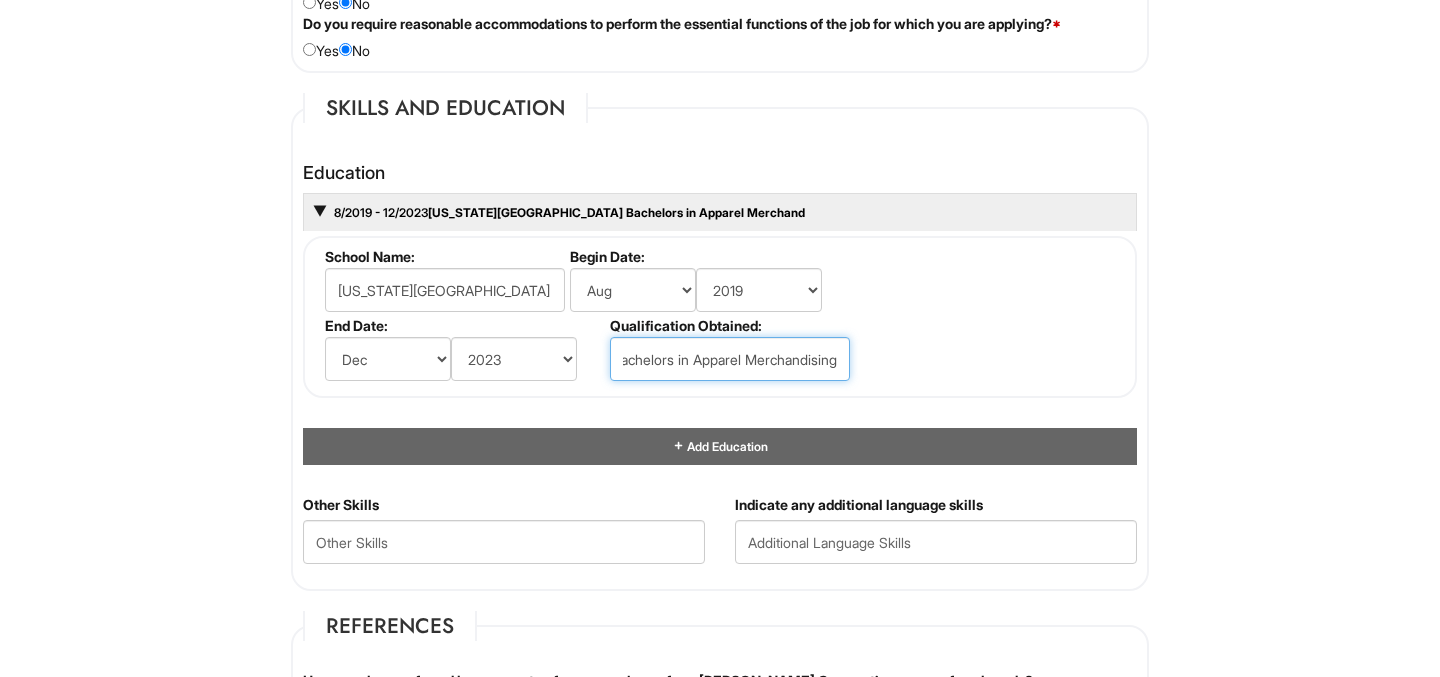 scroll, scrollTop: 0, scrollLeft: 28, axis: horizontal 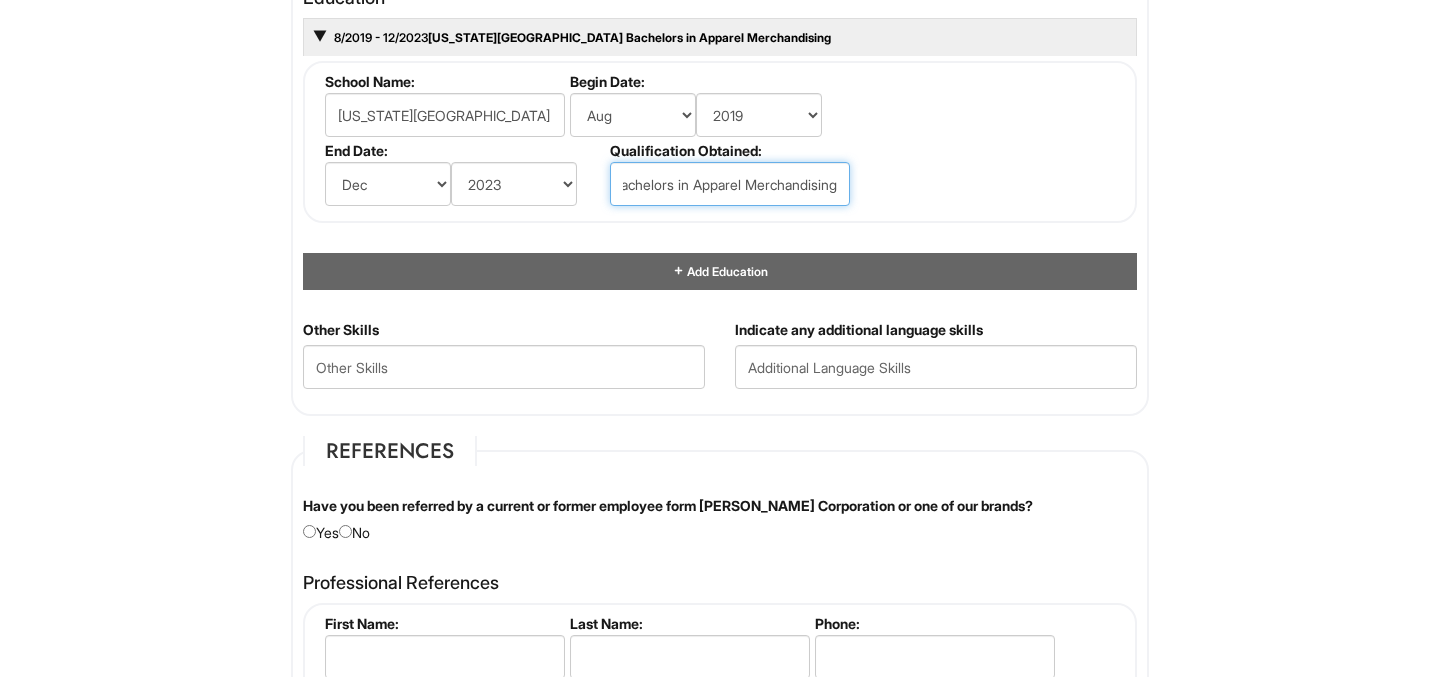 type on "Bachelors in Apparel Merchandising" 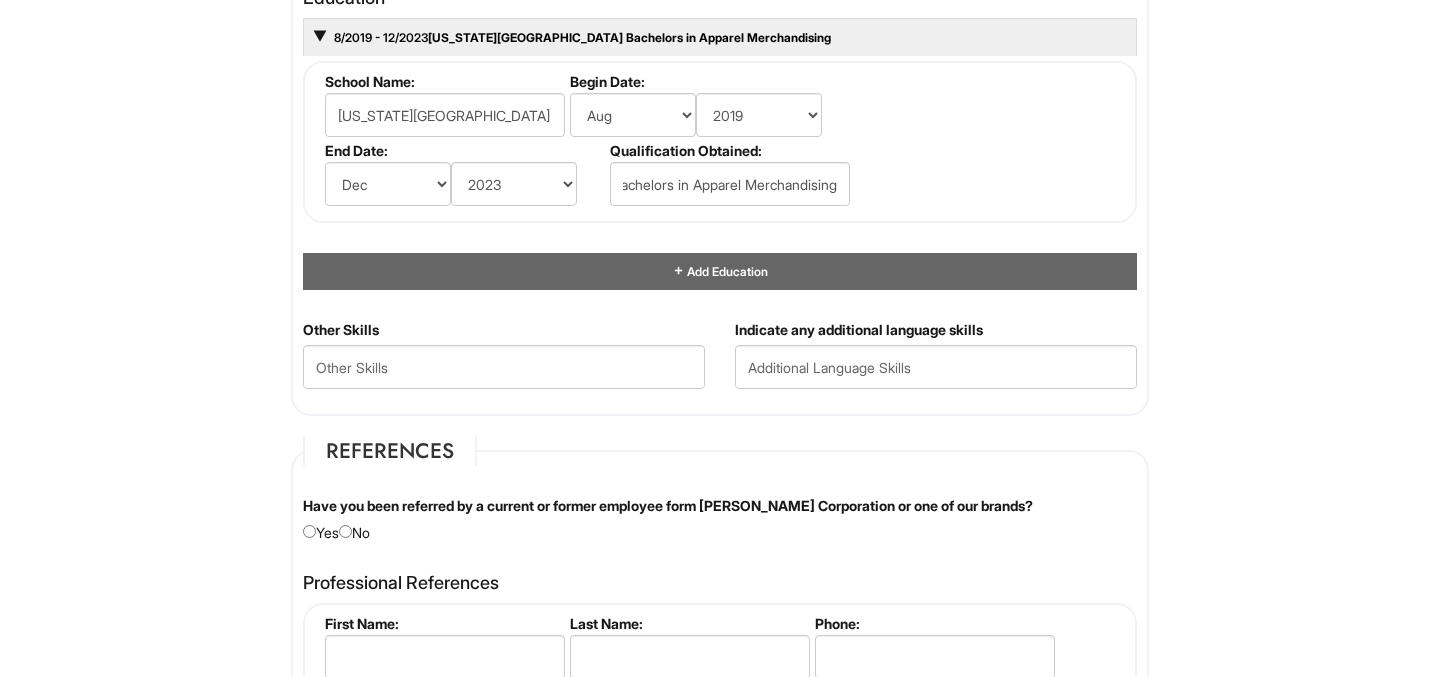 click on "Education
8/2019 - 12/2023  Colorado State University  Bachelors in Apparel Merchandising
School Name:
Colorado State University
Begin Date:
(month) Jan Feb Mar Apr May Jun Jul Aug Sep Oct Nov Dec (year) 2029 2028 2027 2026 2025 2024 2023 2022 2021 2020 2019 2018 2017 2016 2015 2014 2013 2012 2011 2010 2009 2008 2007 2006 2005 2004 2003 2002 2001 2000 1999 1998 1997 1996 1995 1994 1993 1992 1991 1990 1989 1988 1987 1986 1985 1984 1983 1982 1981 1980 1979 1978 1977 1976 1975 1974 1973 1972 1971 1970 1969 1968 1967 1966 1965 1964 1963 1962 1961 1960 1959 1958 1957 1956 1955 1954 1953 1952 1951 1950 1949 1948 1947 1946  --  2030 2031 2032 2033 2034 2035 2036 2037 2038 2039 2040 2041 2042 2043 2044 2045 2046 2047 2048 2049 2050 2051 2052 2053 2054 2055 2056 2057 2058 2059 2060 2061 2062 2063 2064
End Date:
(month) Jan Feb Mar Apr May Jun Jul Aug Sep Oct Nov Dec (year) 2029 2028 2027 2026 2025 2024 2023 2022 2021 2020 2019 2018 2017 2016 2015 2014 2013 2012 2011" at bounding box center (720, 149) 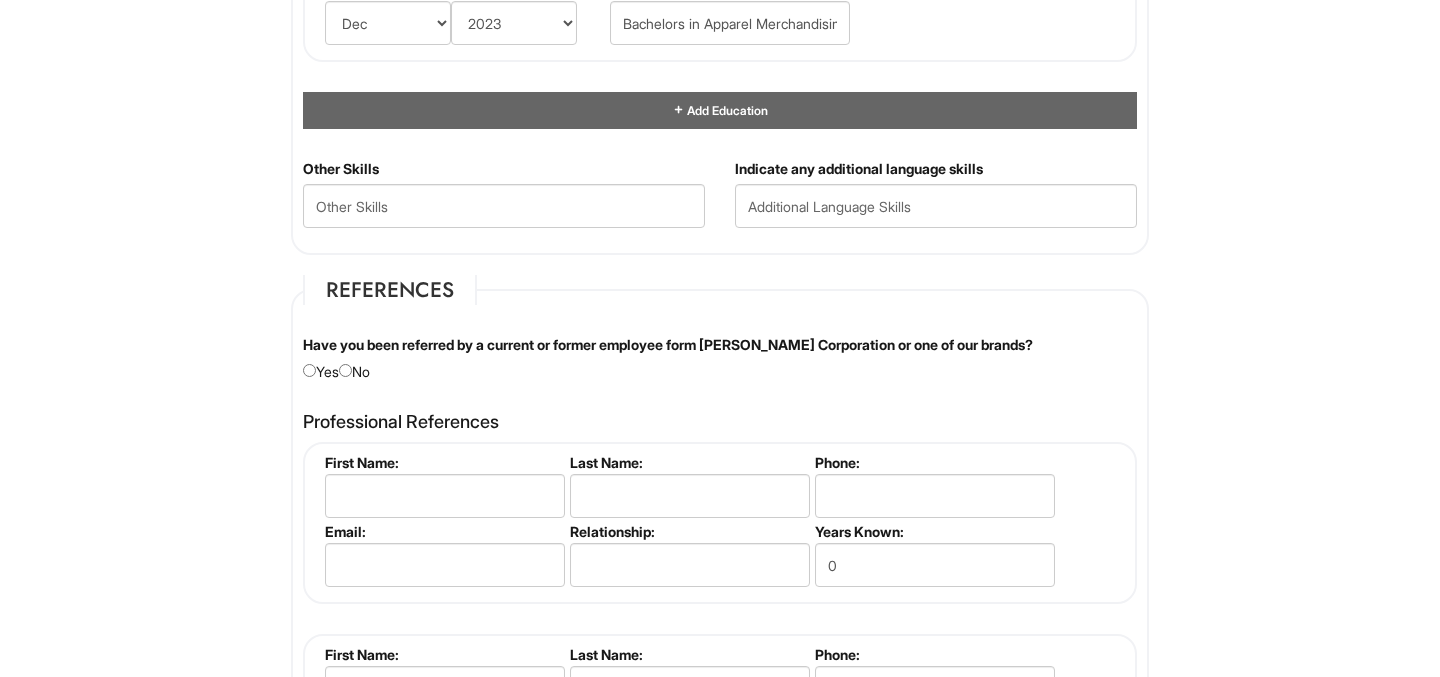scroll, scrollTop: 2110, scrollLeft: 0, axis: vertical 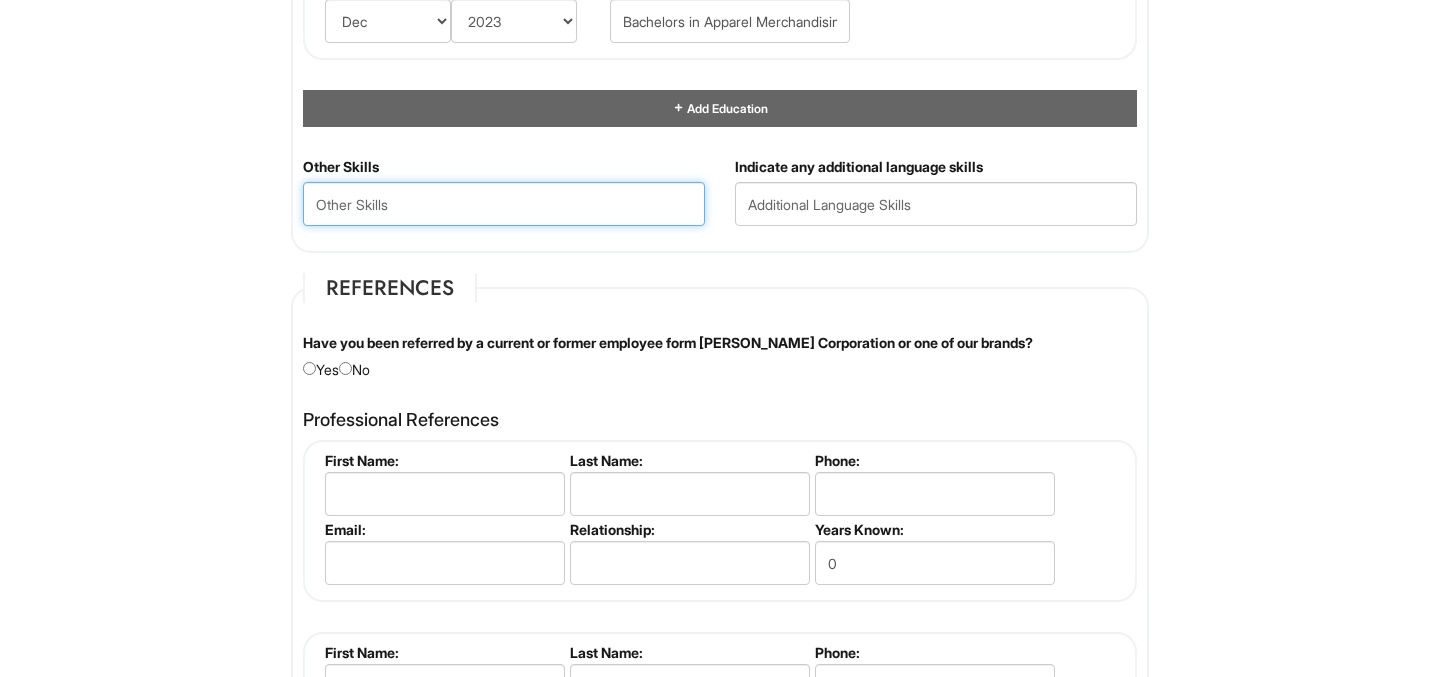 click at bounding box center (504, 204) 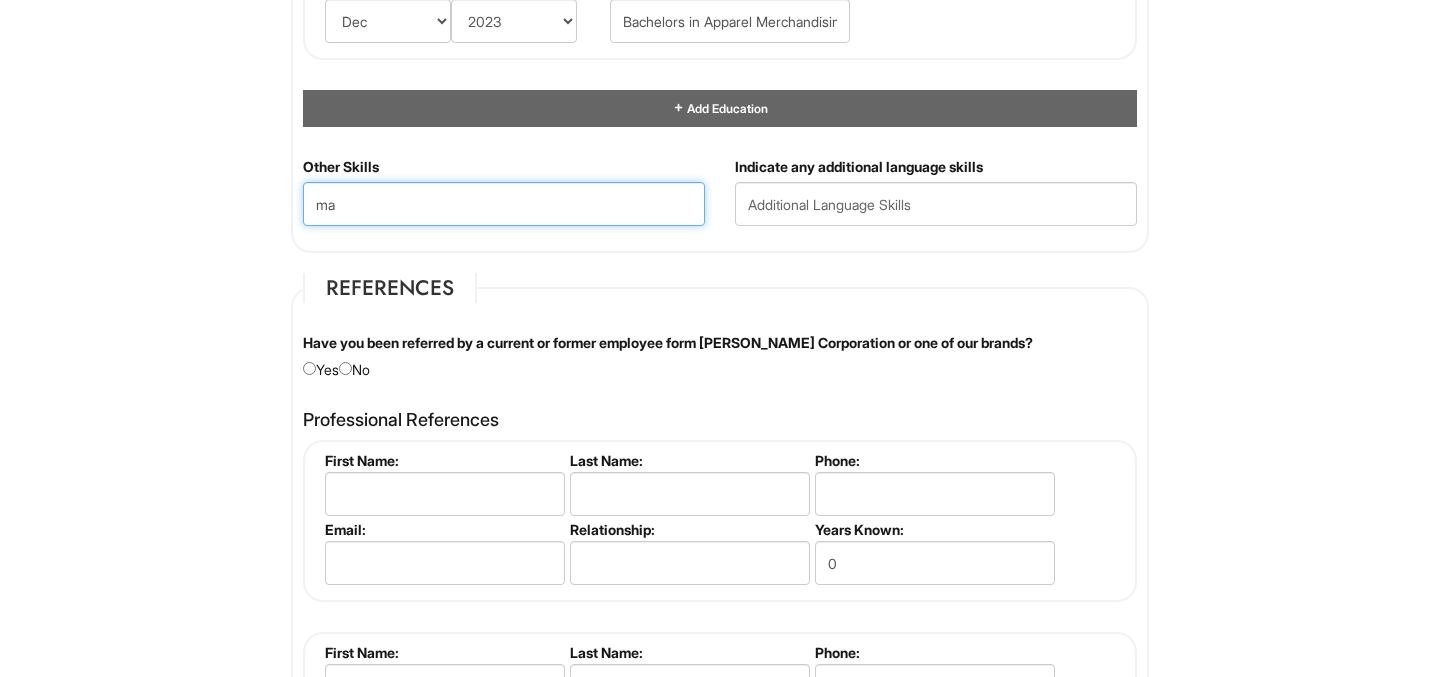 type on "m" 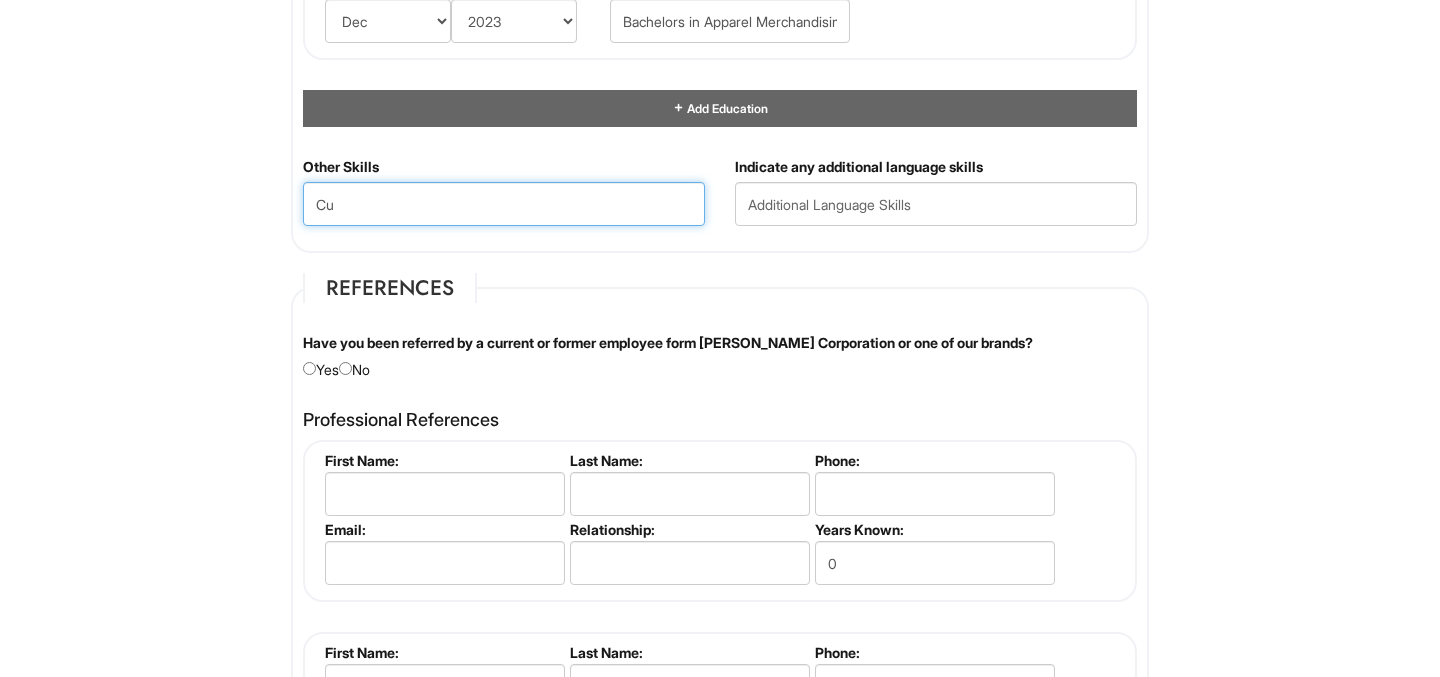 type on "C" 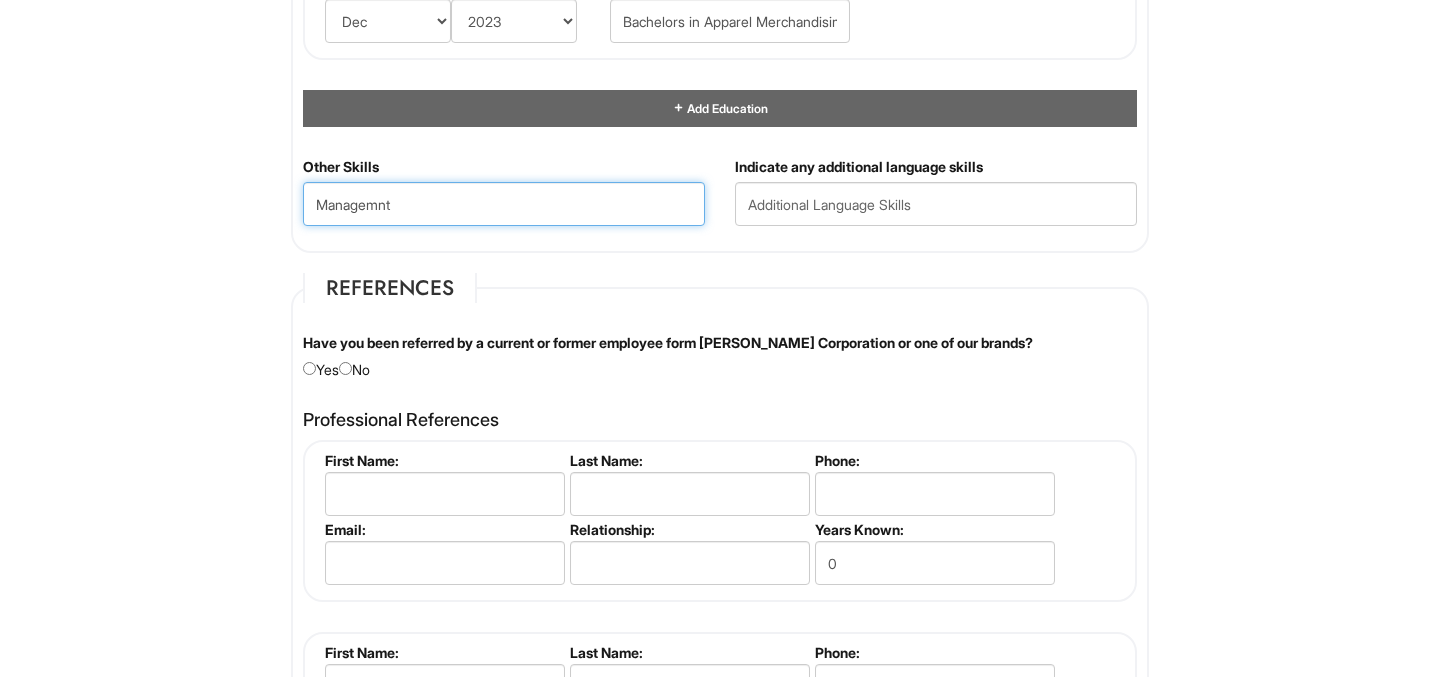 click on "Managemnt" at bounding box center [504, 204] 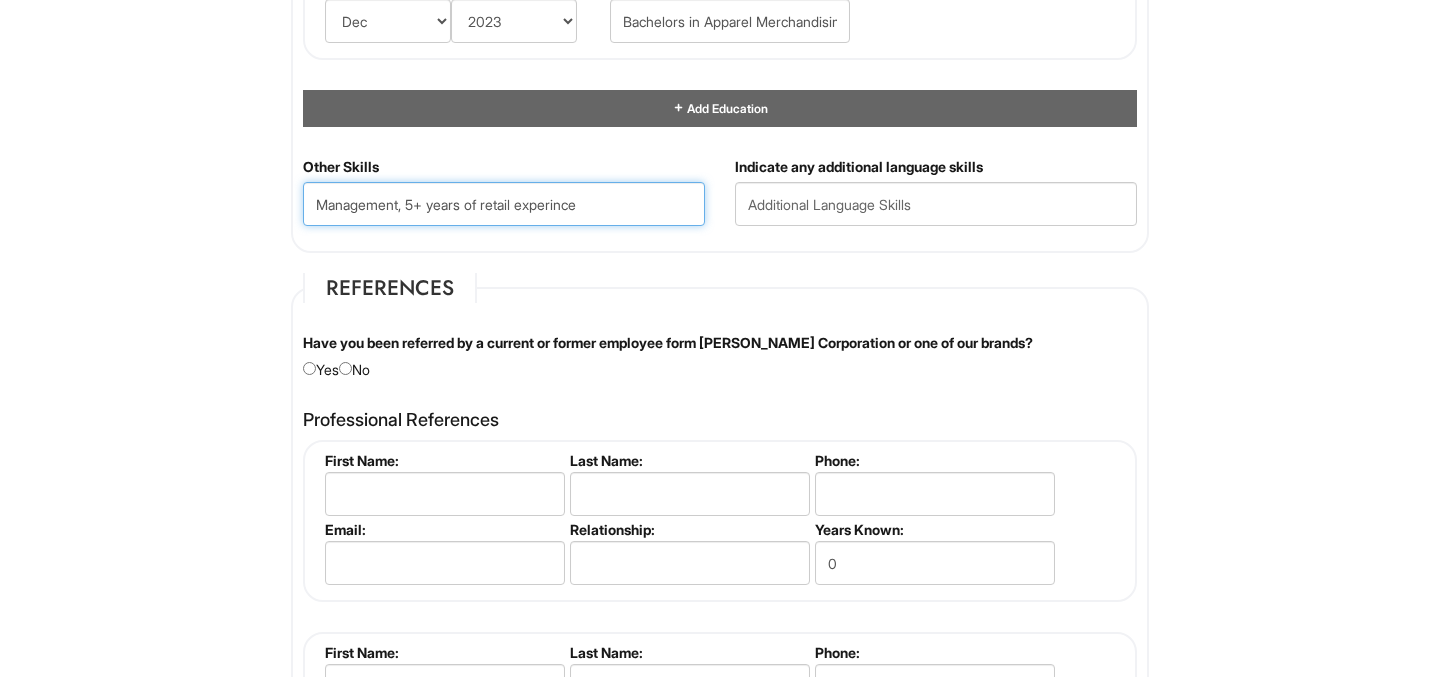 click on "Management, 5+ years of retail experince" at bounding box center (504, 204) 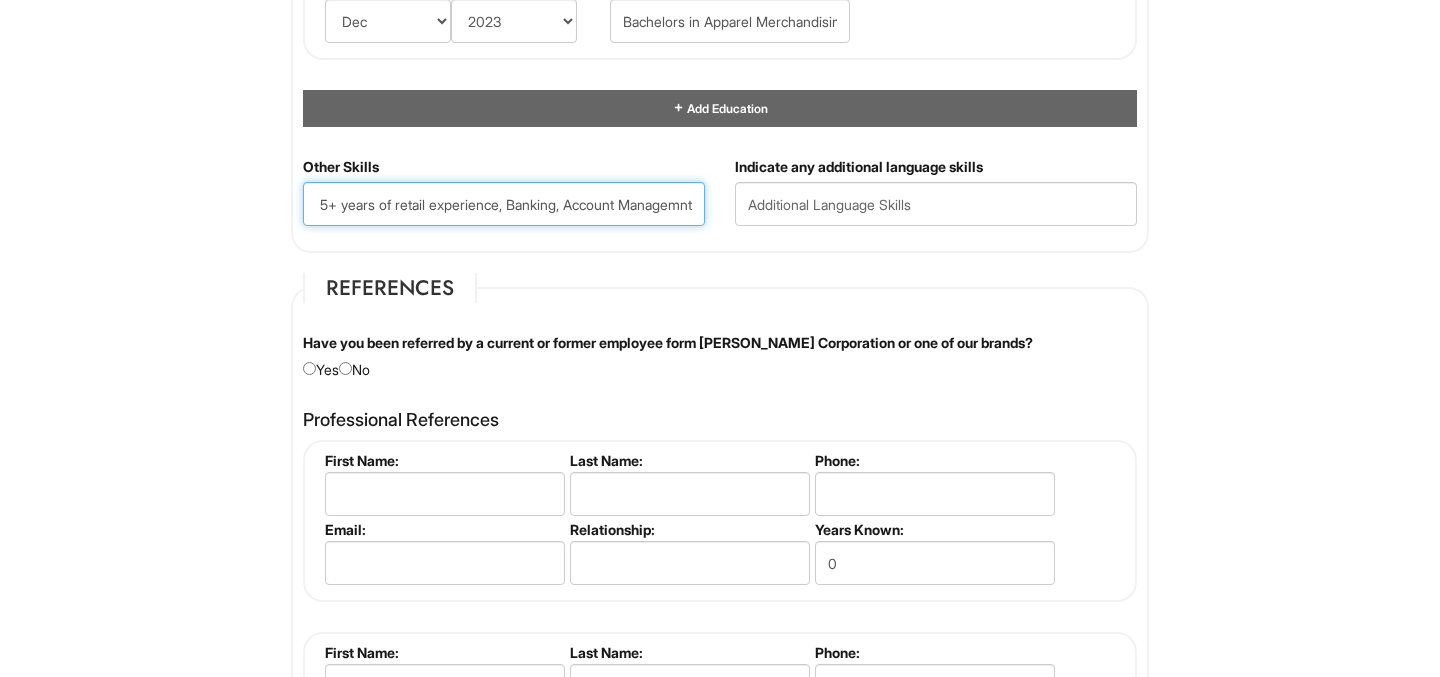 scroll, scrollTop: 0, scrollLeft: 119, axis: horizontal 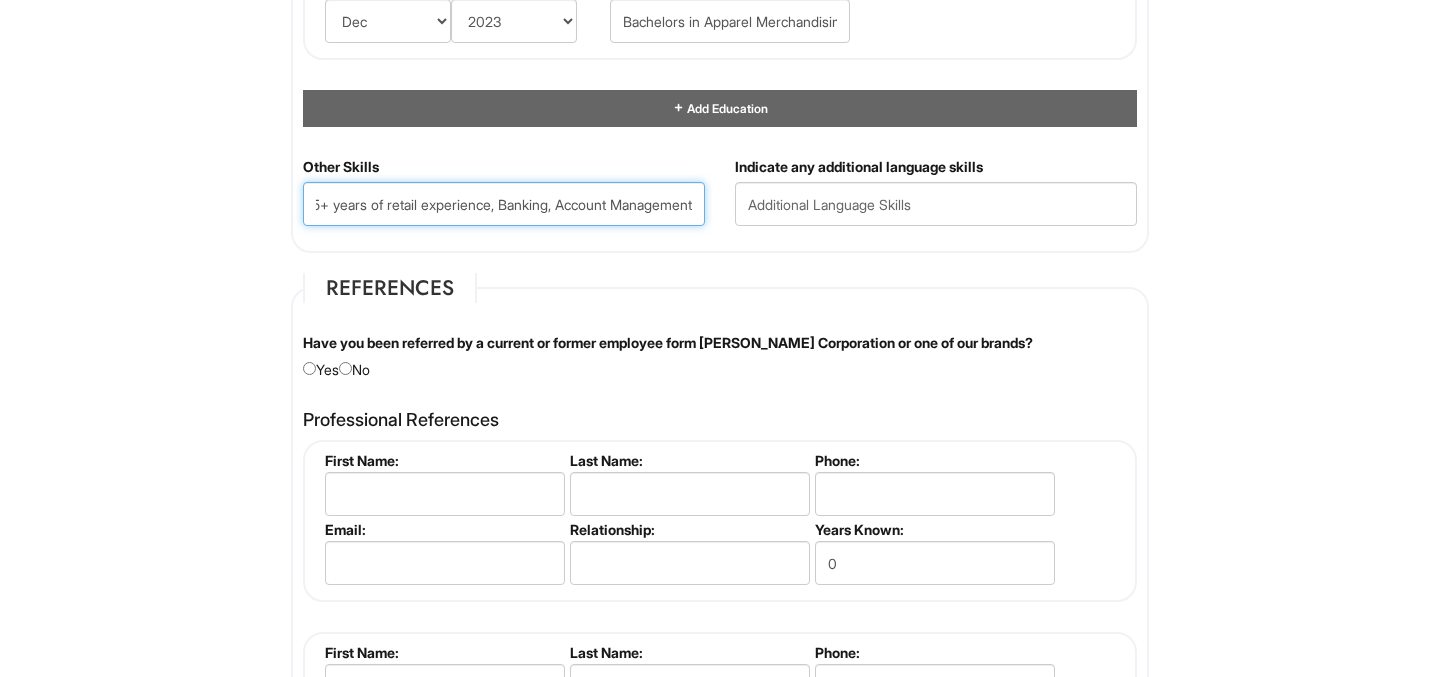 type on "Management, 5+ years of retail experience, Banking, Account Management" 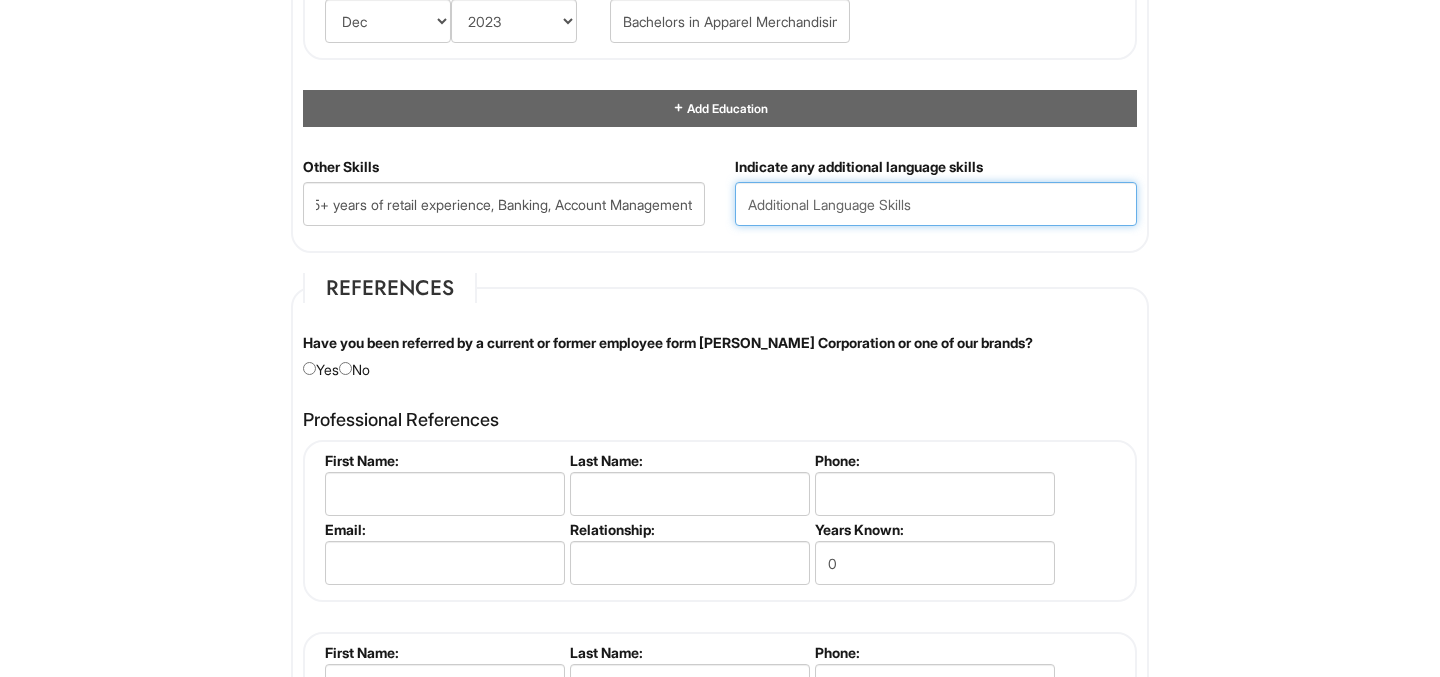 click at bounding box center [936, 204] 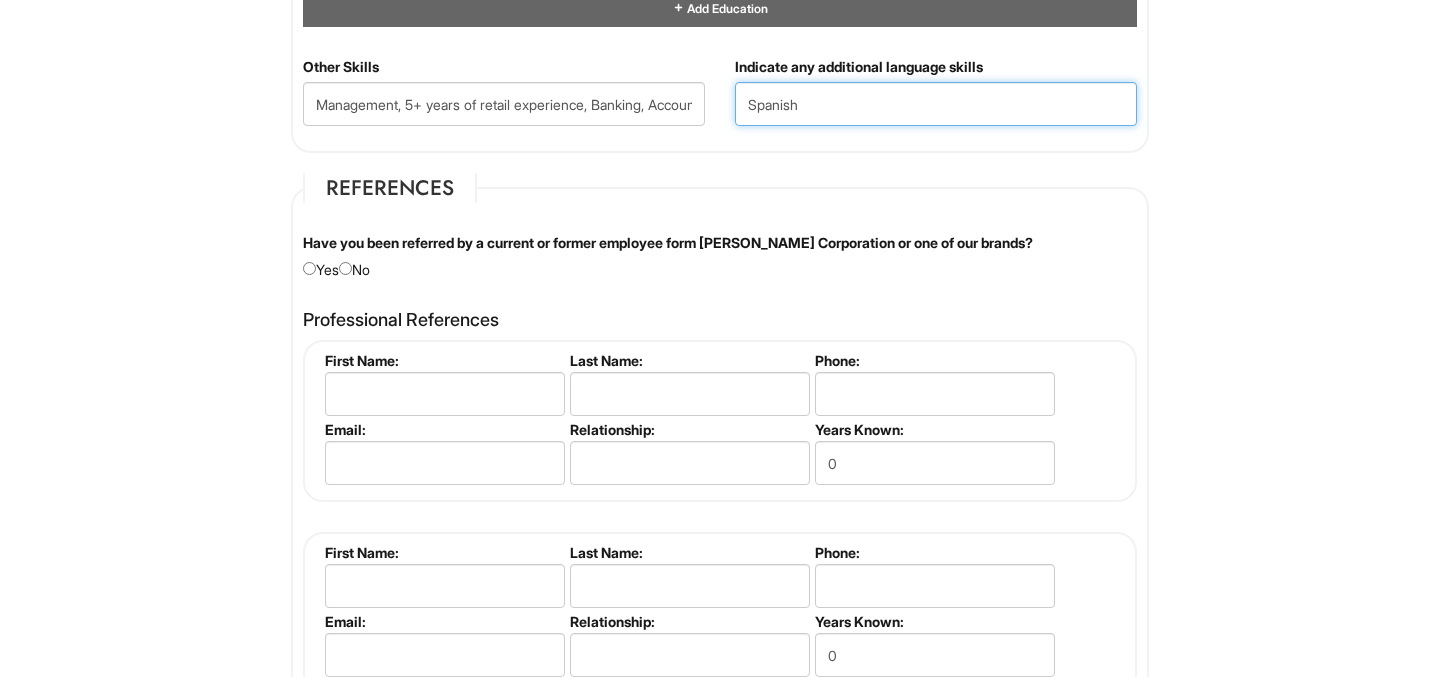 scroll, scrollTop: 2229, scrollLeft: 0, axis: vertical 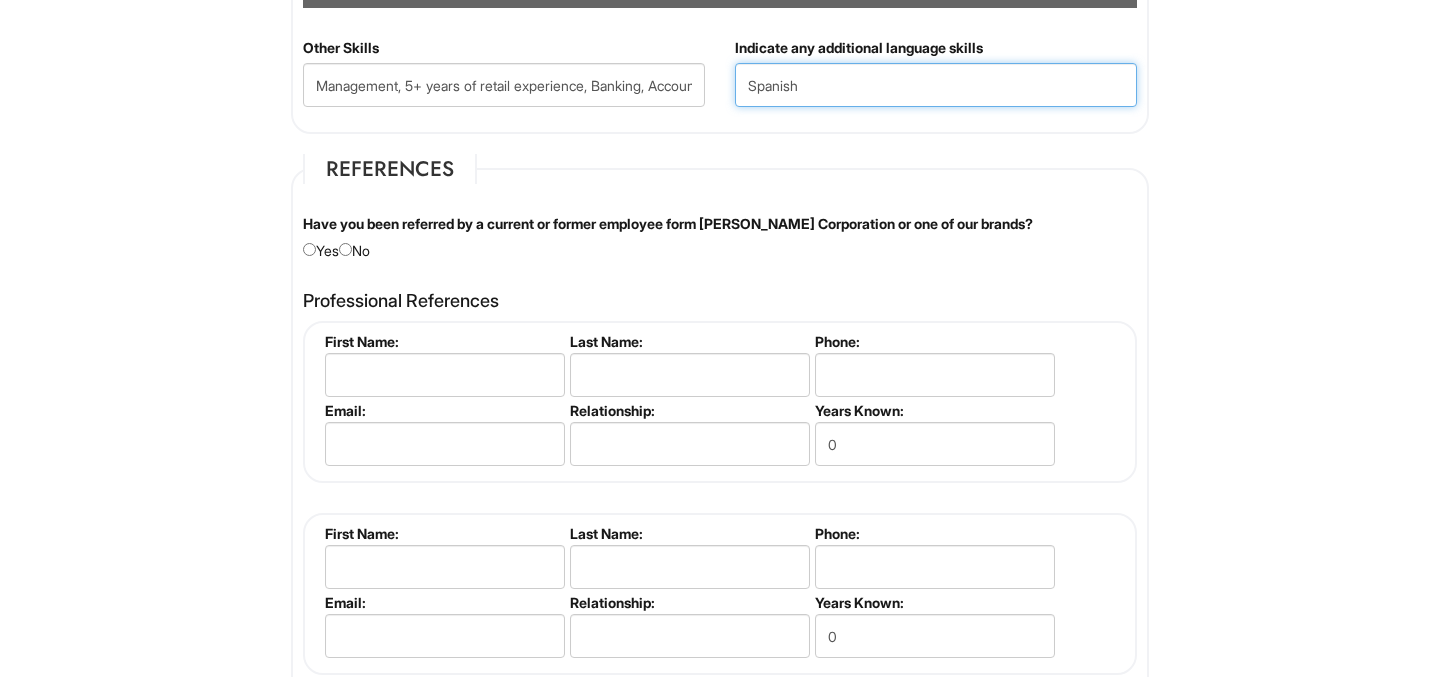 type on "Spanish" 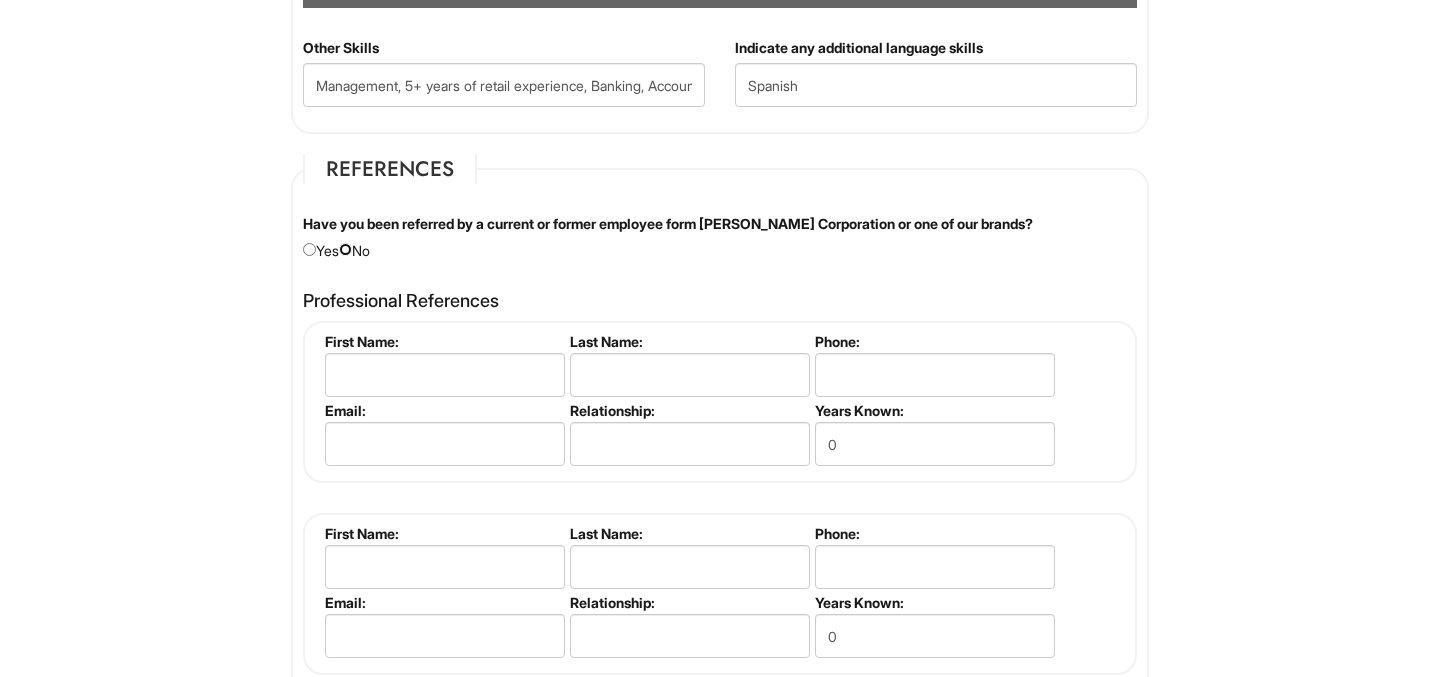 click at bounding box center [345, 249] 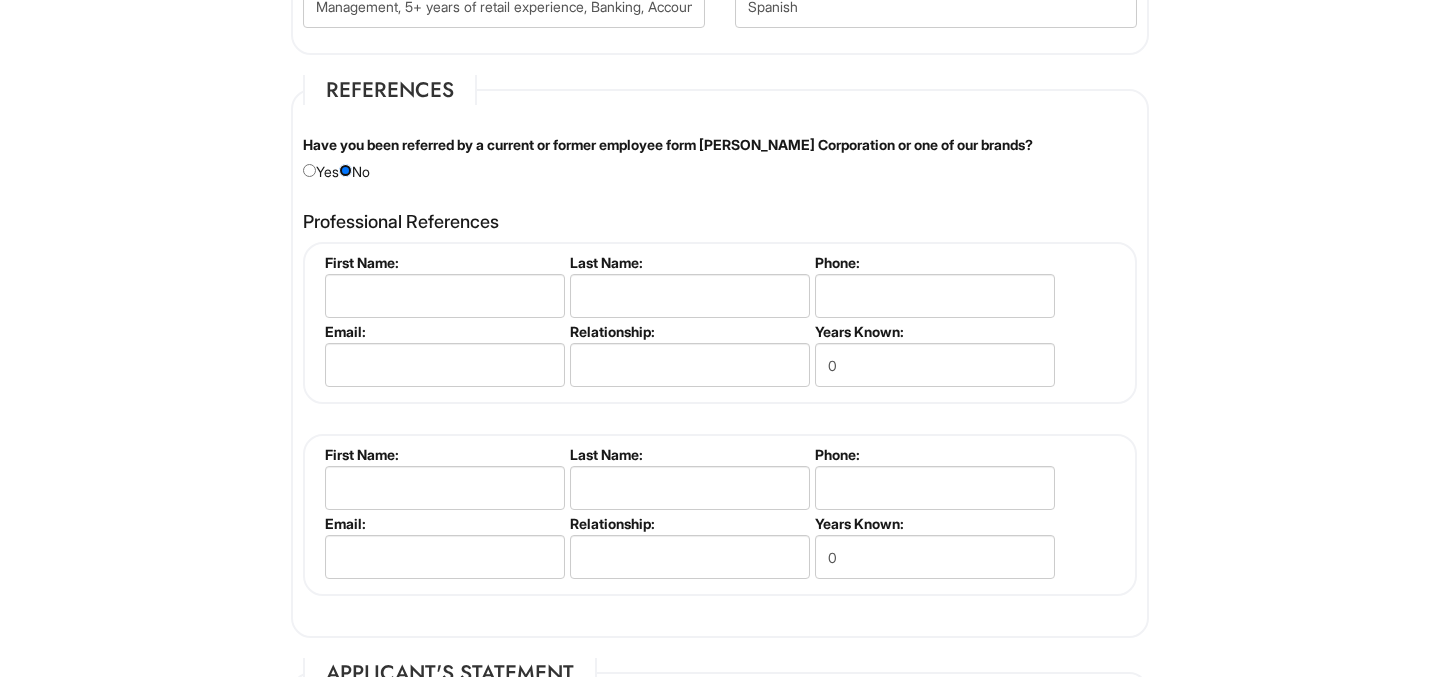 scroll, scrollTop: 2292, scrollLeft: 0, axis: vertical 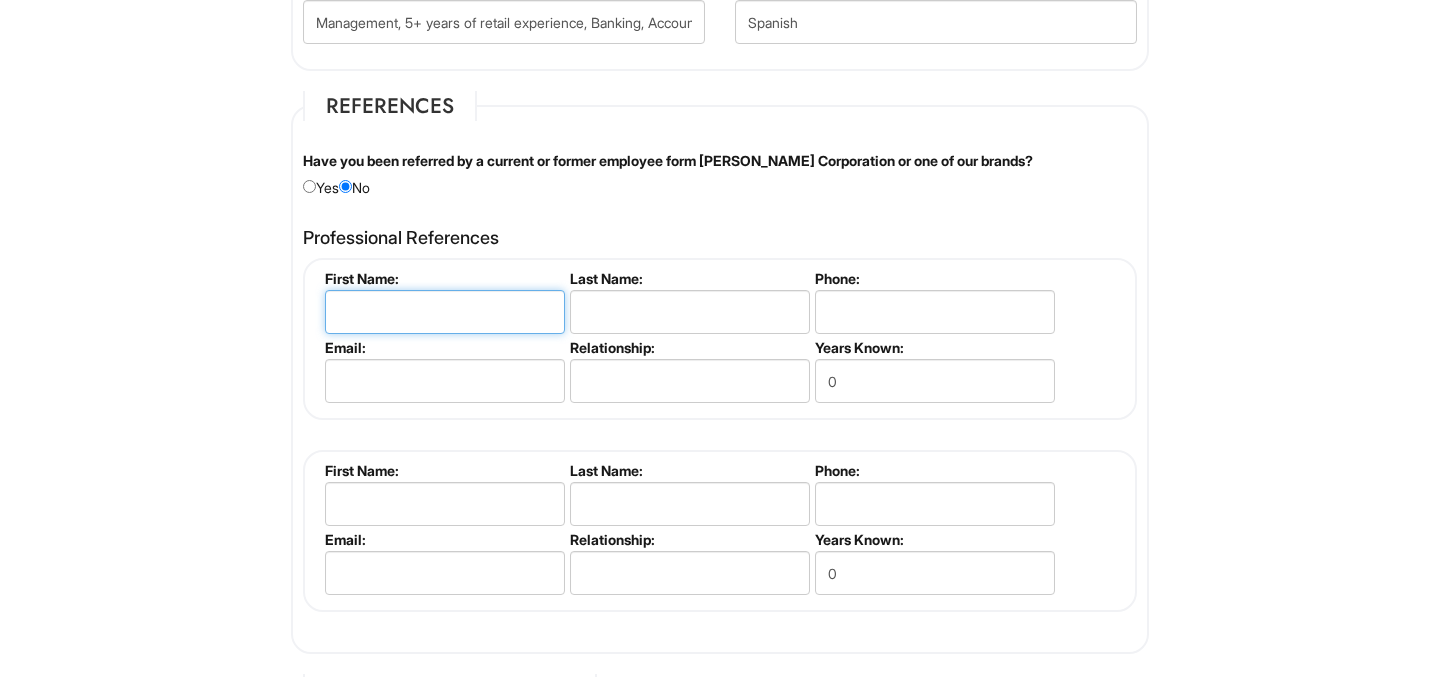 click at bounding box center [445, 312] 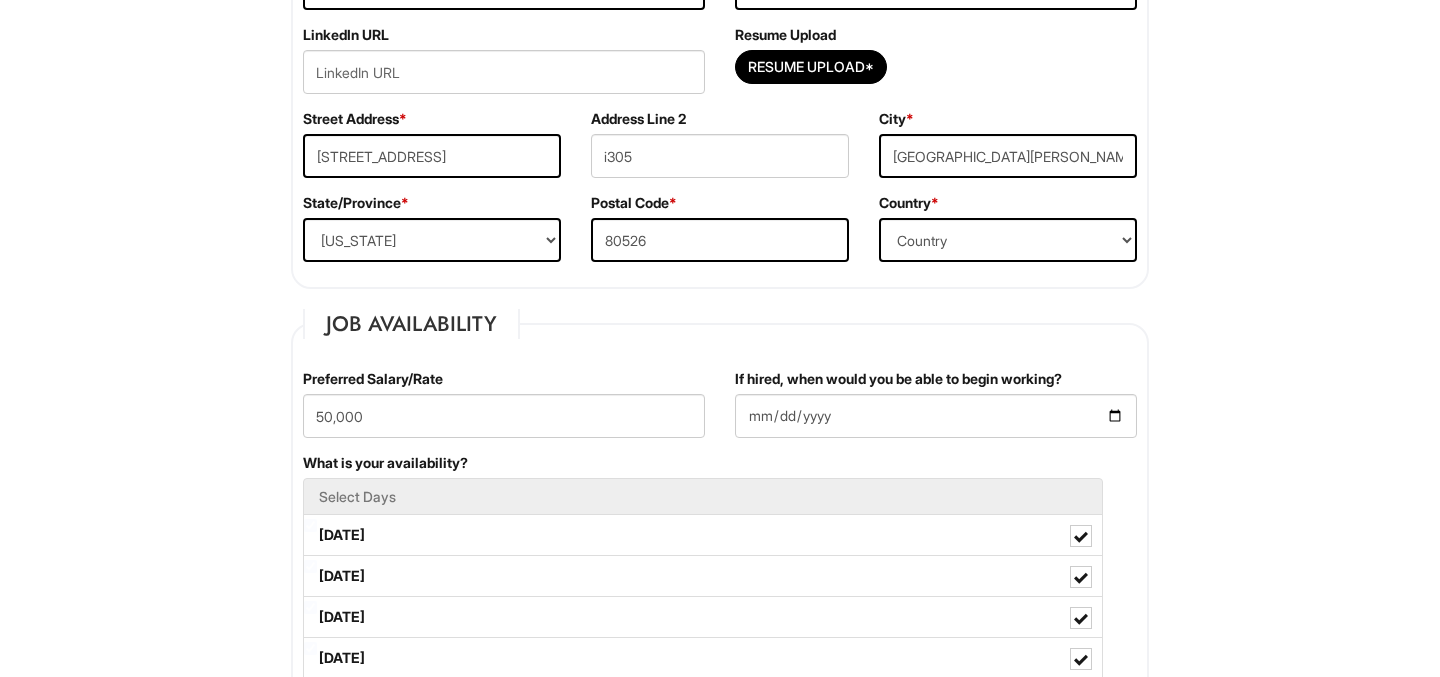 scroll, scrollTop: 538, scrollLeft: 0, axis: vertical 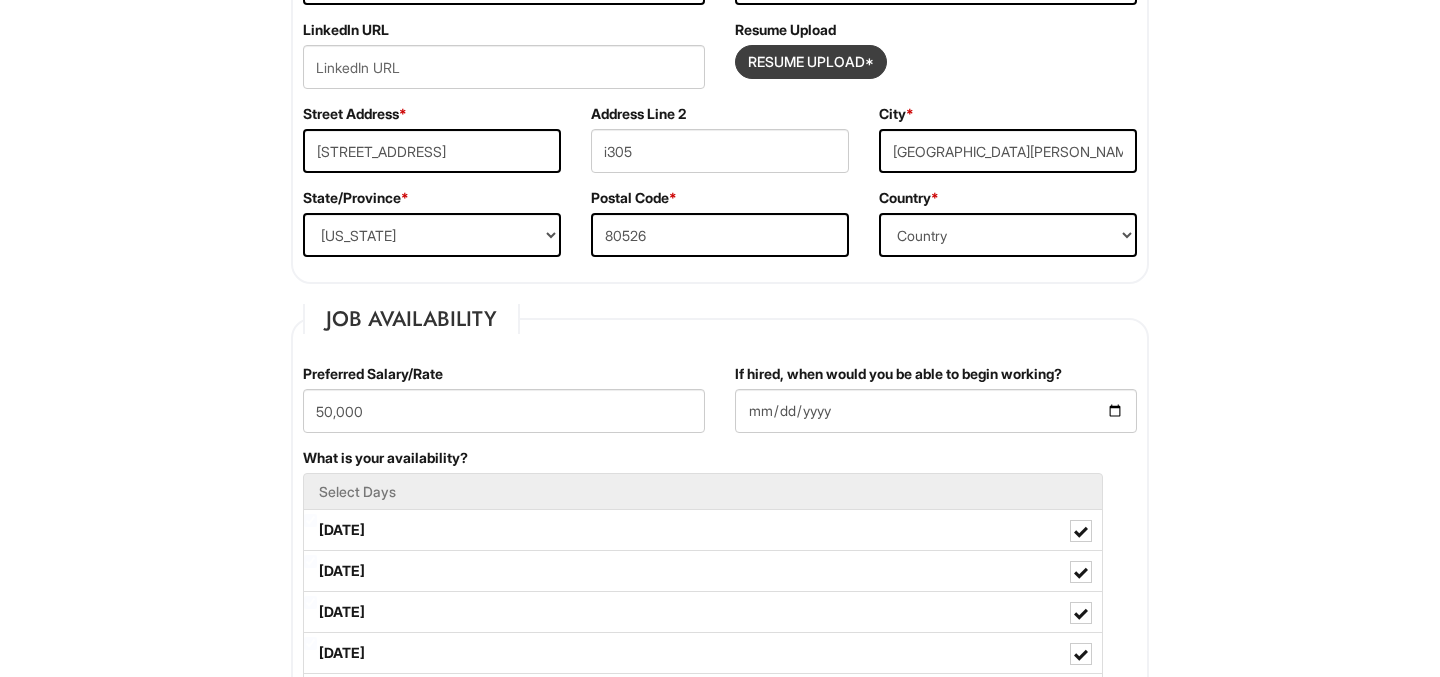 click at bounding box center (811, 62) 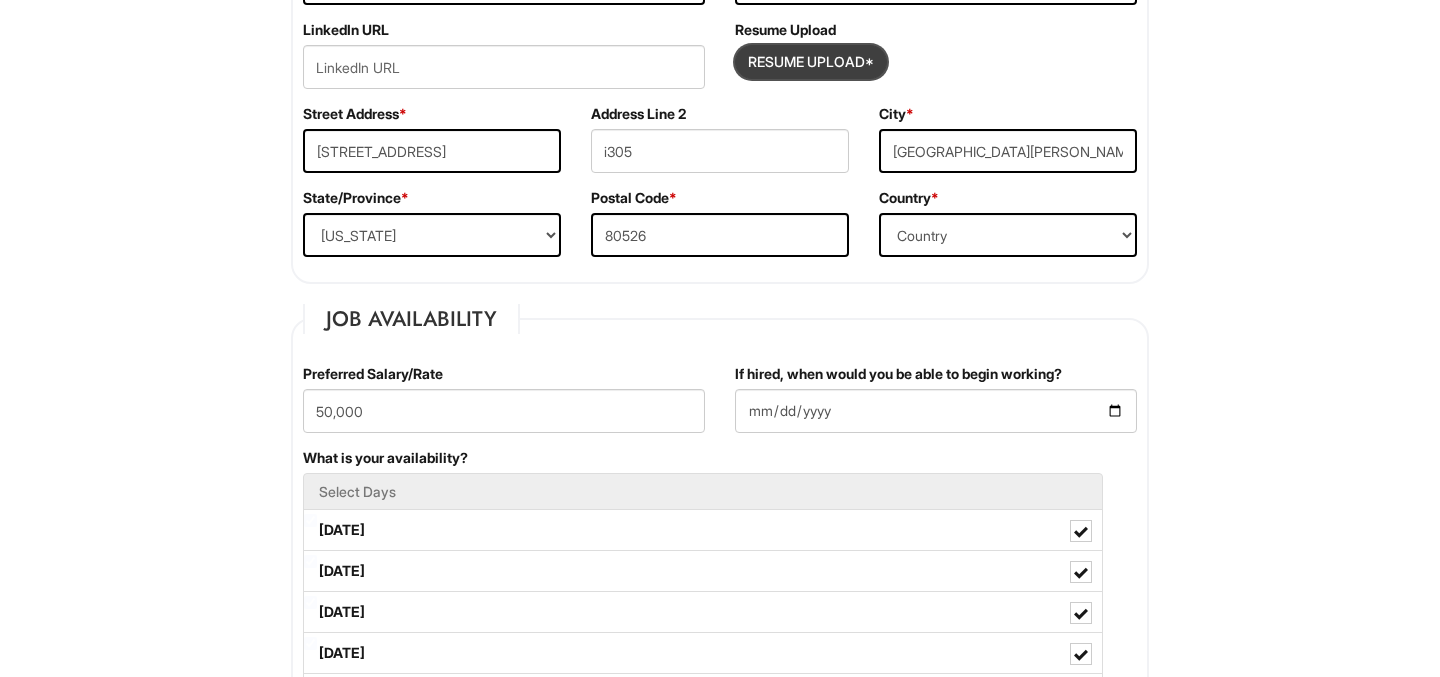 type on "C:\fakepath\ANDREA CASTRO VACA _ RESUME 25.pdf" 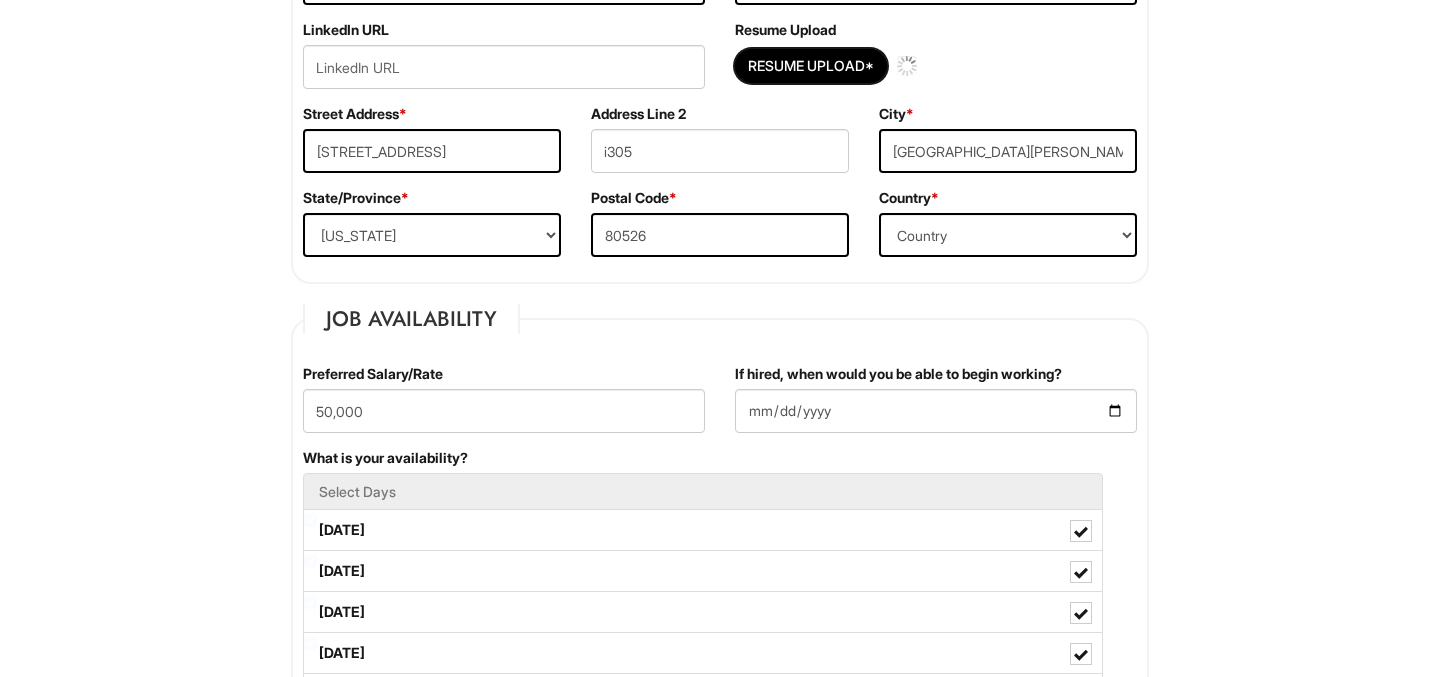type 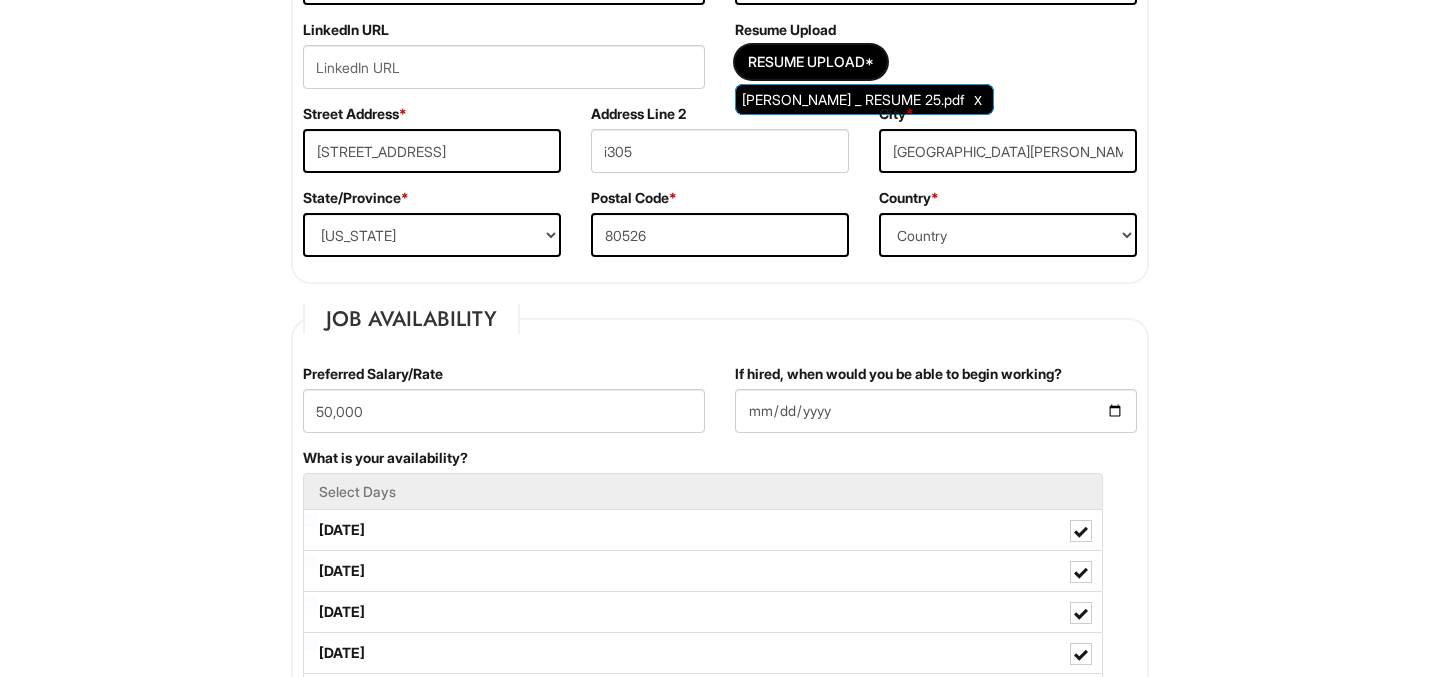 click on "Please Complete This Form 1 2 3 All Retail Positions, A|X Outelt PLEASE COMPLETE ALL REQUIRED FIELDS
We are an Equal Opportunity Employer. All persons shall have the opportunity to be considered for employment without regard to their race, color, creed, religion, national origin, ancestry, citizenship status, age, disability, gender, sex, sexual orientation, veteran status, genetic information or any other characteristic protected by applicable federal, state or local laws. We will endeavor to make a reasonable accommodation to the known physical or mental limitations of a qualified applicant with a disability unless the accommodation would impose an undue hardship on the operation of our business. If you believe you require such assistance to complete this form or to participate in an interview, please let us know.
Personal Information
Last Name  *   Castro Vaca
First Name  *   Andrea
Middle Name
E-mail Address  *   acastrovaca@gmail.com
Phone  *   9707029367" at bounding box center (720, 1415) 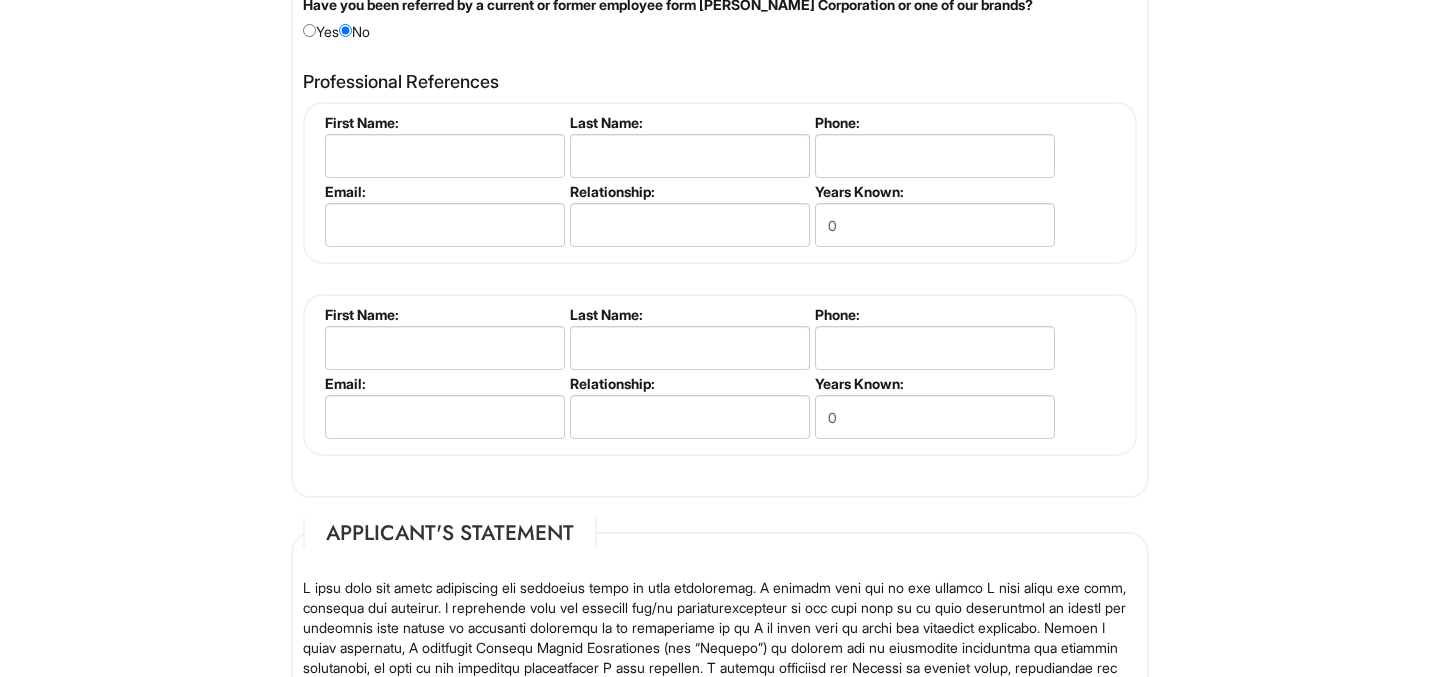 scroll, scrollTop: 2450, scrollLeft: 0, axis: vertical 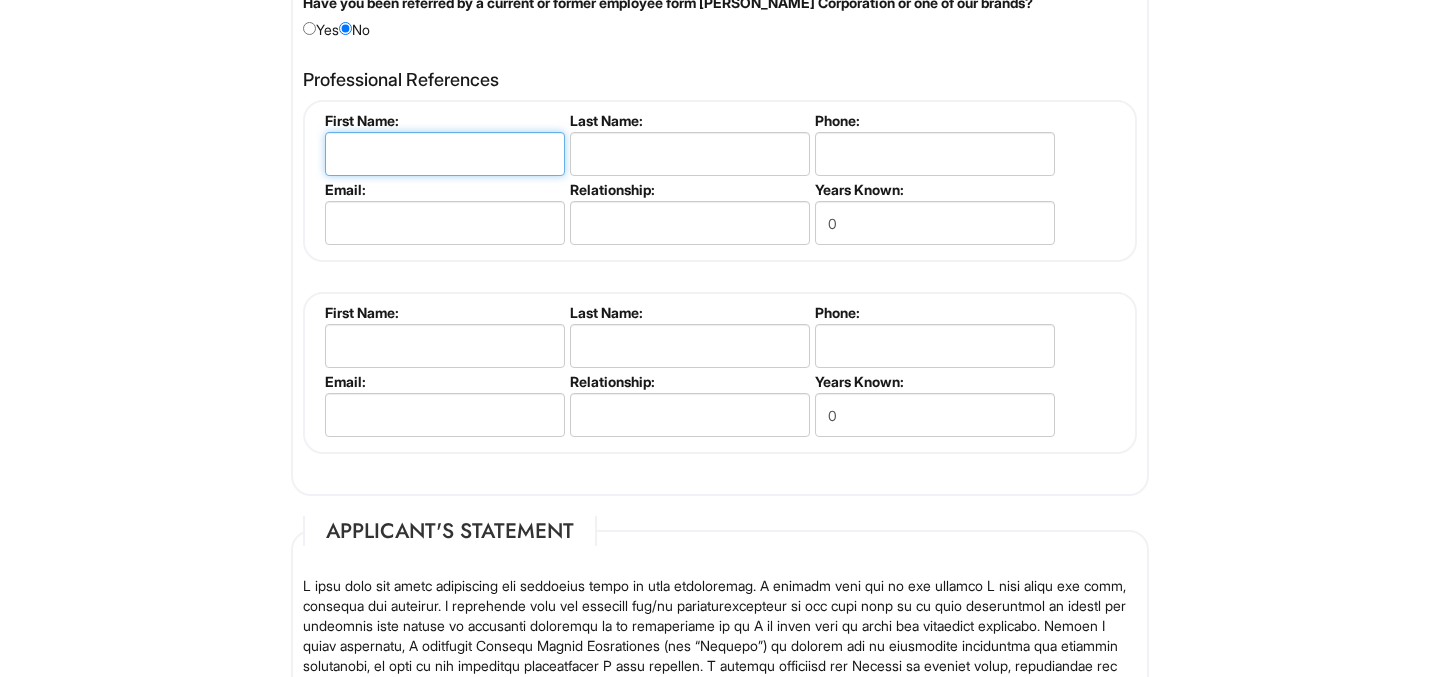 click at bounding box center (445, 154) 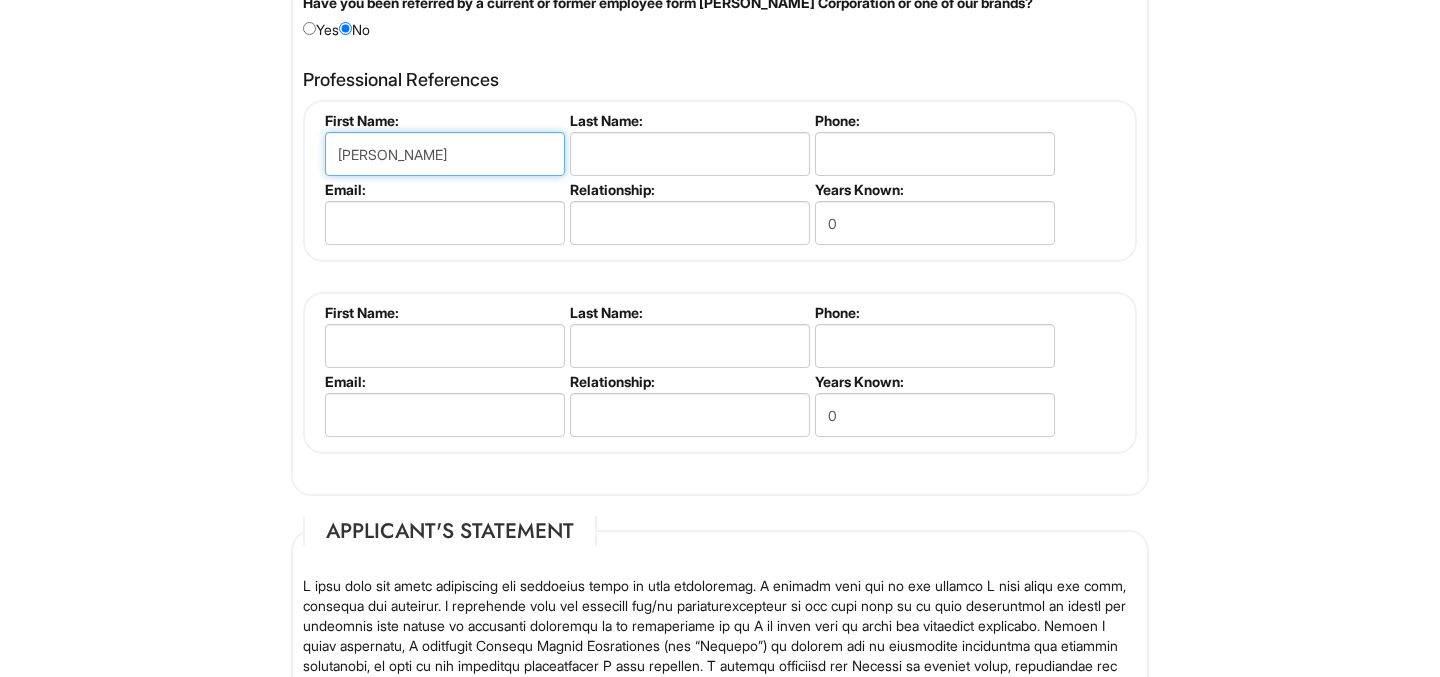 type on "Audrey" 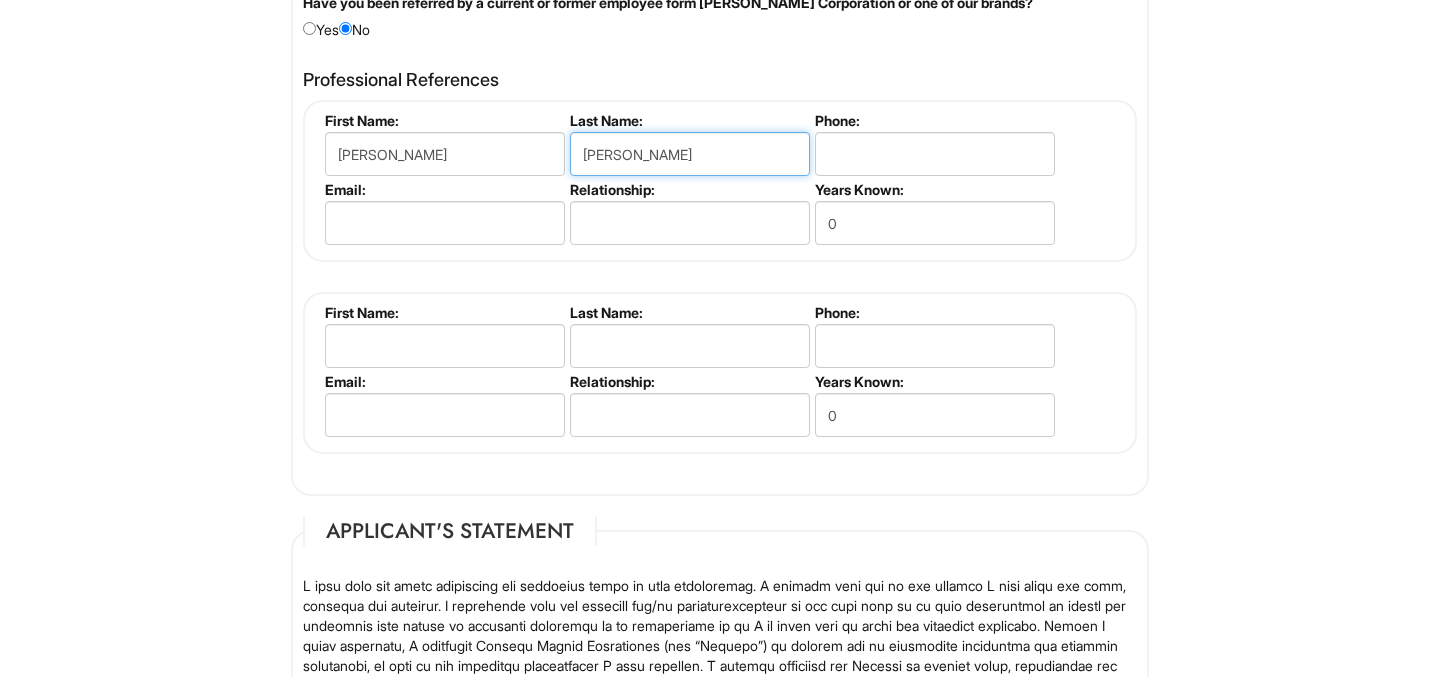 type on "Murphey" 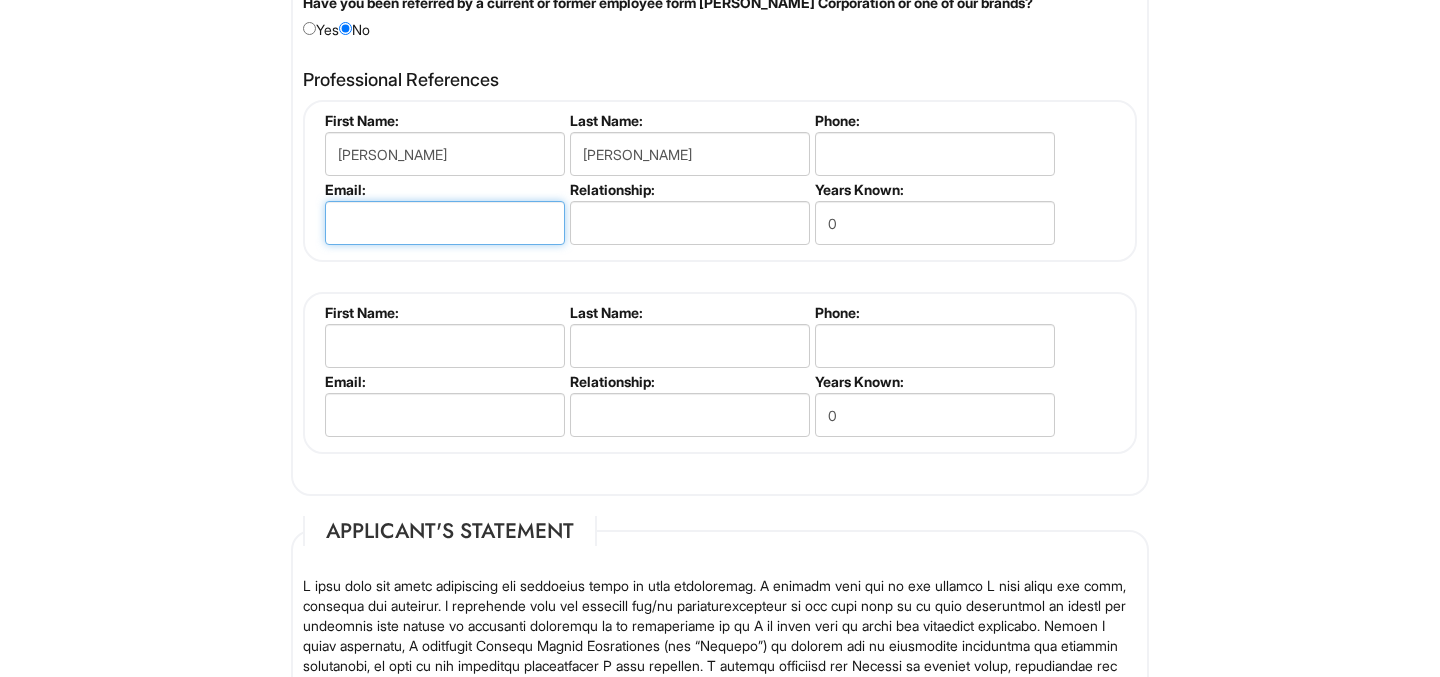 click at bounding box center [445, 223] 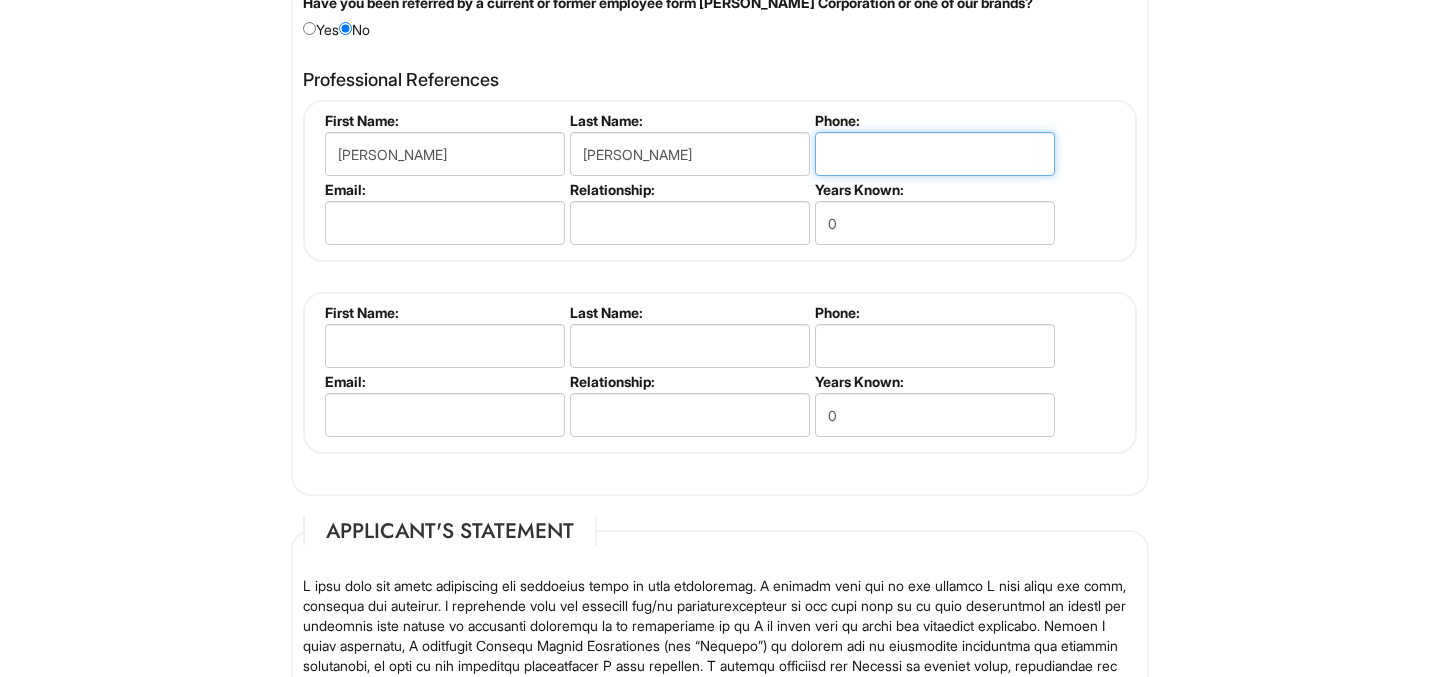 click at bounding box center [935, 154] 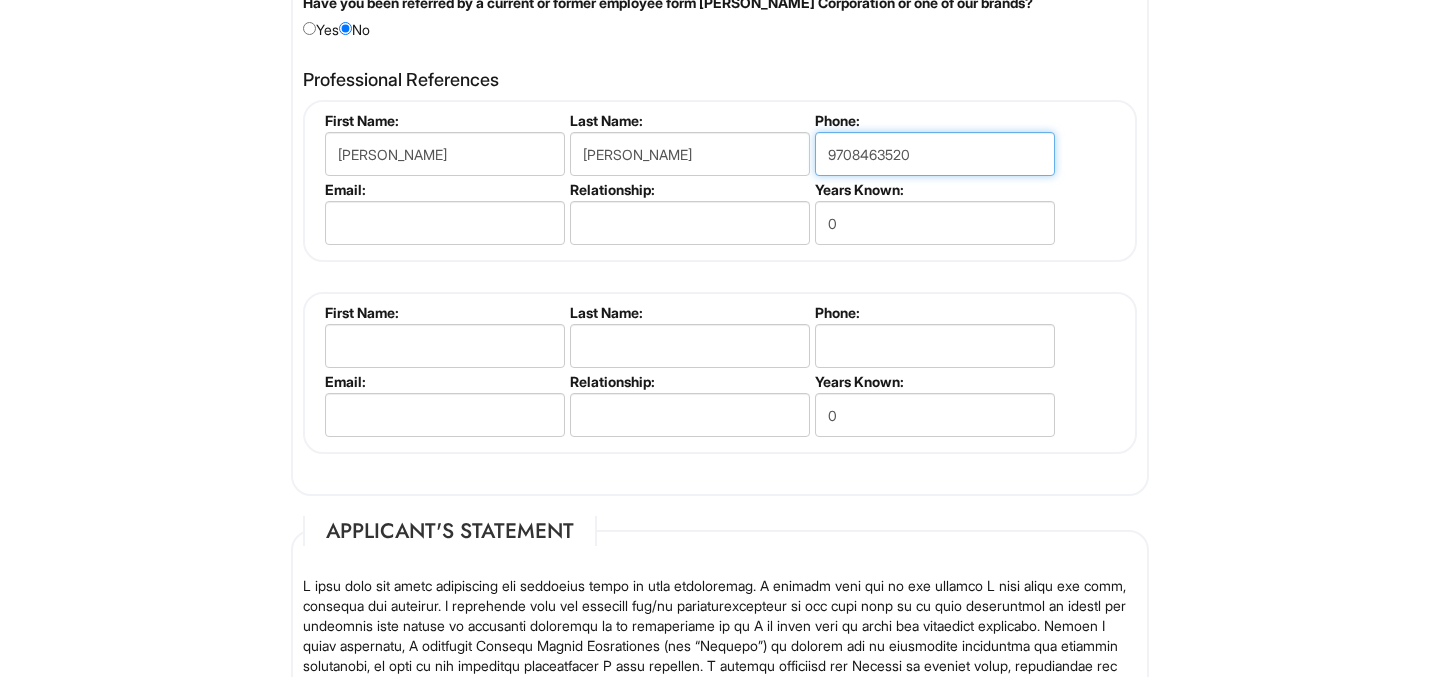 type on "9708463520" 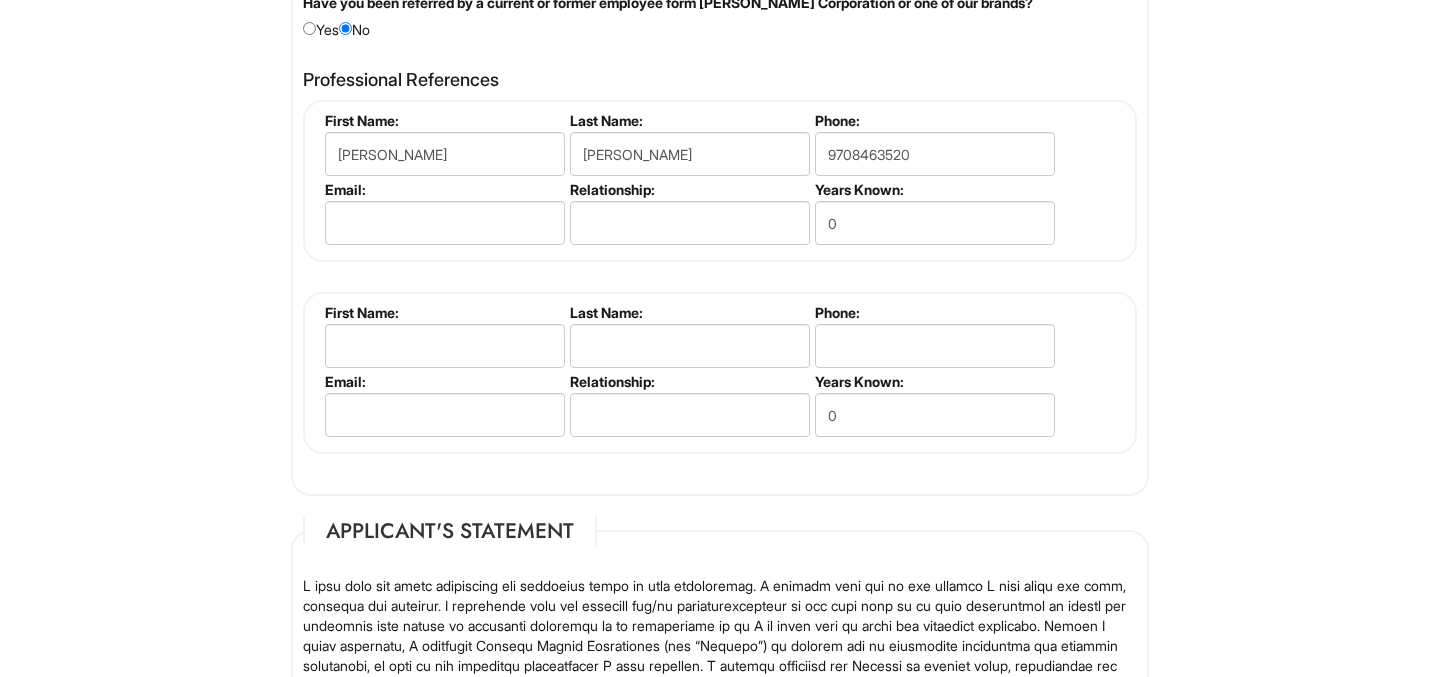 click on "First Name:
Audrey
Last Name:
Murphey
Phone:
9708463520
Email:
Relationship:
Years Known:
0" at bounding box center (720, 181) 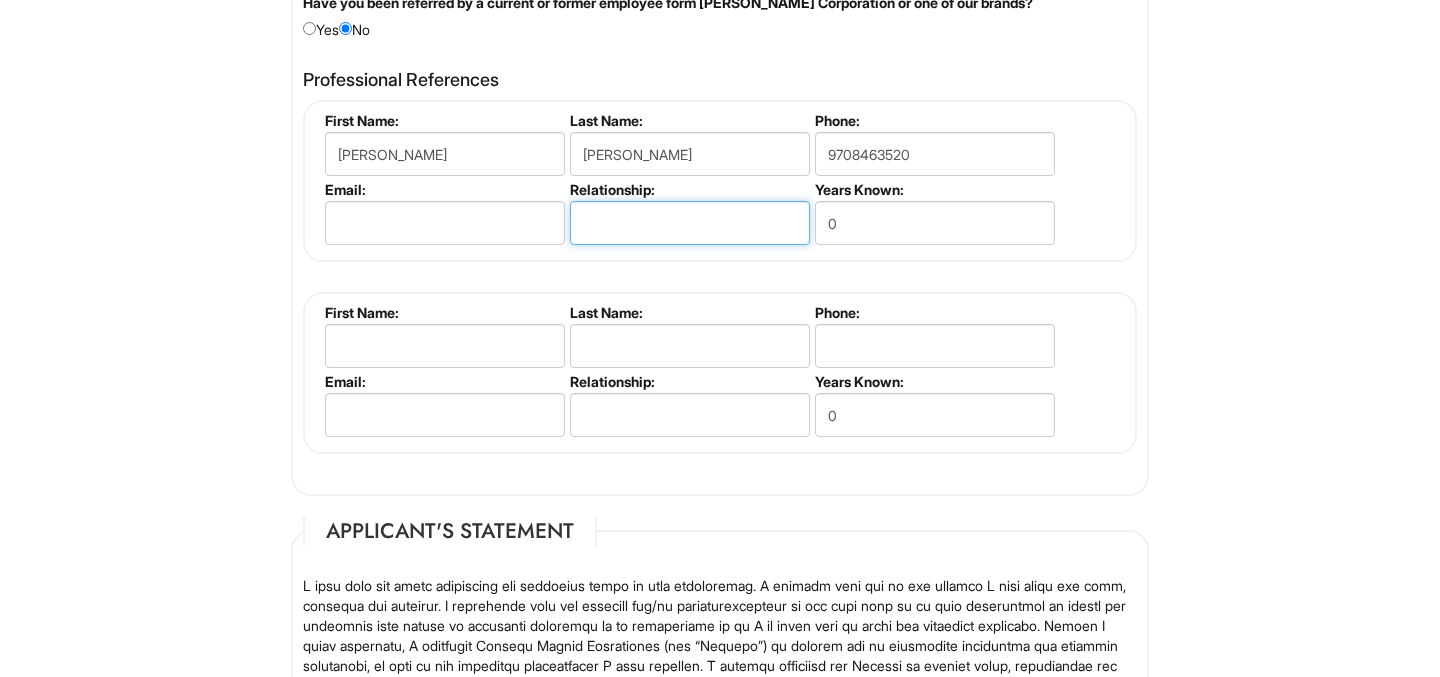 click at bounding box center [690, 223] 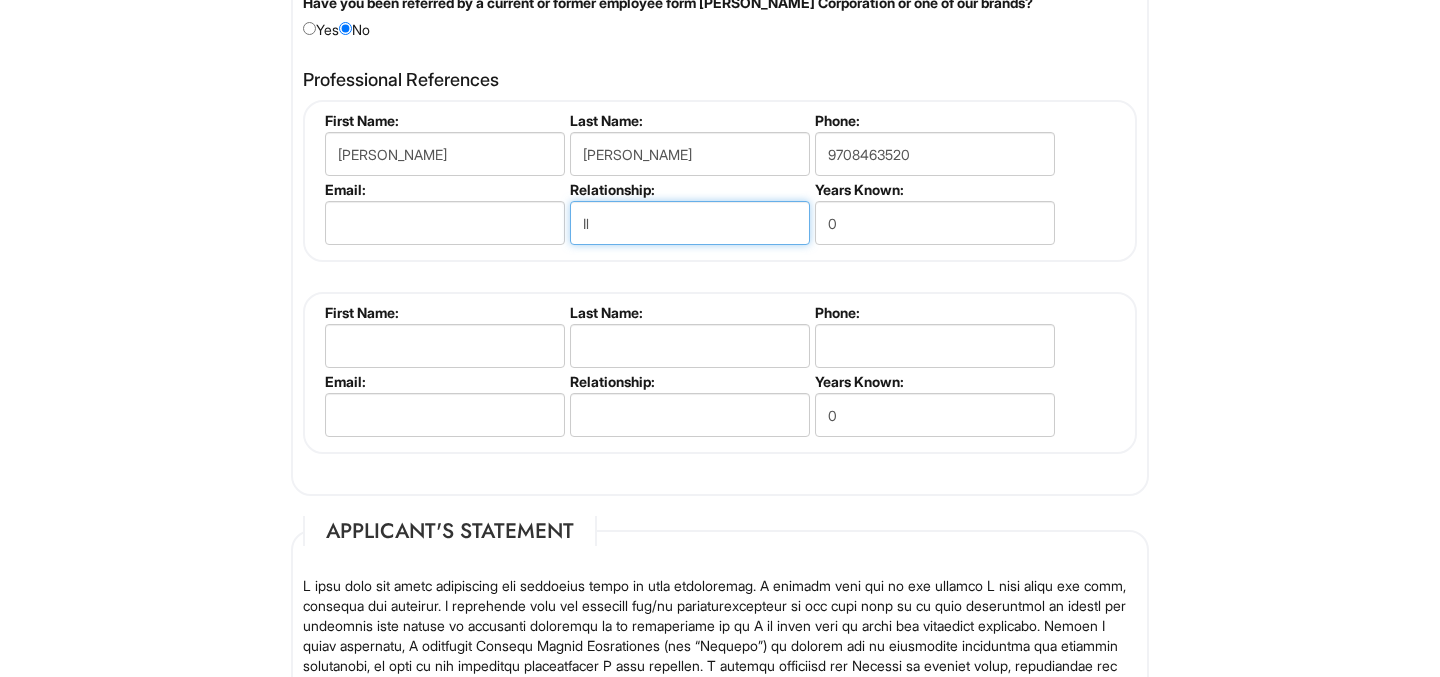 type on "I" 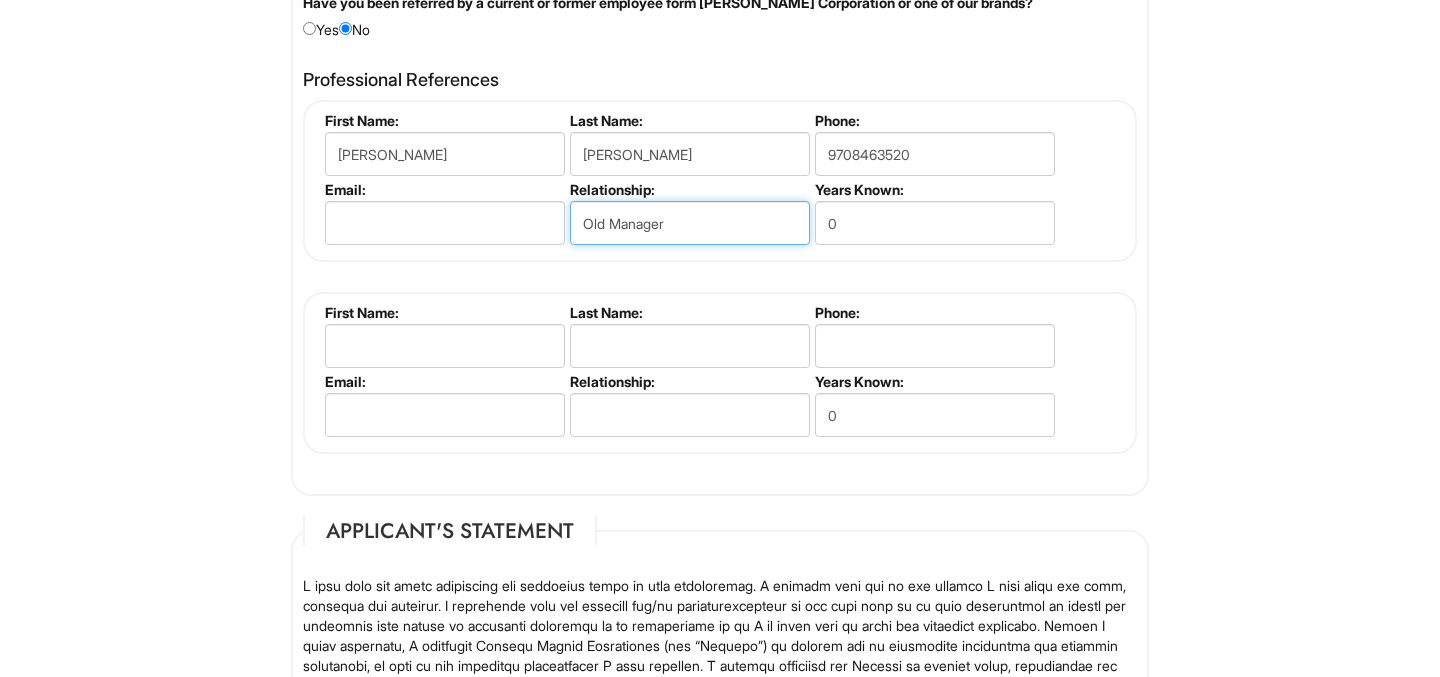 type on "Old Manager" 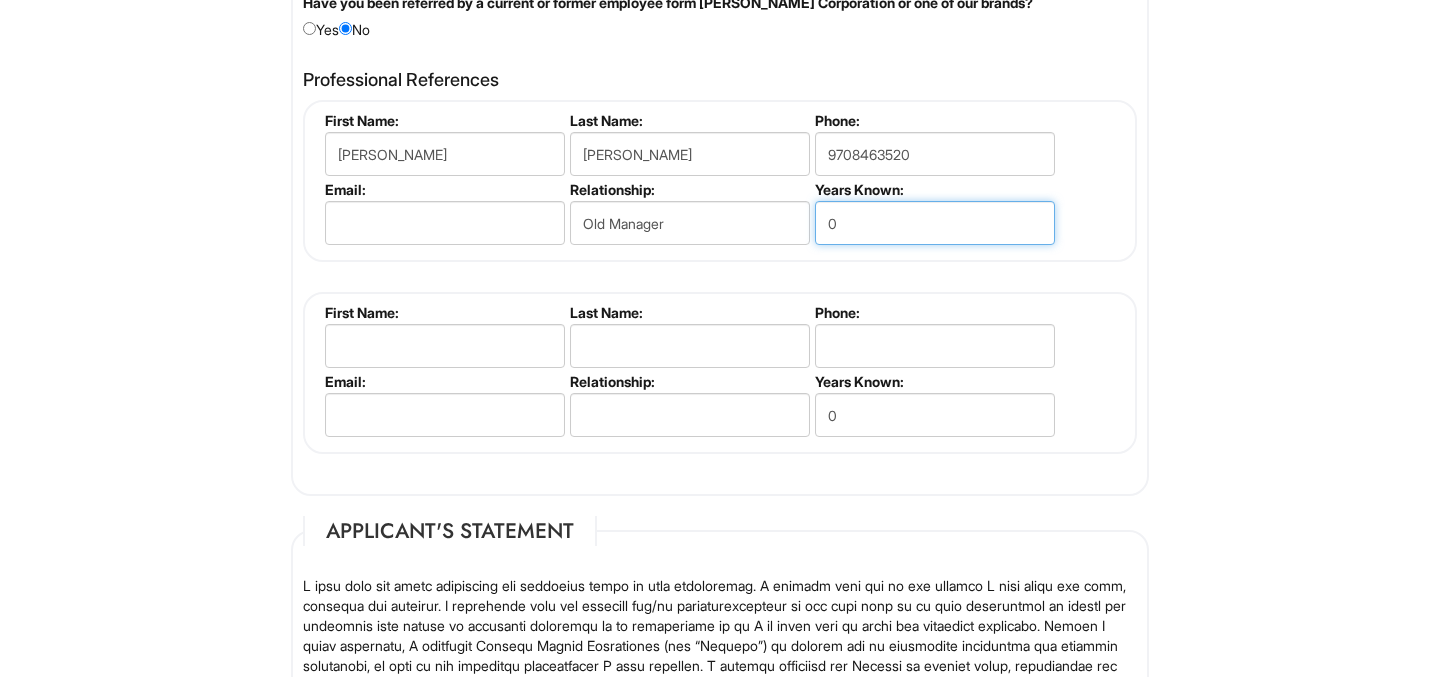 click on "0" at bounding box center (935, 223) 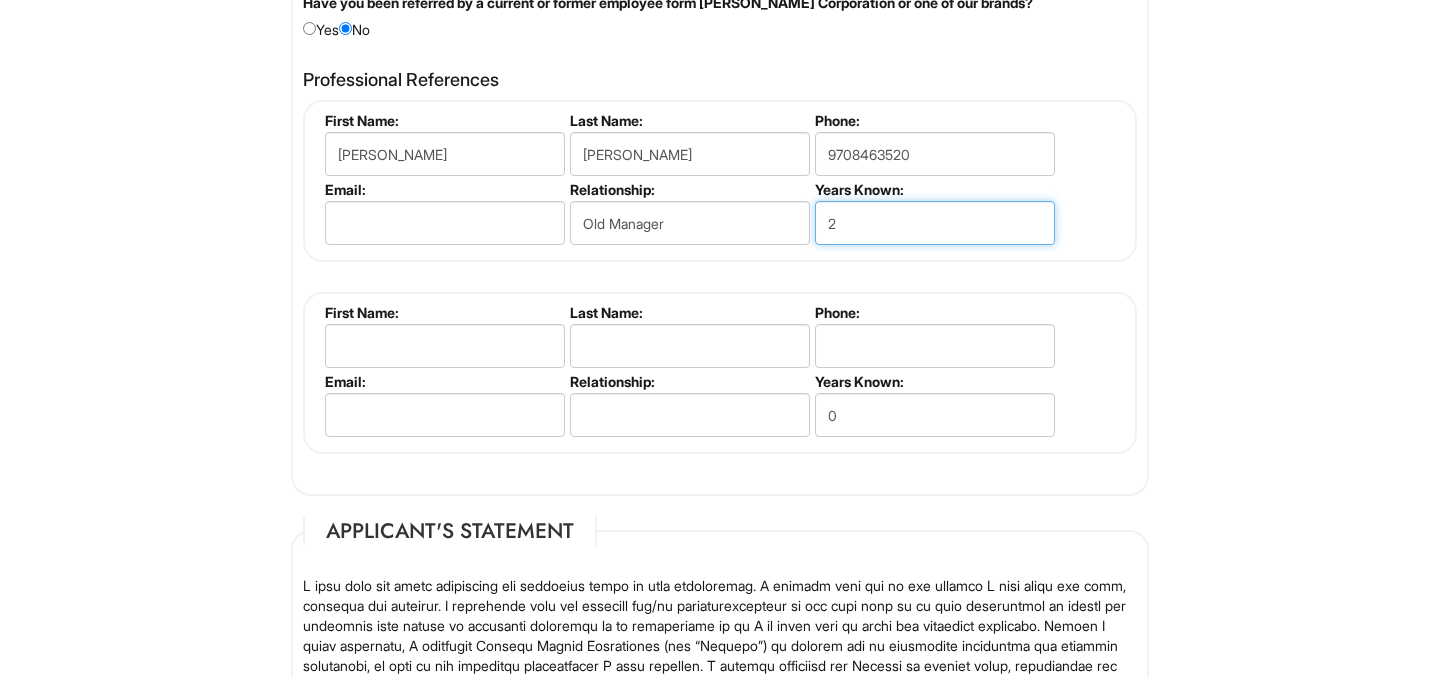 type on "2" 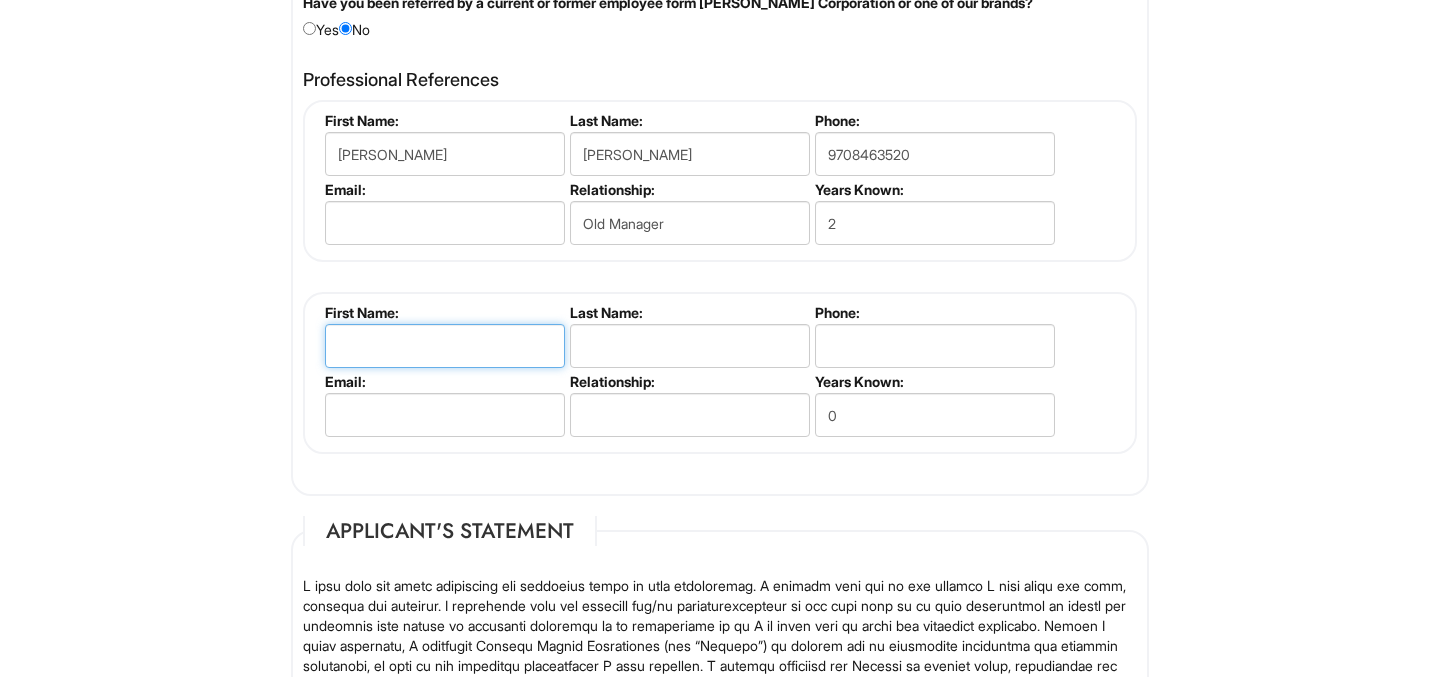 click at bounding box center [445, 346] 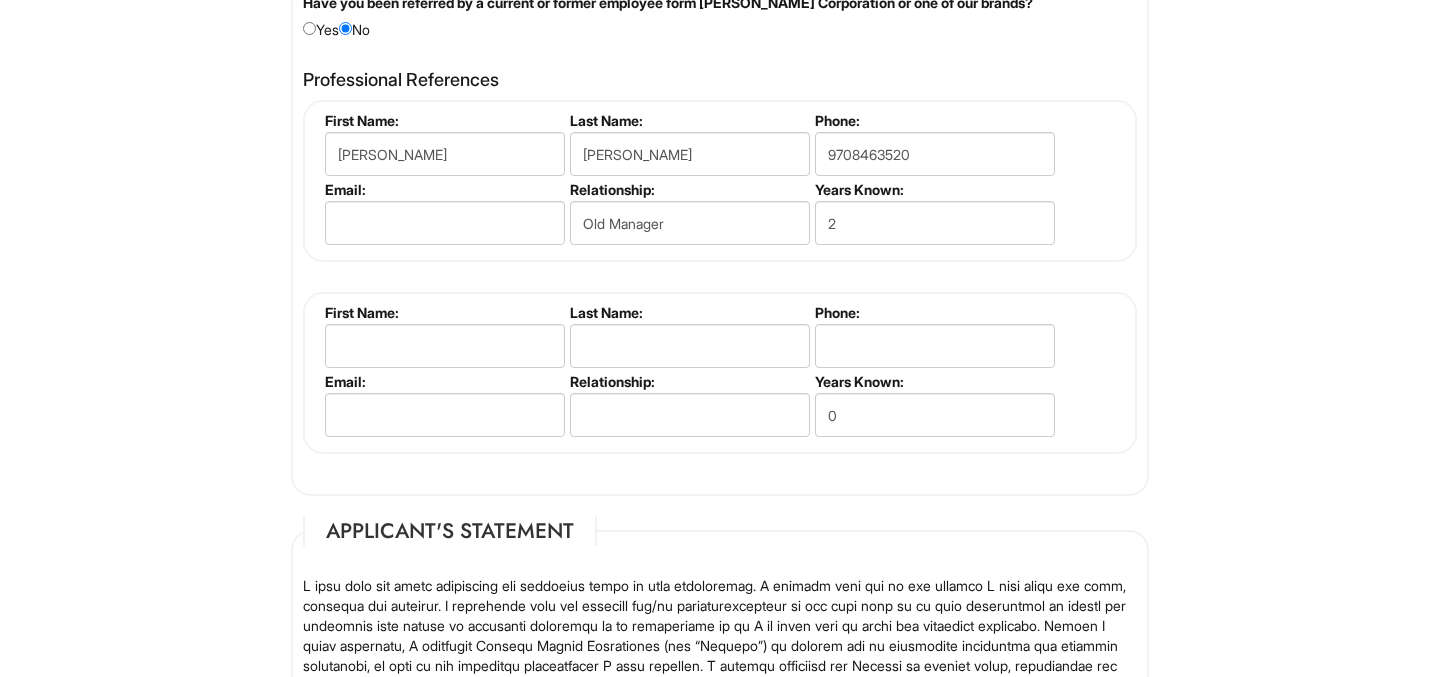 click on "First Name:
Audrey
Last Name:
Murphey
Phone:
9708463520
Email:
Relationship:
Old Manager
Years Known:
2" at bounding box center (720, 181) 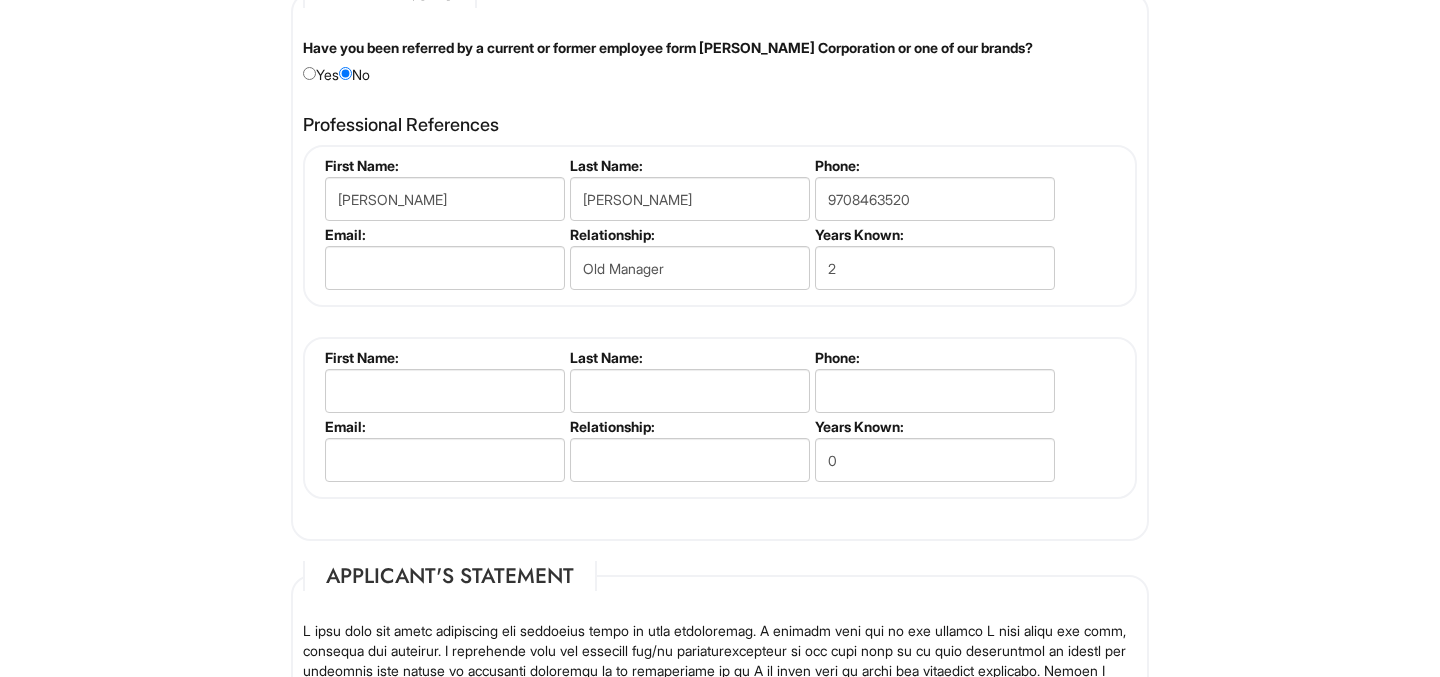 scroll, scrollTop: 2409, scrollLeft: 0, axis: vertical 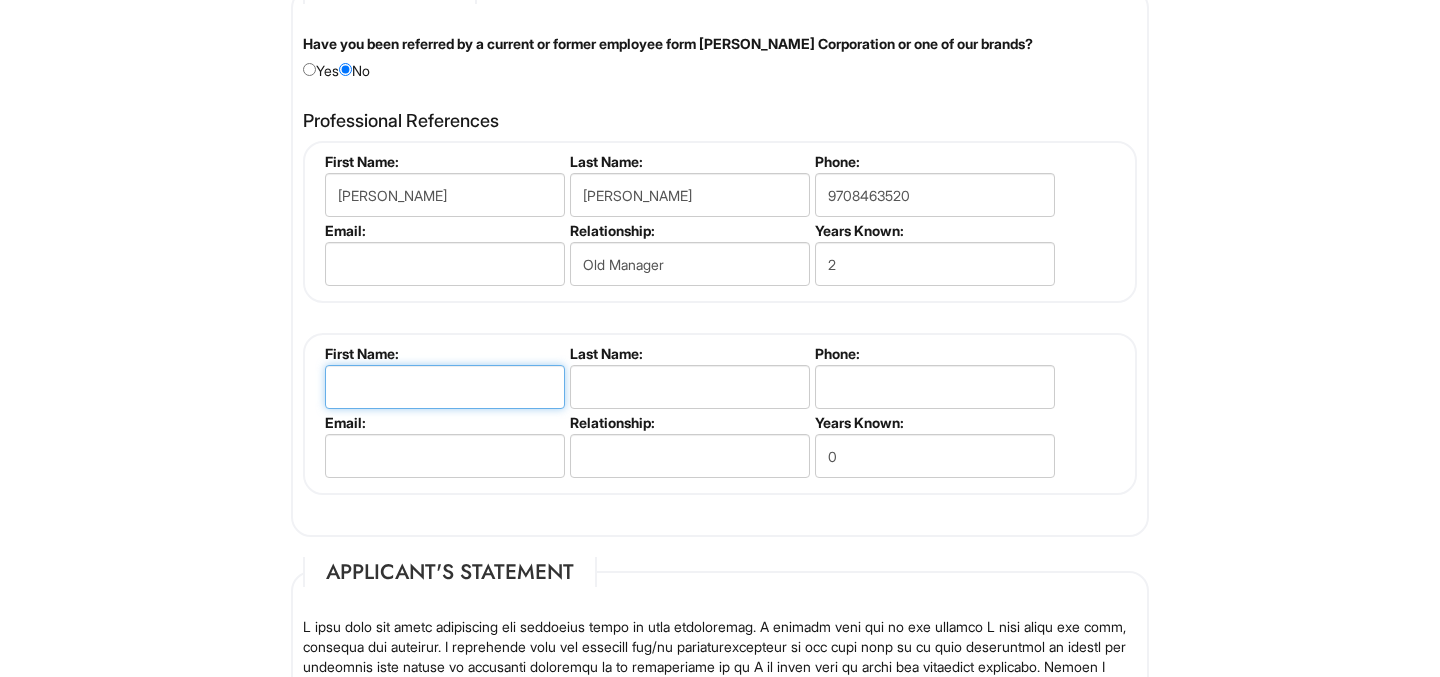 click at bounding box center (445, 387) 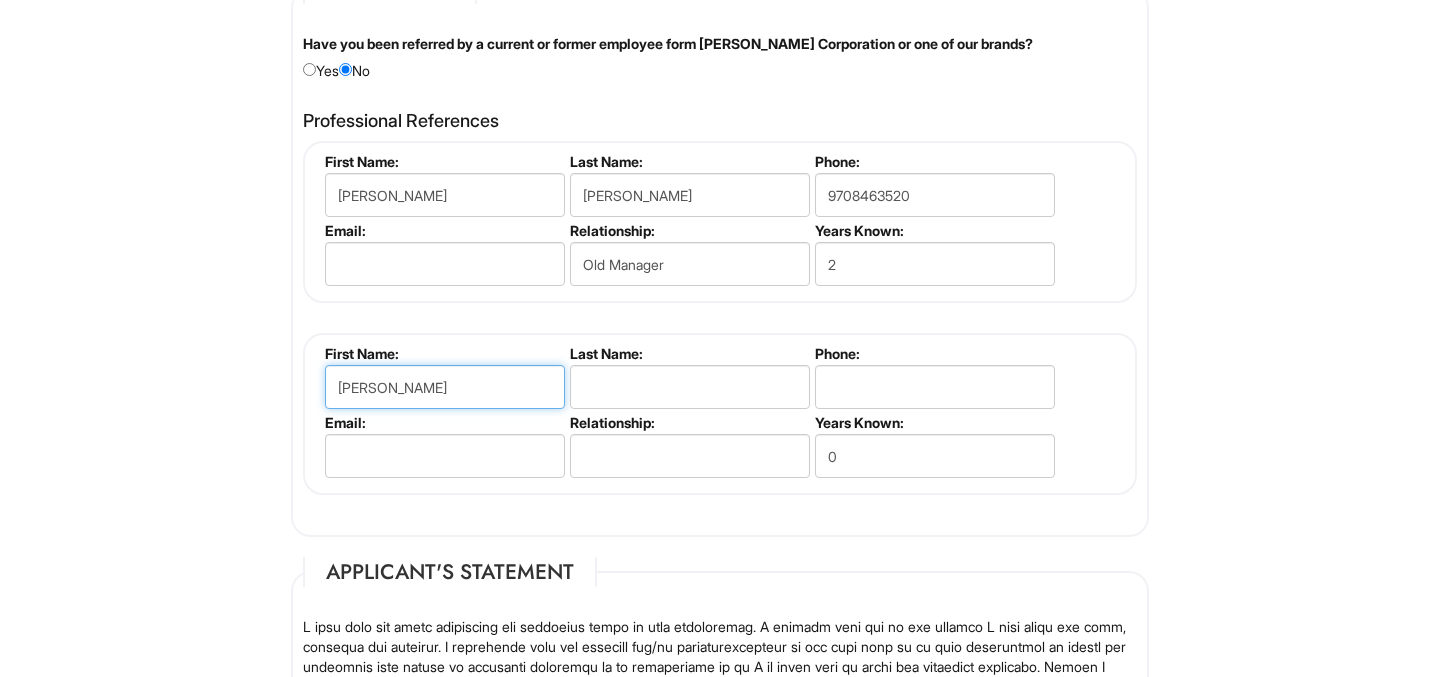 type on "Paige" 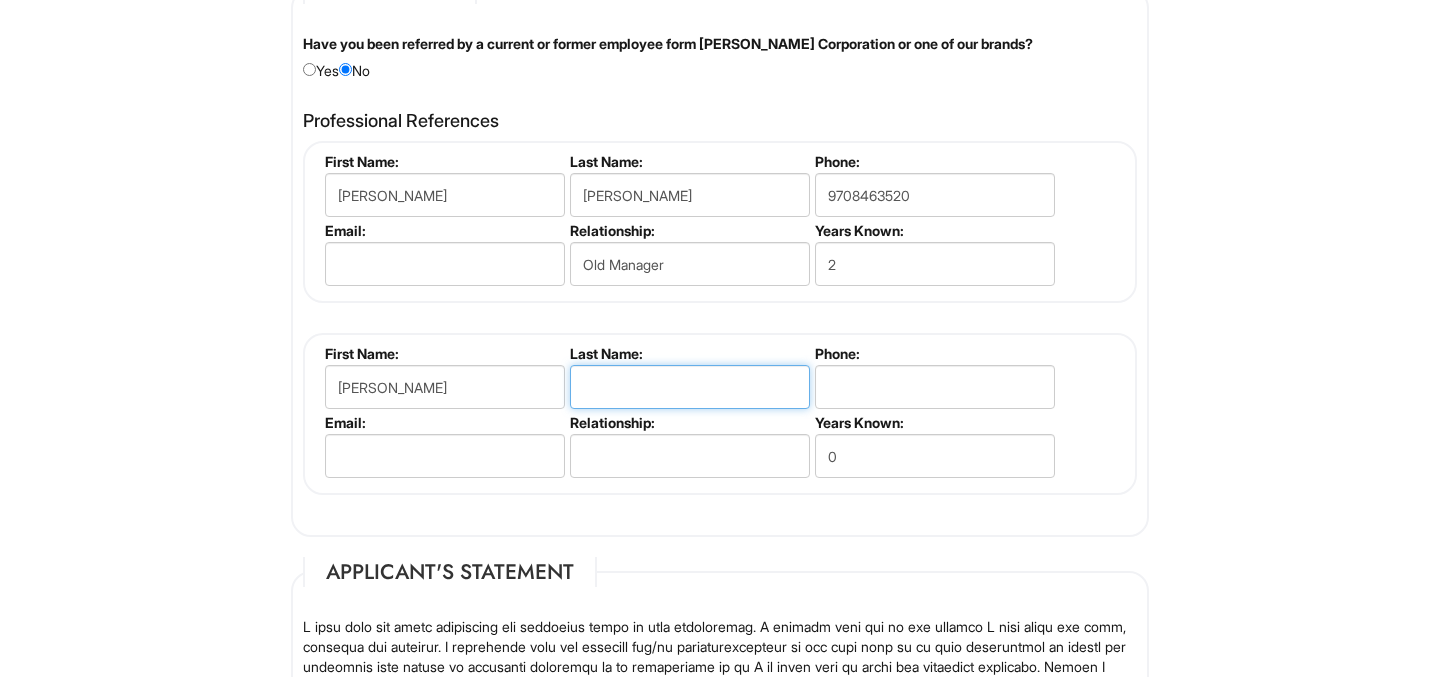 click at bounding box center [690, 387] 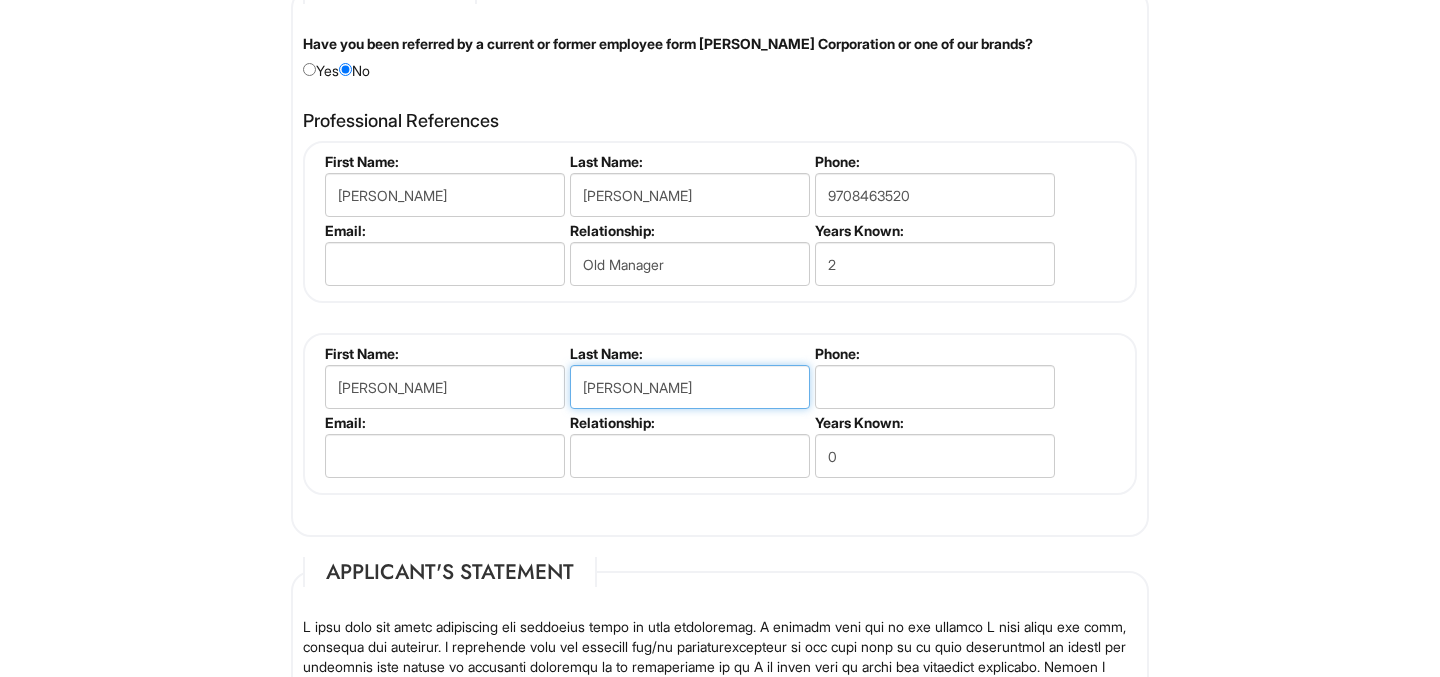 type on "Alsup" 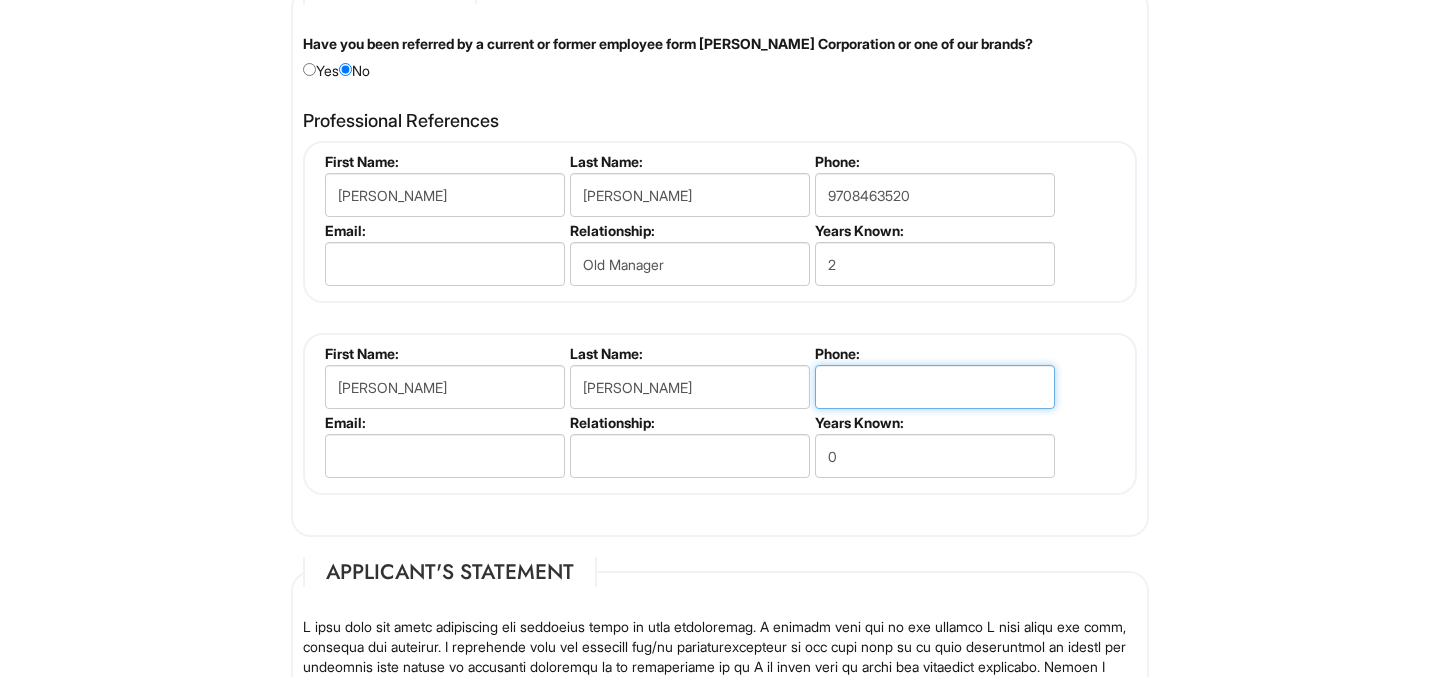 click at bounding box center (935, 387) 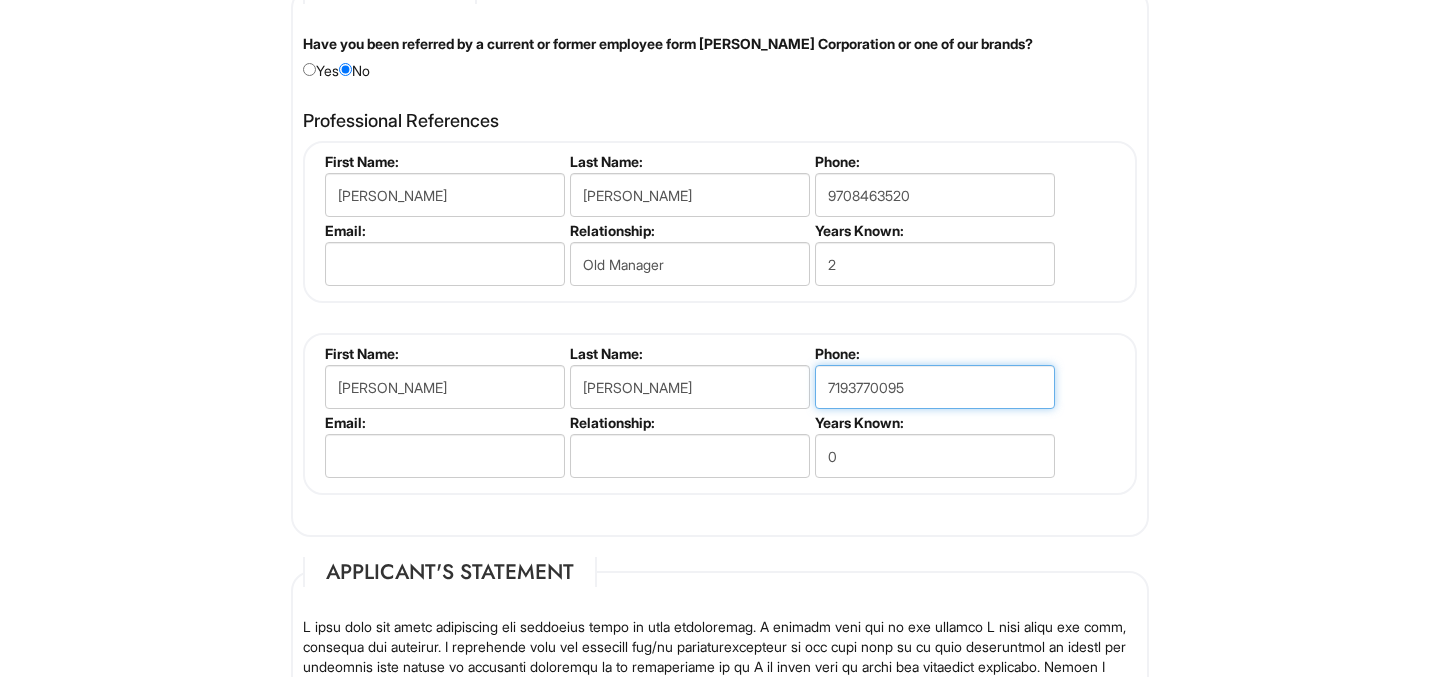 type on "7193770095" 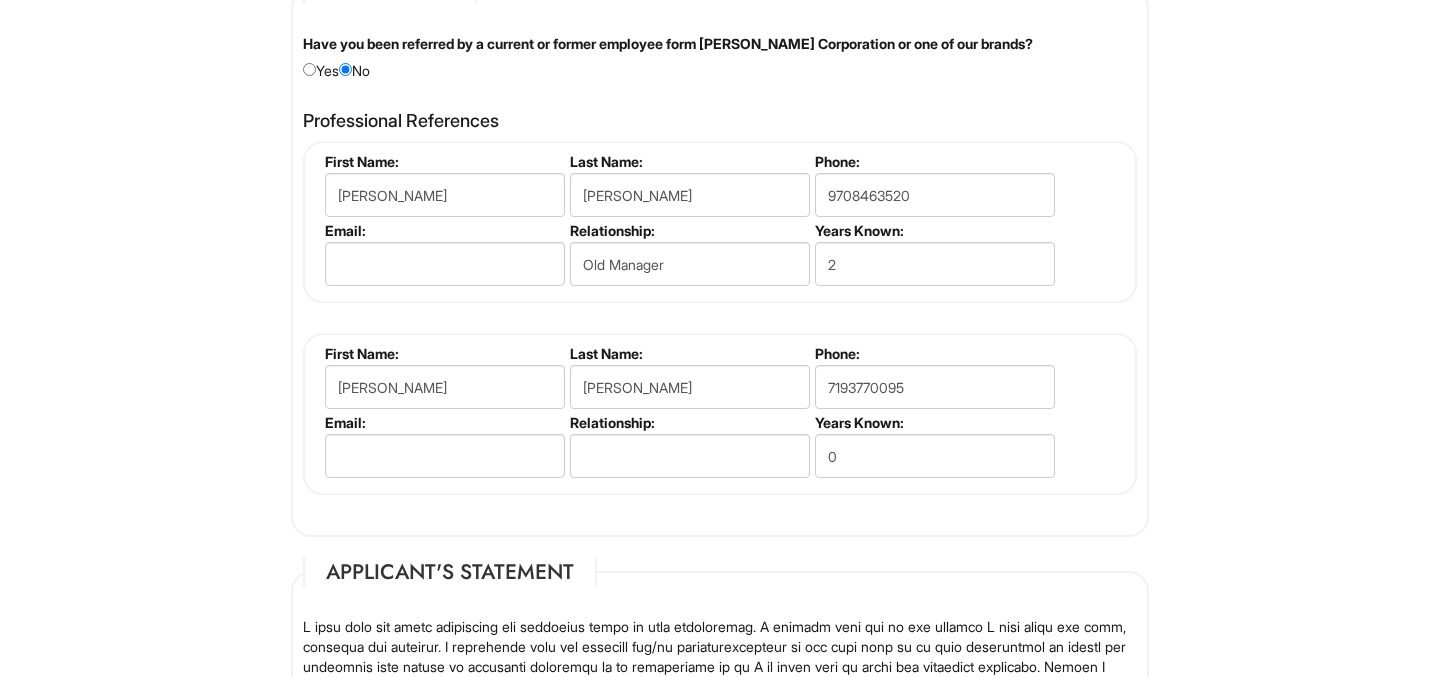 click on "Please Complete This Form 1 2 3 All Retail Positions, A|X Outelt PLEASE COMPLETE ALL REQUIRED FIELDS
We are an Equal Opportunity Employer. All persons shall have the opportunity to be considered for employment without regard to their race, color, creed, religion, national origin, ancestry, citizenship status, age, disability, gender, sex, sexual orientation, veteran status, genetic information or any other characteristic protected by applicable federal, state or local laws. We will endeavor to make a reasonable accommodation to the known physical or mental limitations of a qualified applicant with a disability unless the accommodation would impose an undue hardship on the operation of our business. If you believe you require such assistance to complete this form or to participate in an interview, please let us know.
Personal Information
Last Name  *   Castro Vaca
First Name  *   Andrea
Middle Name
E-mail Address  *   acastrovaca@gmail.com
Phone  *   9707029367" at bounding box center [720, -456] 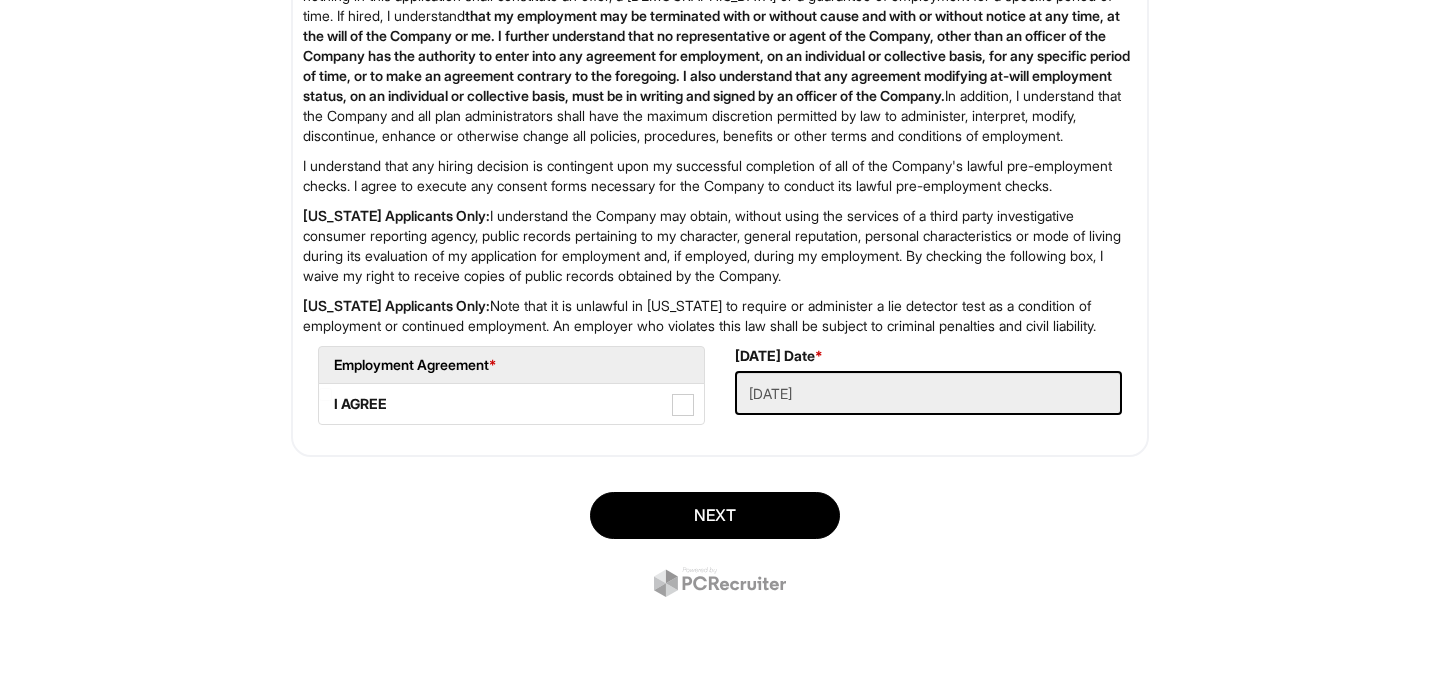 scroll, scrollTop: 3309, scrollLeft: 0, axis: vertical 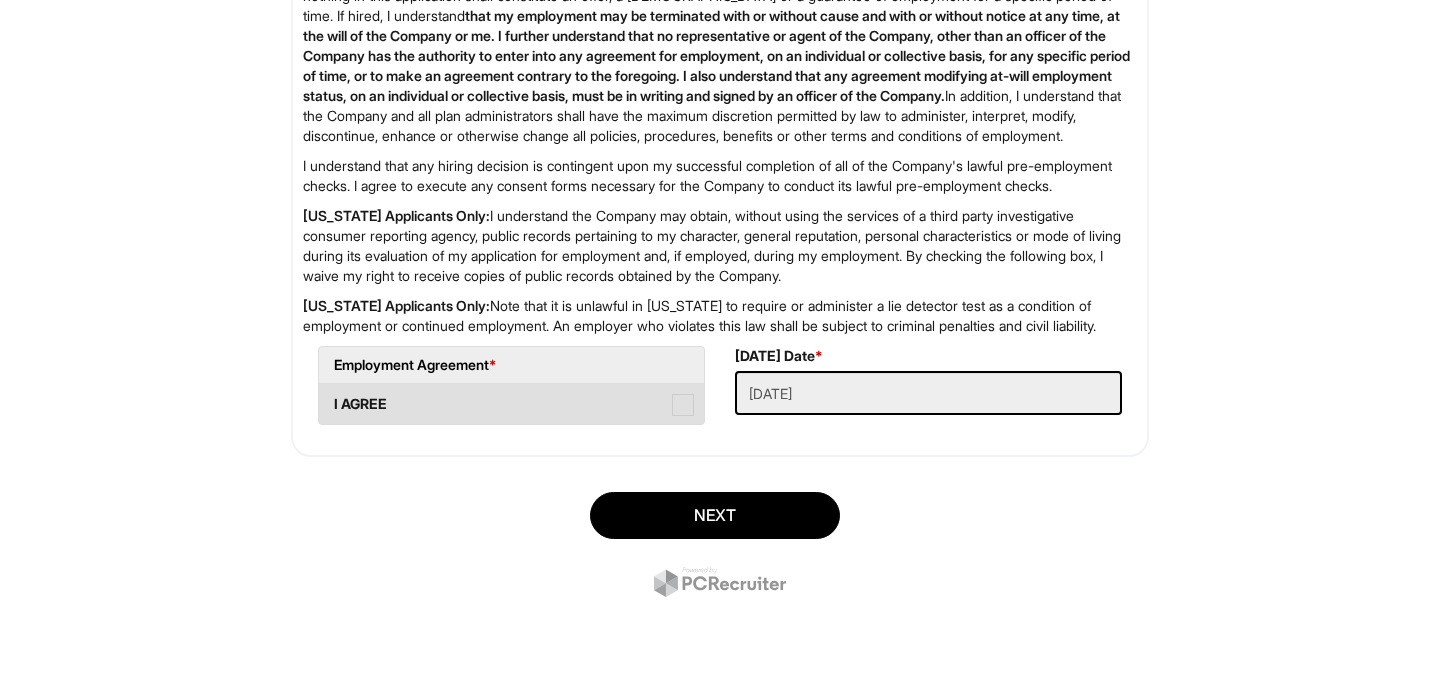 click at bounding box center (683, 405) 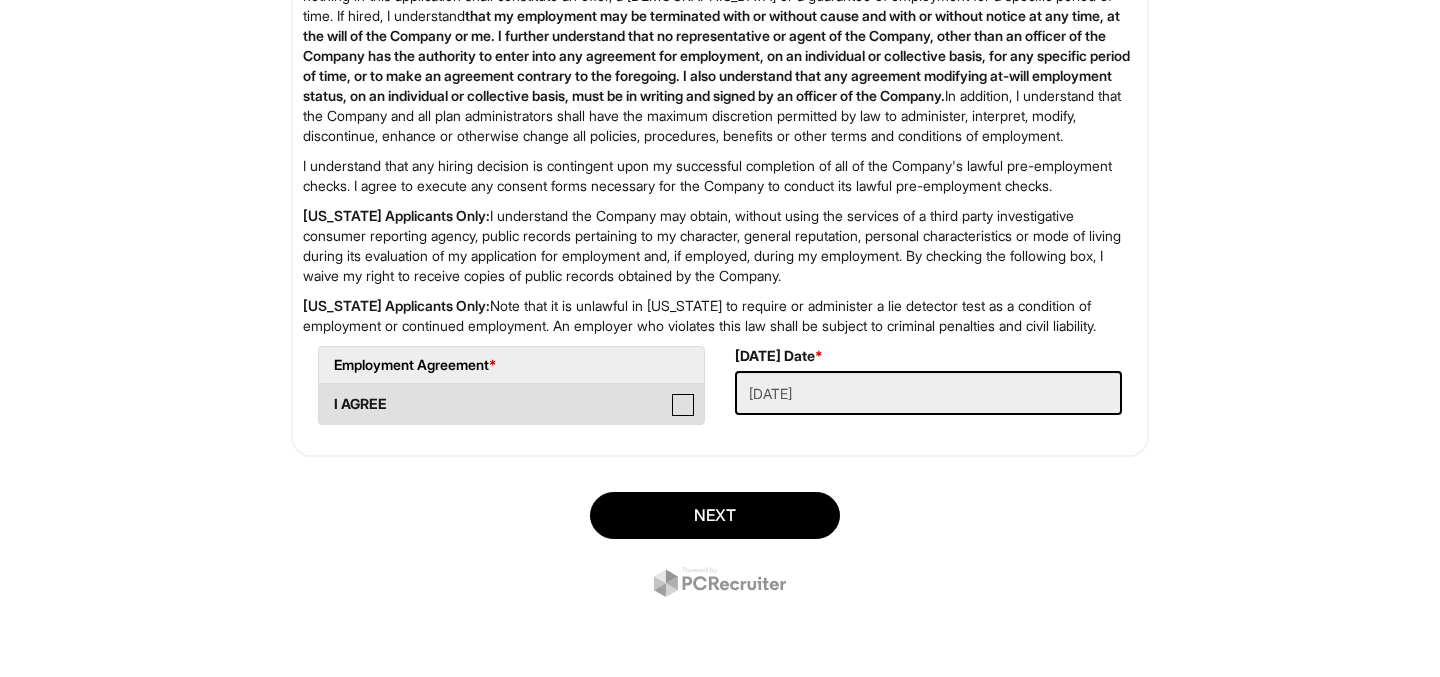 click on "I AGREE" at bounding box center [325, 394] 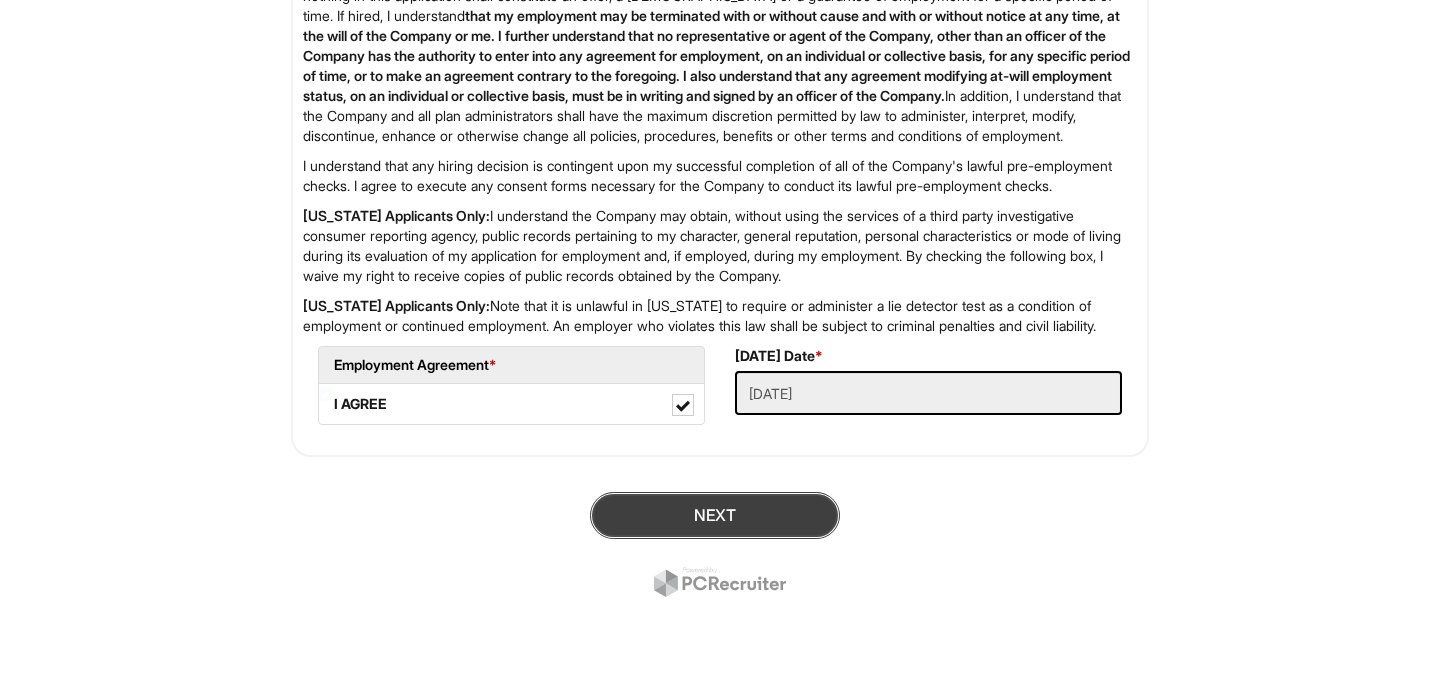 click on "Next" at bounding box center [715, 515] 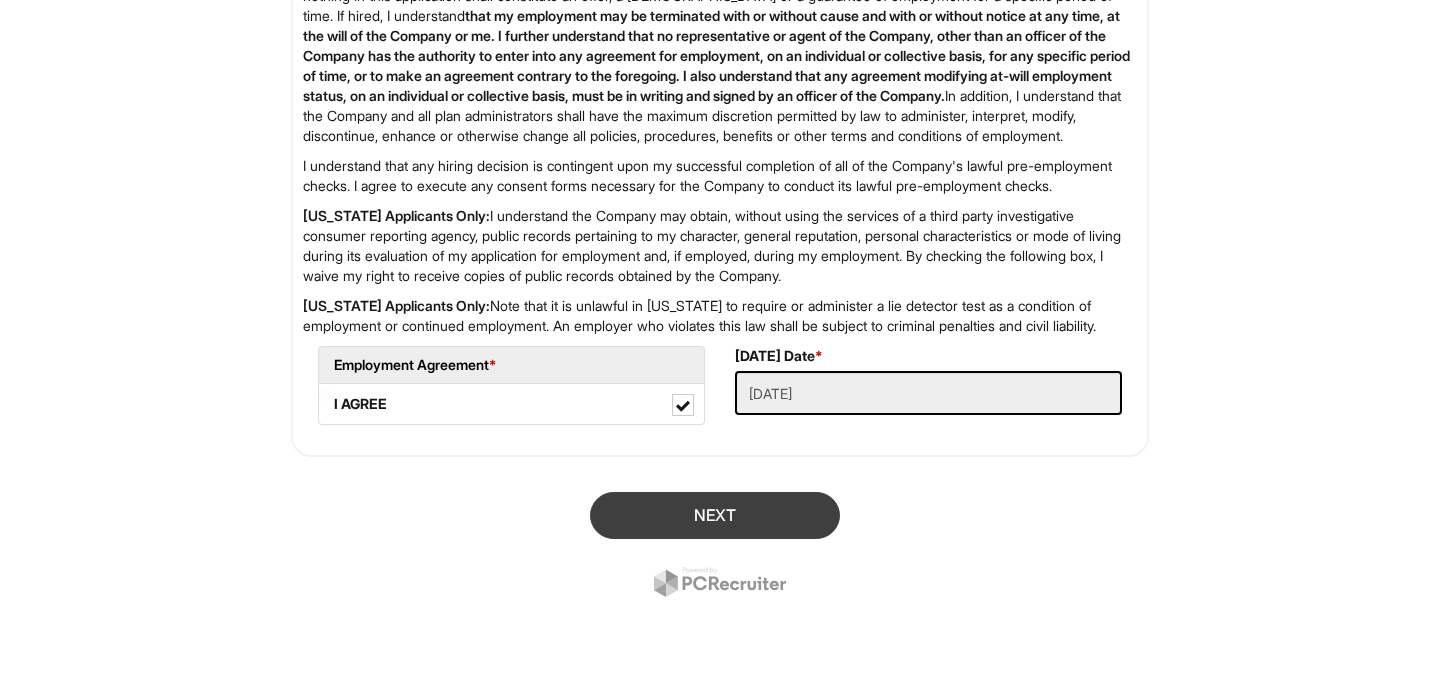 scroll, scrollTop: 122, scrollLeft: 0, axis: vertical 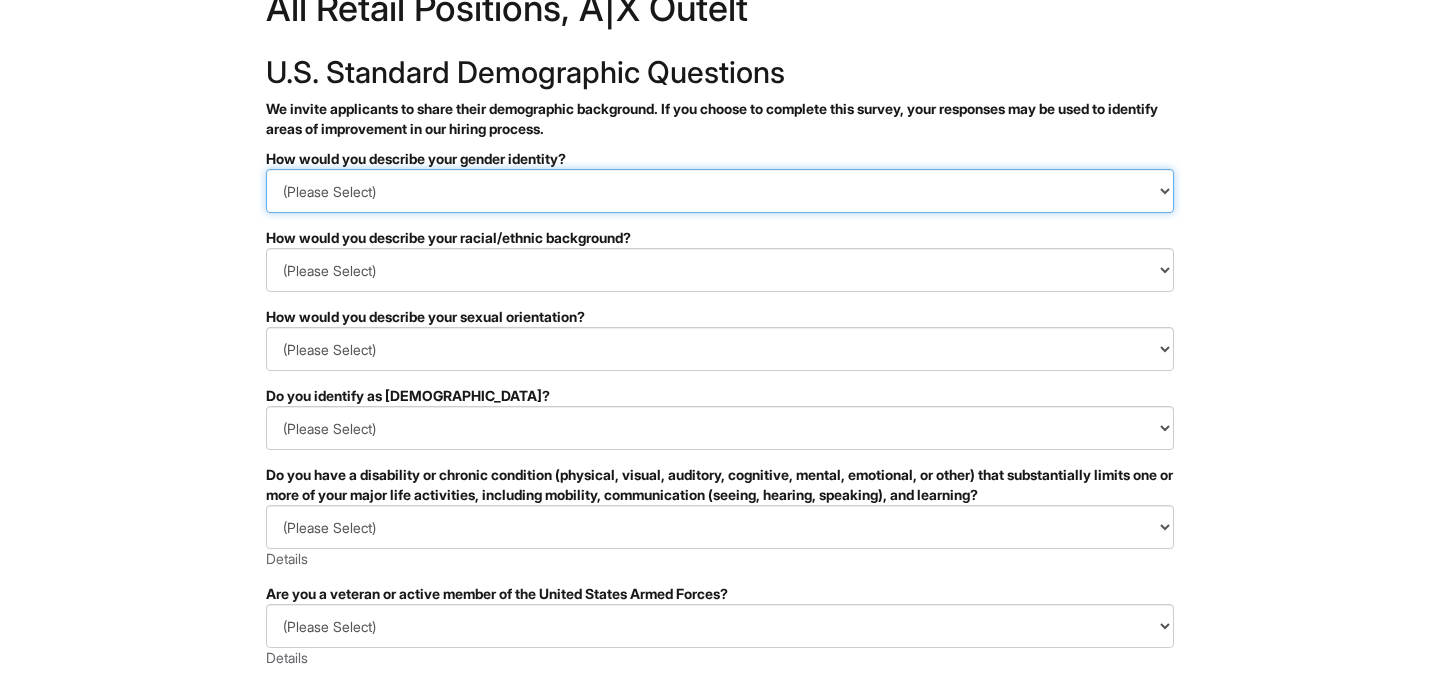 click on "(Please Select) Man Woman Non-binary I prefer to self-describe I don't wish to answer" at bounding box center [720, 191] 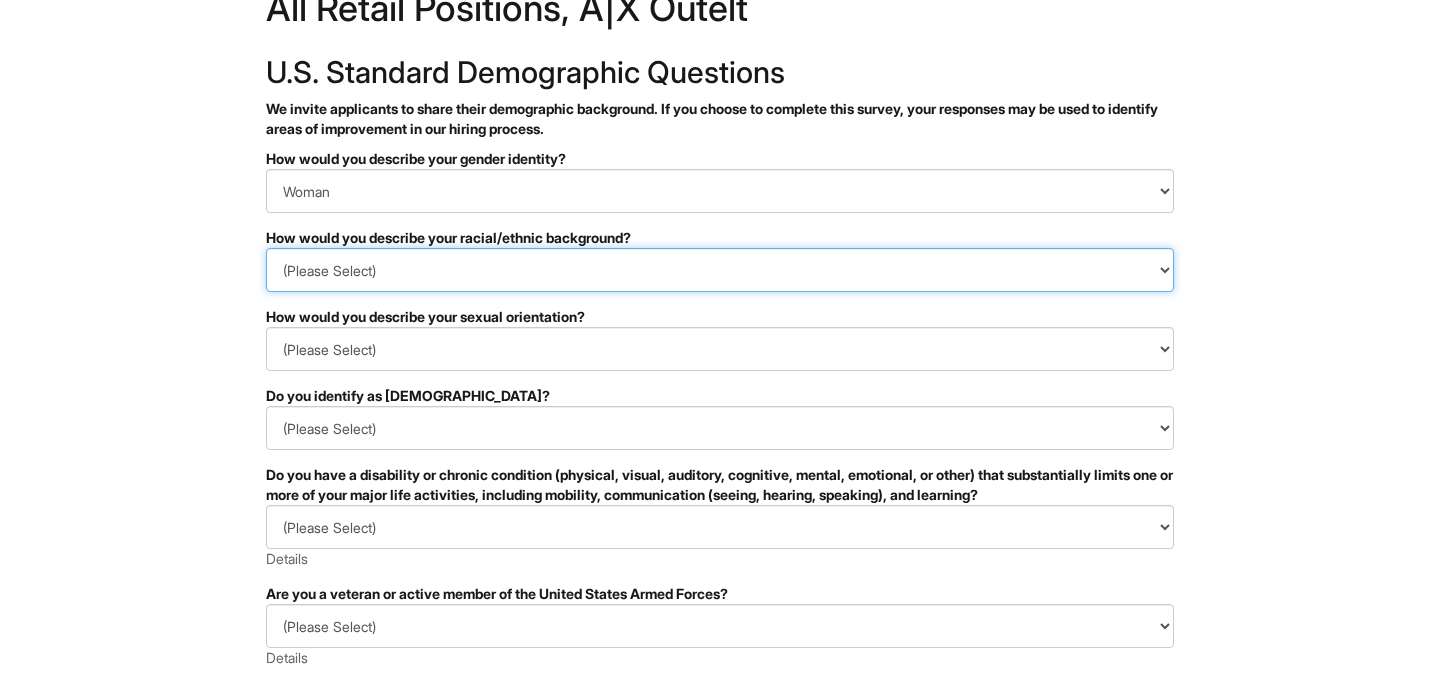 click on "(Please Select) Black or of African descent    East Asian    Hispanic, Latinx or of Spanish Origin    Indigenous, American Indian or Alaska Native    Middle Eastern or North African    Native Hawaiian or Pacific Islander    South Asian    Southeast Asian    White or European    I prefer to self-describe    I don't wish to answer" at bounding box center [720, 270] 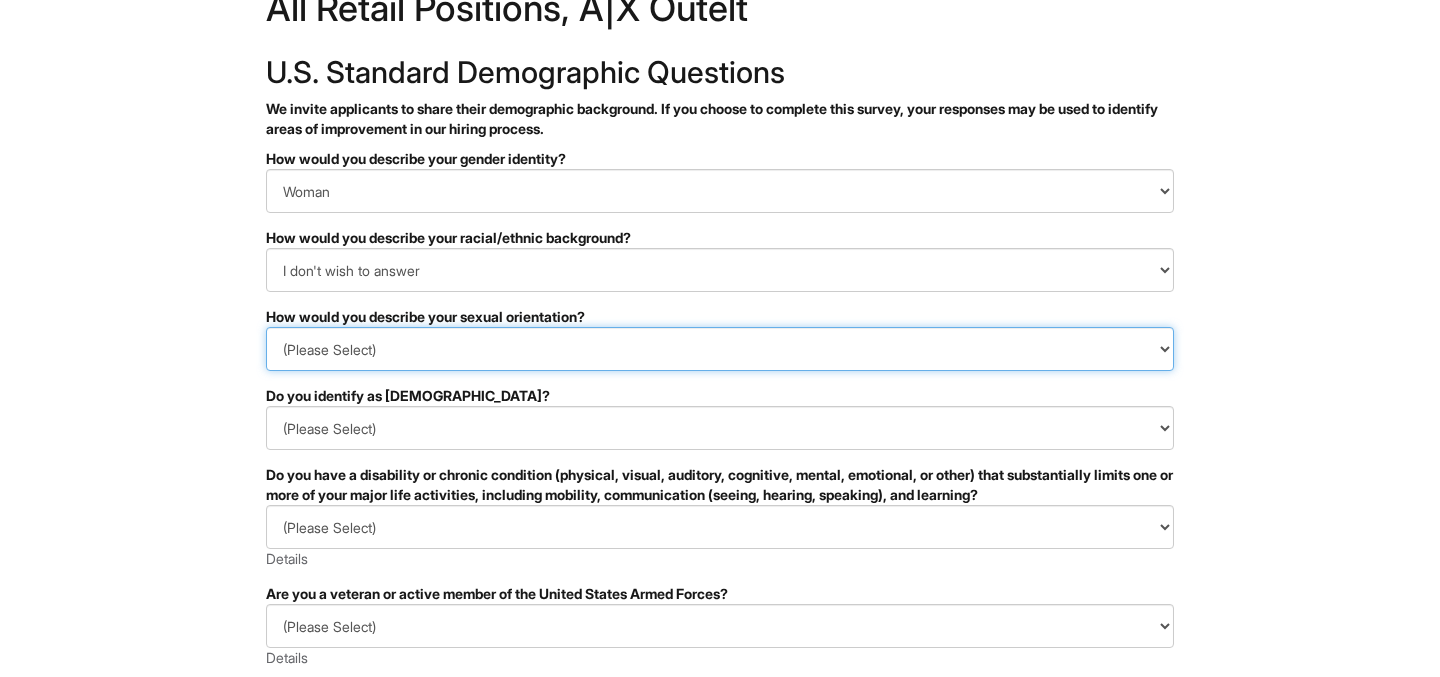click on "(Please Select) Asexual Bisexual and/or pansexual Gay Heterosexual Lesbian Queer I prefer to self-describe I don't wish to answer" at bounding box center [720, 349] 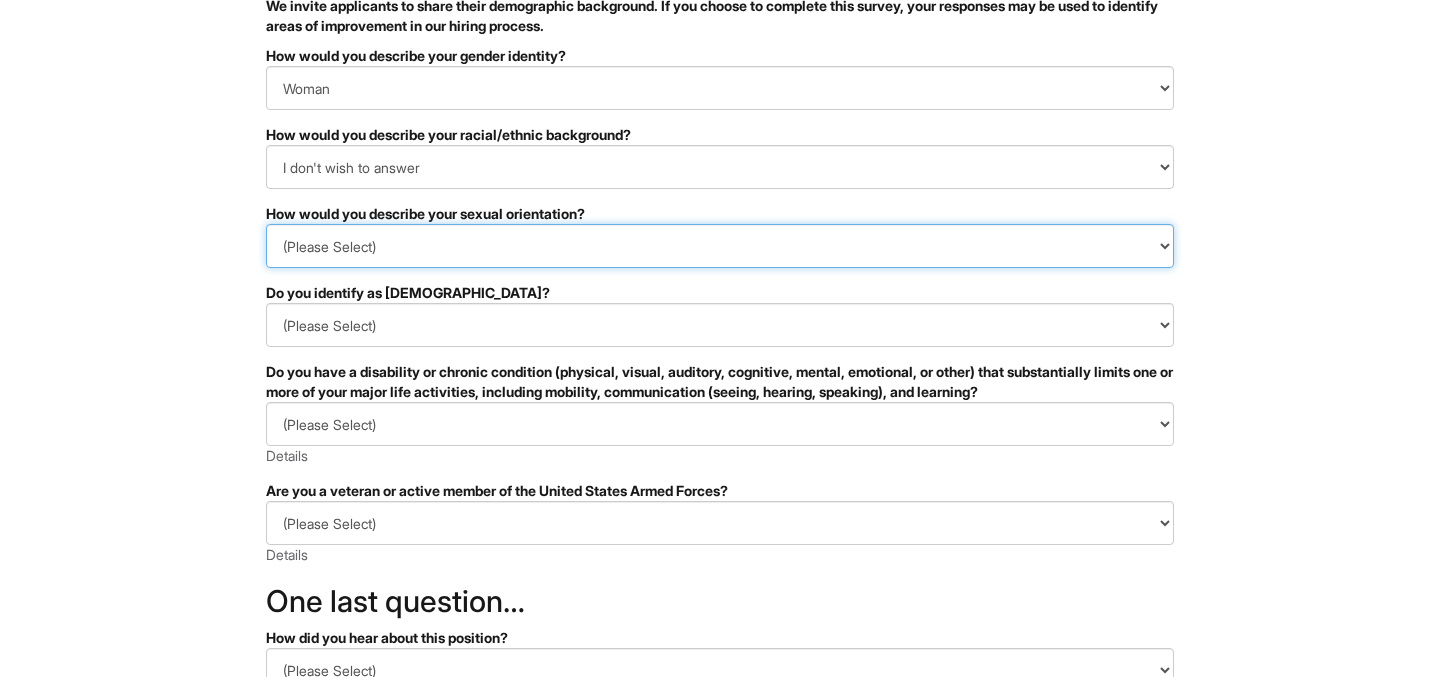 scroll, scrollTop: 202, scrollLeft: 0, axis: vertical 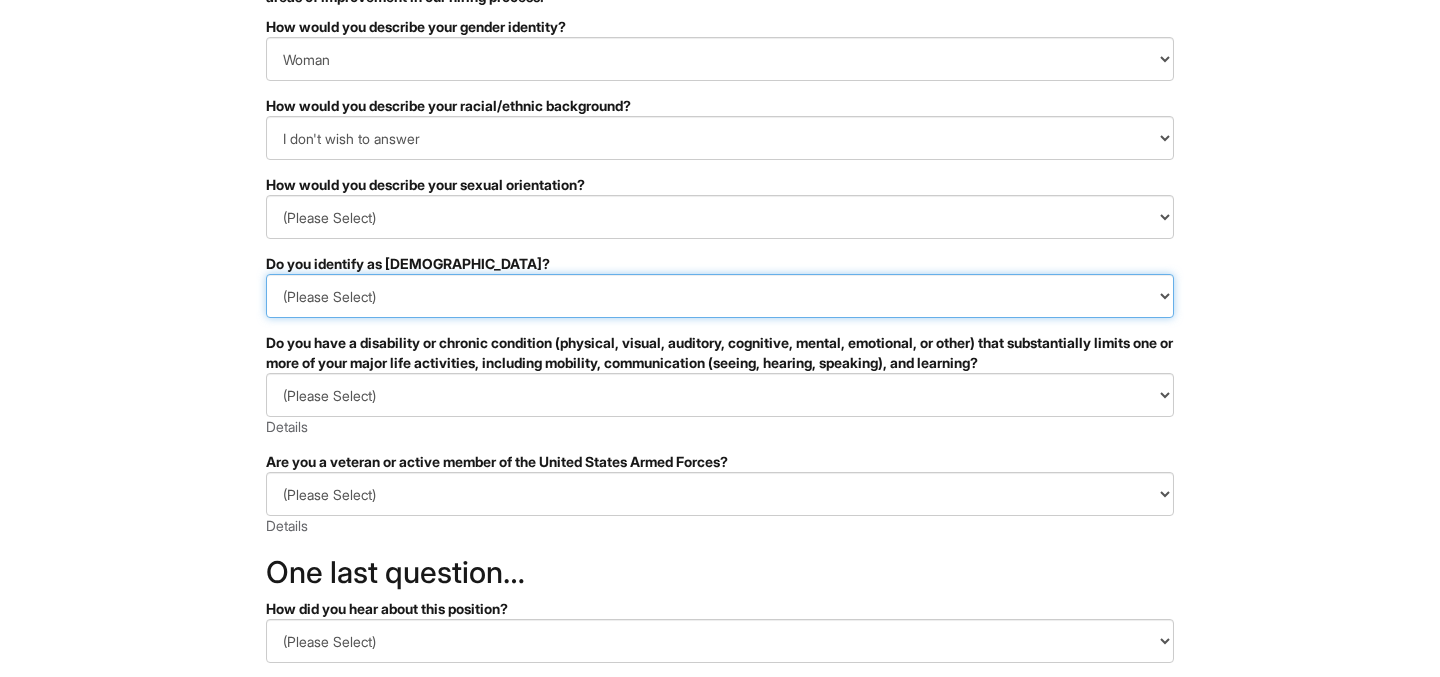click on "(Please Select) Yes No I prefer to self-describe I don't wish to answer" at bounding box center [720, 296] 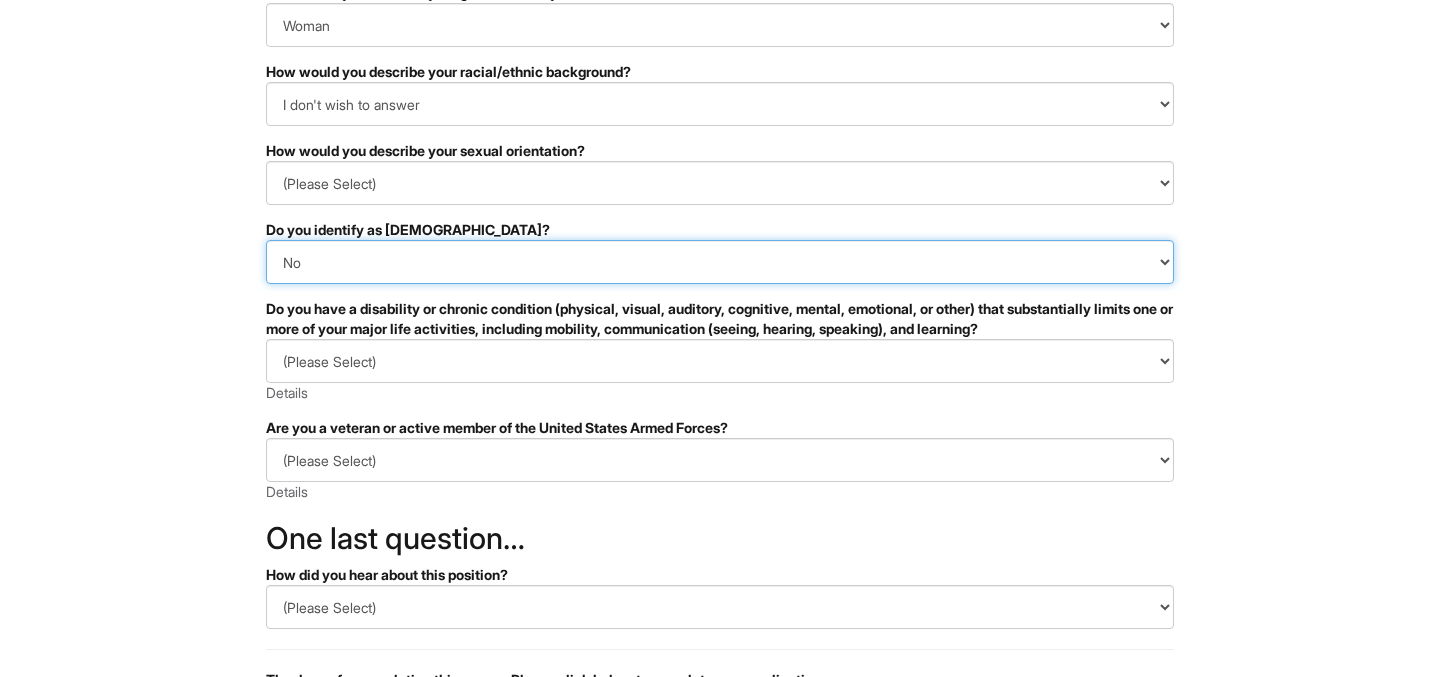 scroll, scrollTop: 269, scrollLeft: 0, axis: vertical 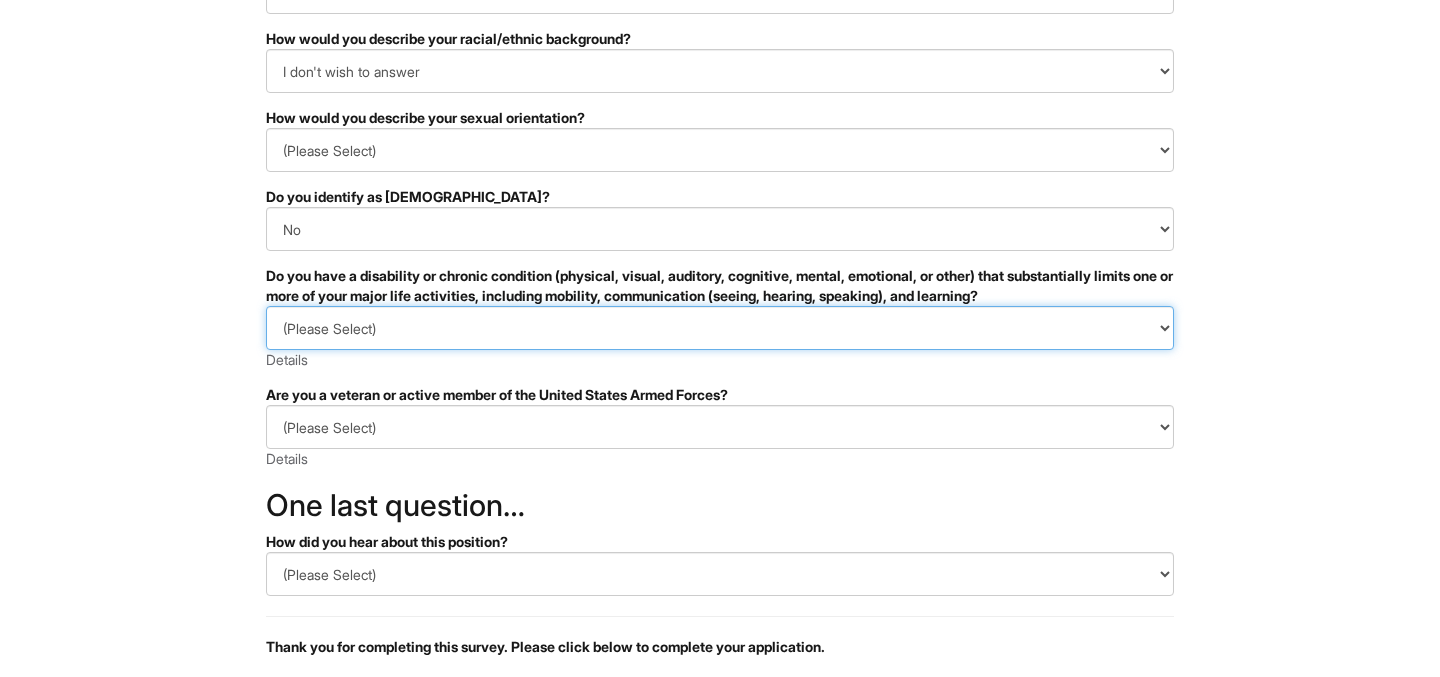 click on "(Please Select) YES, I HAVE A DISABILITY (or previously had a disability) NO, I DON'T HAVE A DISABILITY I DON'T WISH TO ANSWER" at bounding box center [720, 328] 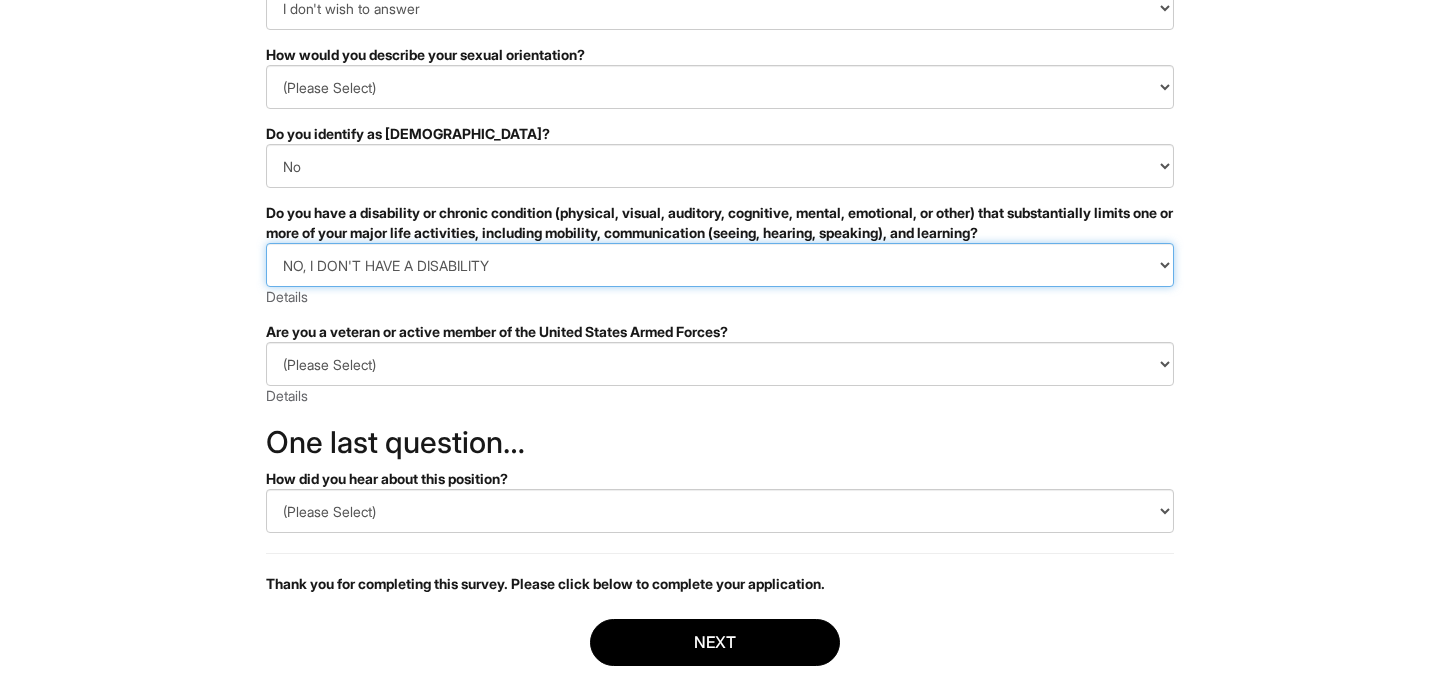 scroll, scrollTop: 356, scrollLeft: 0, axis: vertical 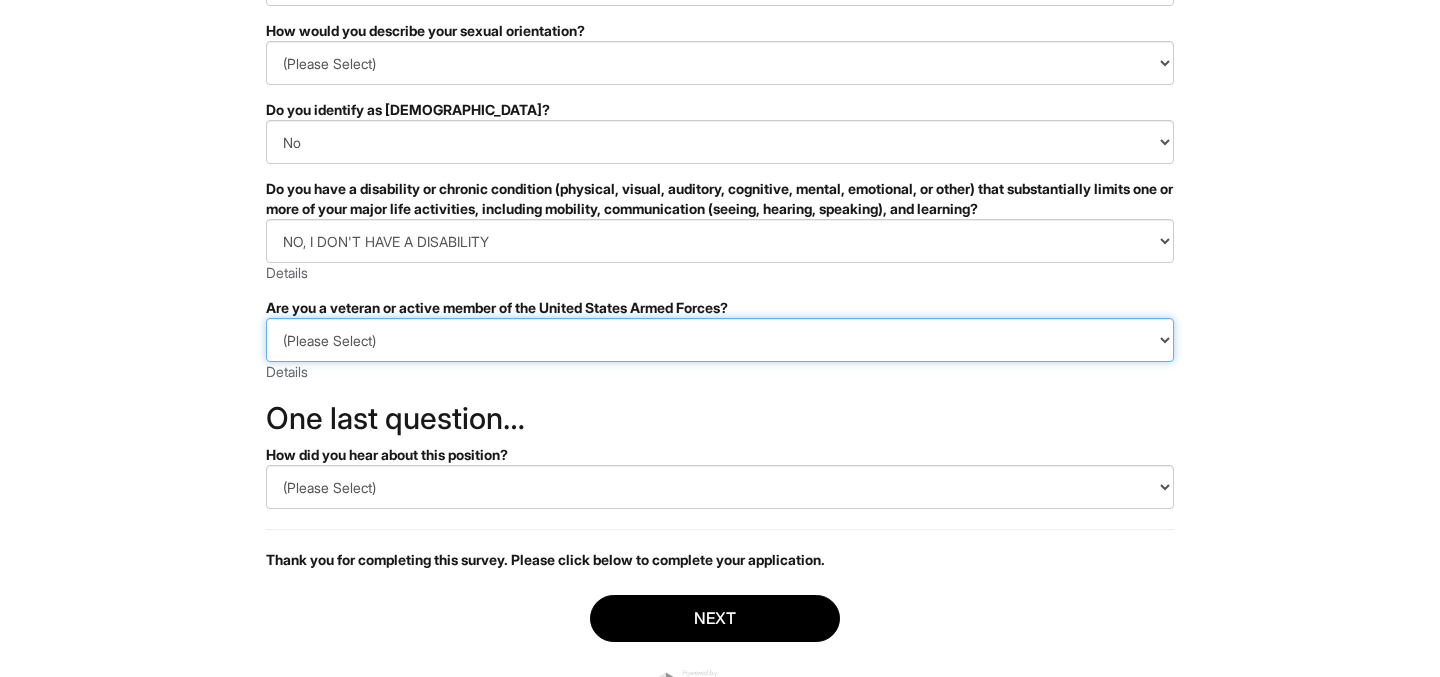 click on "(Please Select) I IDENTIFY AS ONE OR MORE OF THE CLASSIFICATIONS OF PROTECTED VETERANS LISTED I AM NOT A PROTECTED VETERAN I PREFER NOT TO ANSWER" at bounding box center [720, 340] 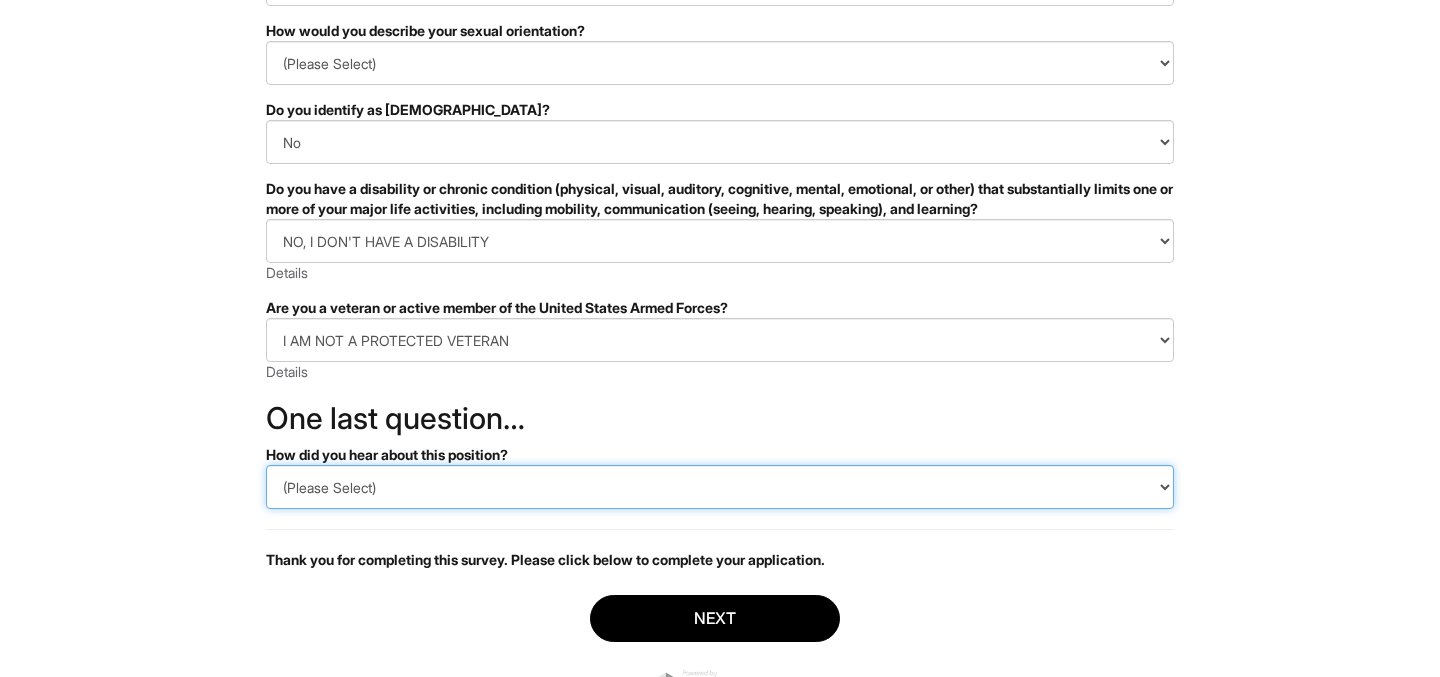 click on "(Please Select) CareerBuilder Indeed LinkedIn Monster Referral Other" at bounding box center (720, 487) 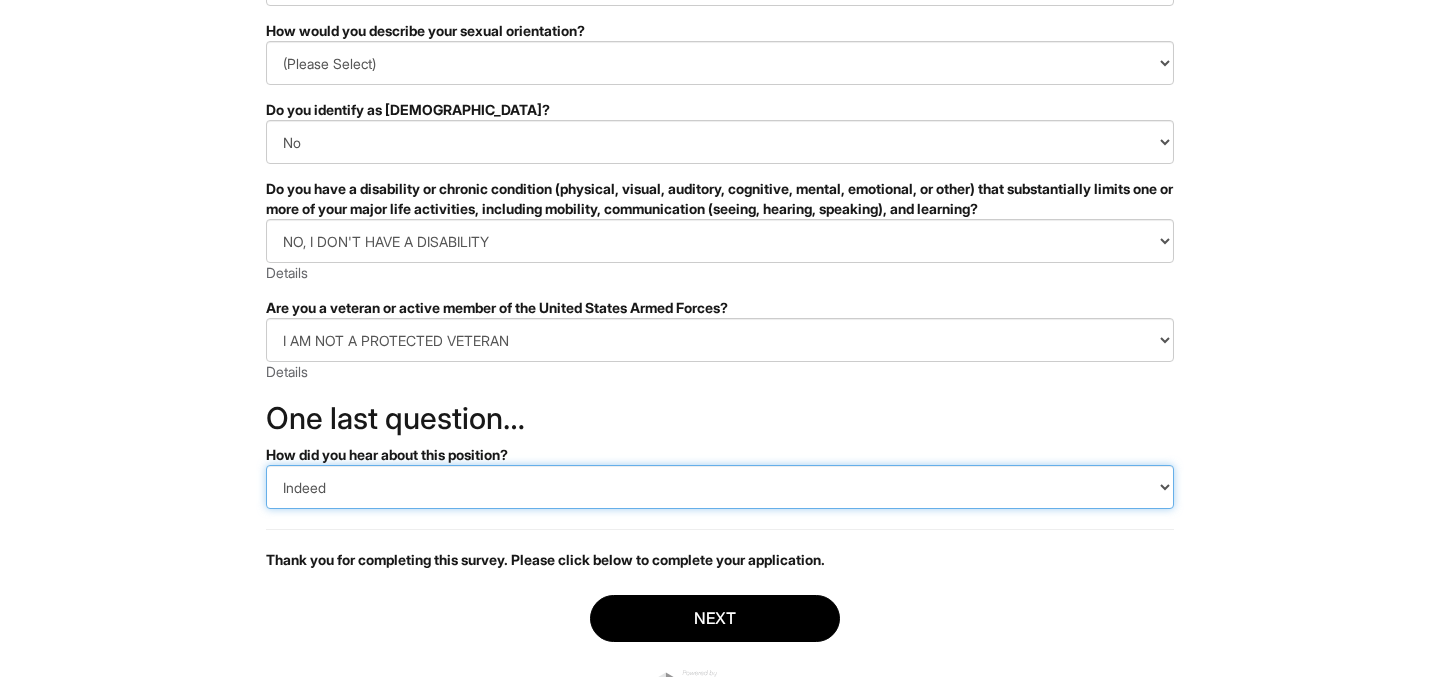 click on "(Please Select) CareerBuilder Indeed LinkedIn Monster Referral Other" at bounding box center (720, 487) 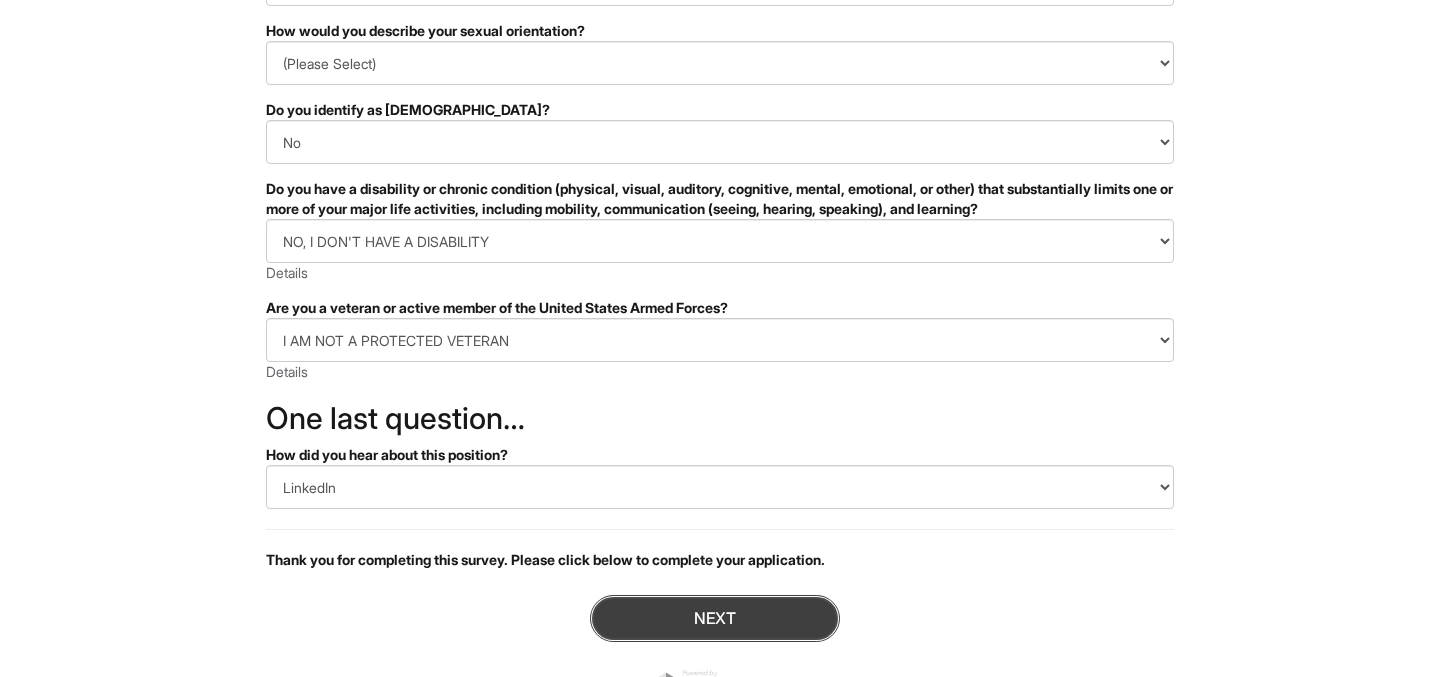 click on "Next" at bounding box center (715, 618) 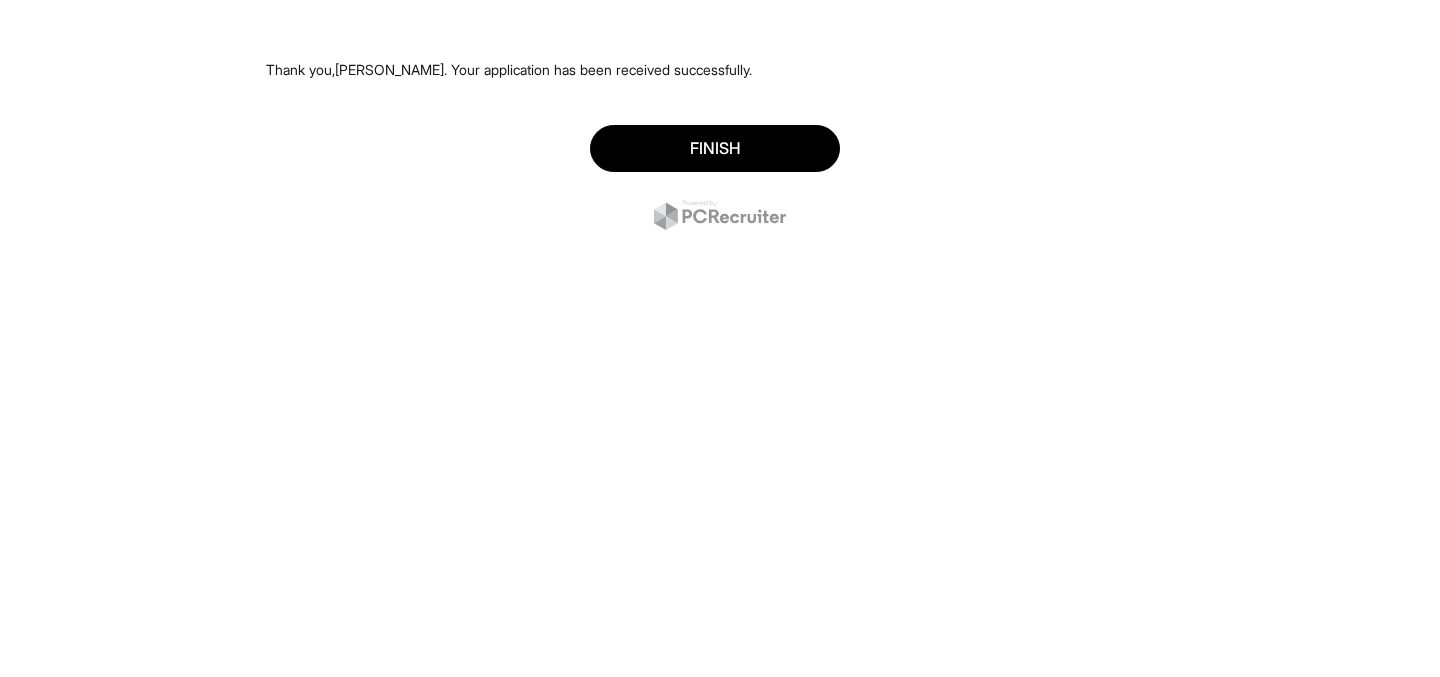 scroll, scrollTop: 0, scrollLeft: 0, axis: both 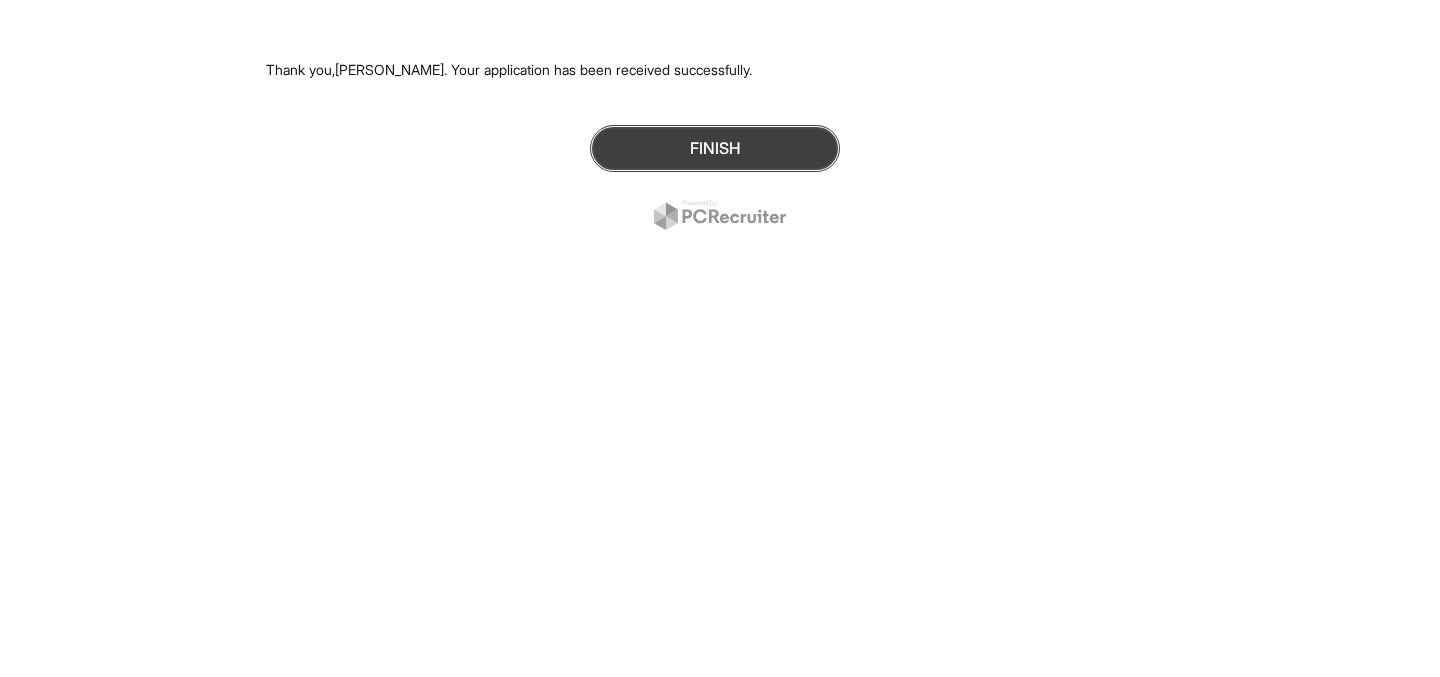 click on "Finish" at bounding box center [715, 148] 